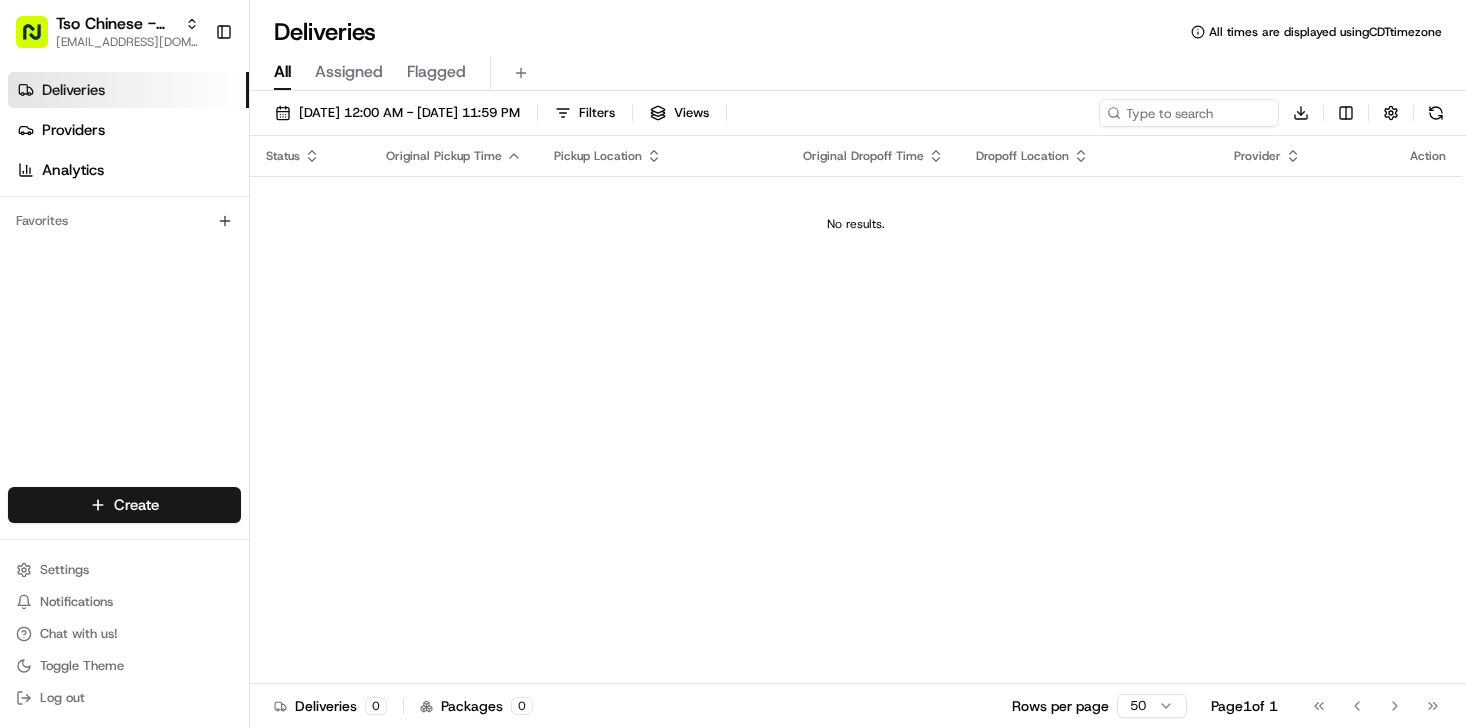 scroll, scrollTop: 0, scrollLeft: 0, axis: both 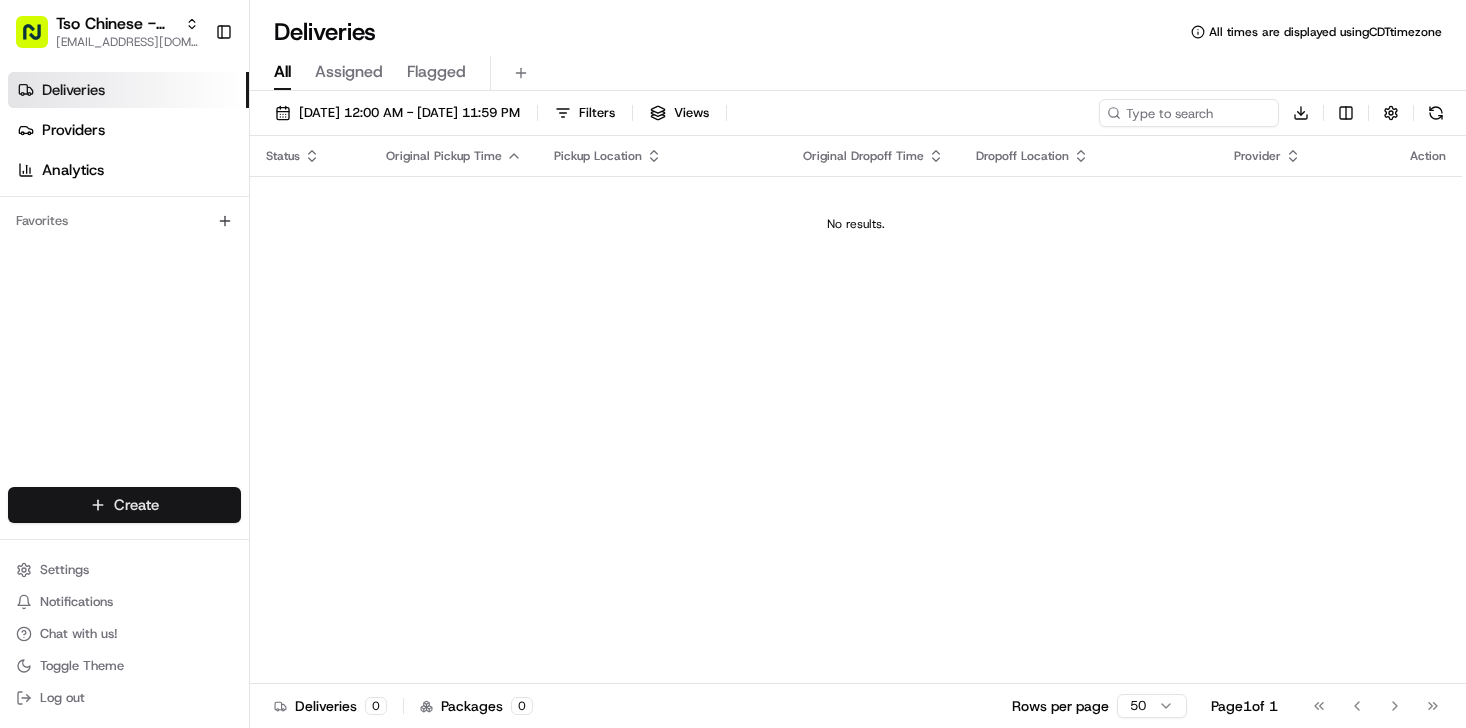 click on "Tso Chinese - Catering [EMAIL_ADDRESS][DOMAIN_NAME] Toggle Sidebar Deliveries Providers Analytics Favorites Main Menu Members & Organization Organization Users Roles Preferences Customization Tracking Orchestration Automations Dispatch Strategy Locations Pickup Locations Dropoff Locations Billing Billing Refund Requests Integrations Notification Triggers Webhooks API Keys Request Logs Create Settings Notifications Chat with us! Toggle Theme Log out Deliveries All times are displayed using  CDT  timezone All Assigned Flagged [DATE] 12:00 AM - [DATE] 11:59 PM Filters Views Download Status Original Pickup Time Pickup Location Original Dropoff Time Dropoff Location Provider Action No results. Deliveries 0 Packages 0 Rows per page 50 Page  1  of   1 Go to first page Go to previous page Go to next page Go to last page
Create Create" at bounding box center (733, 364) 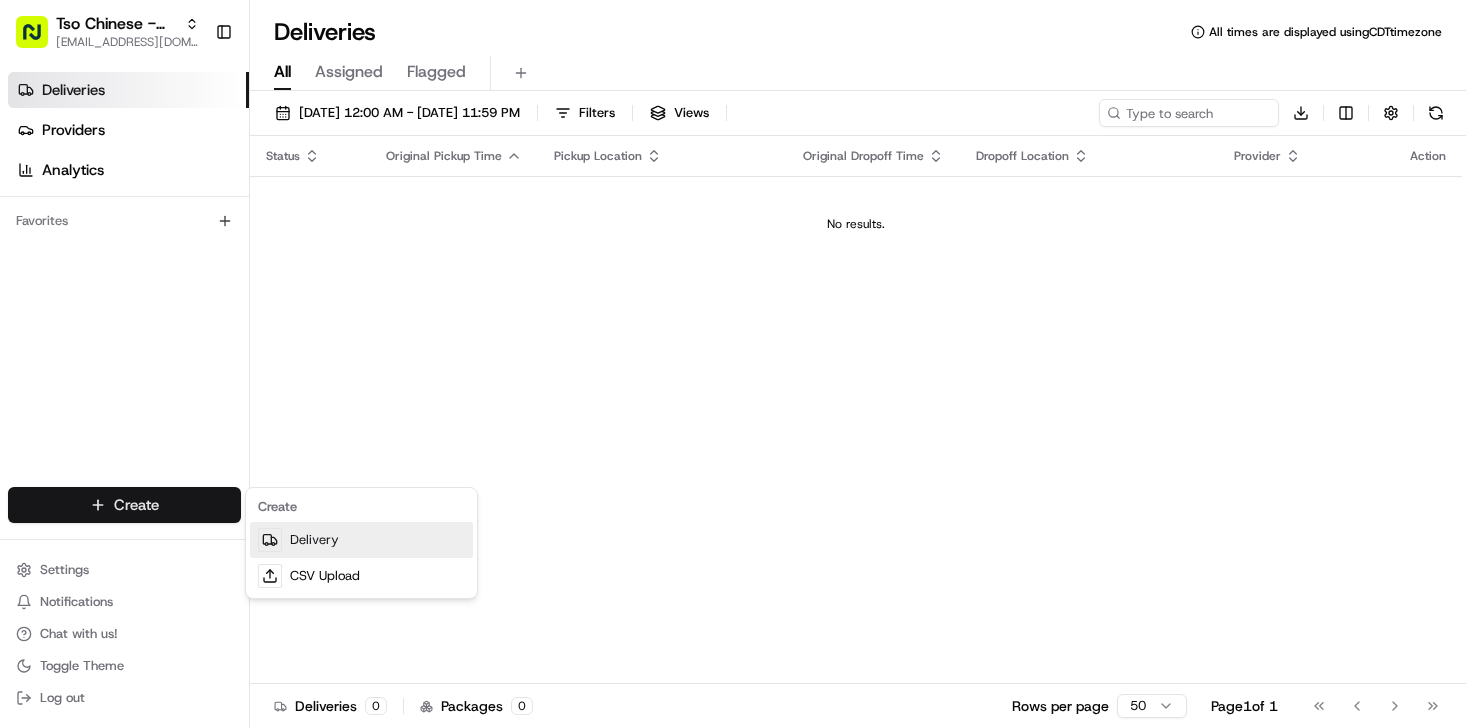 click on "Delivery" at bounding box center (361, 540) 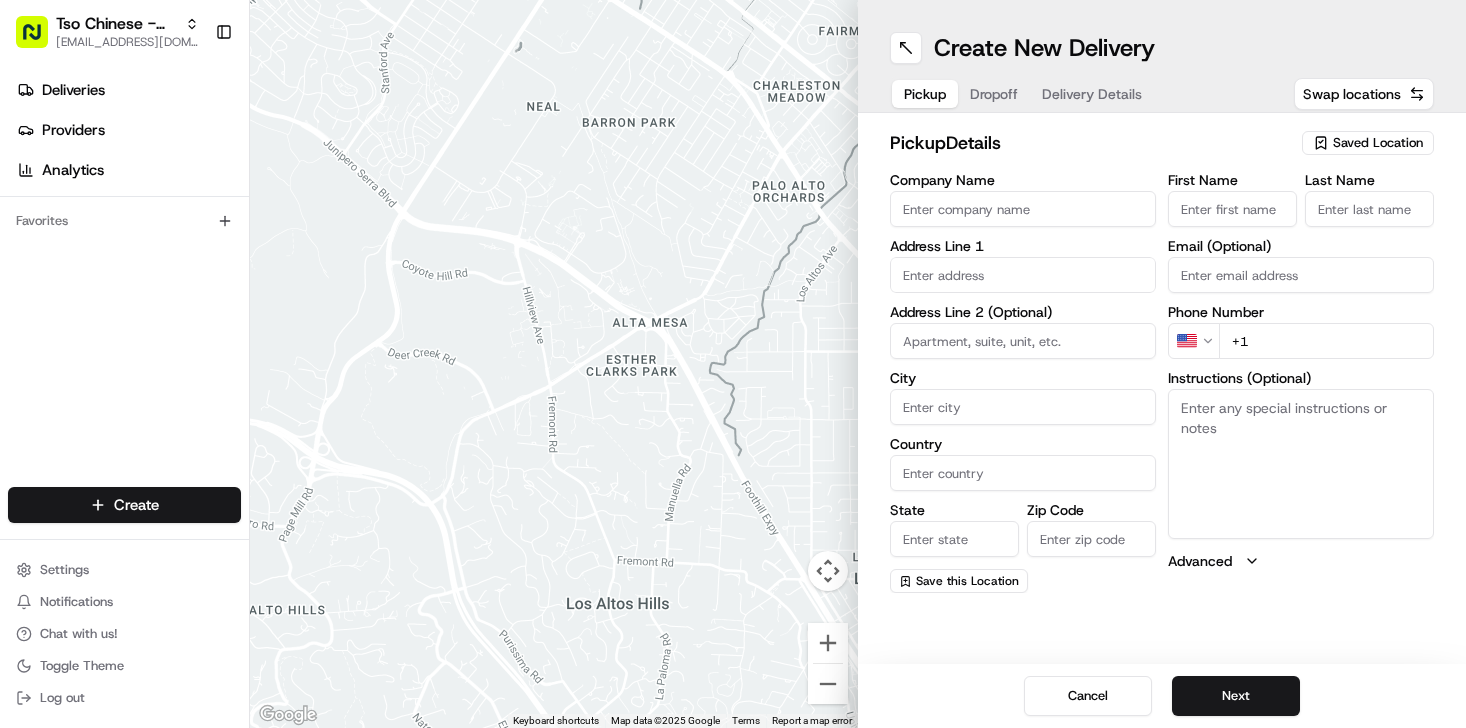 click on "Company Name" at bounding box center [1023, 209] 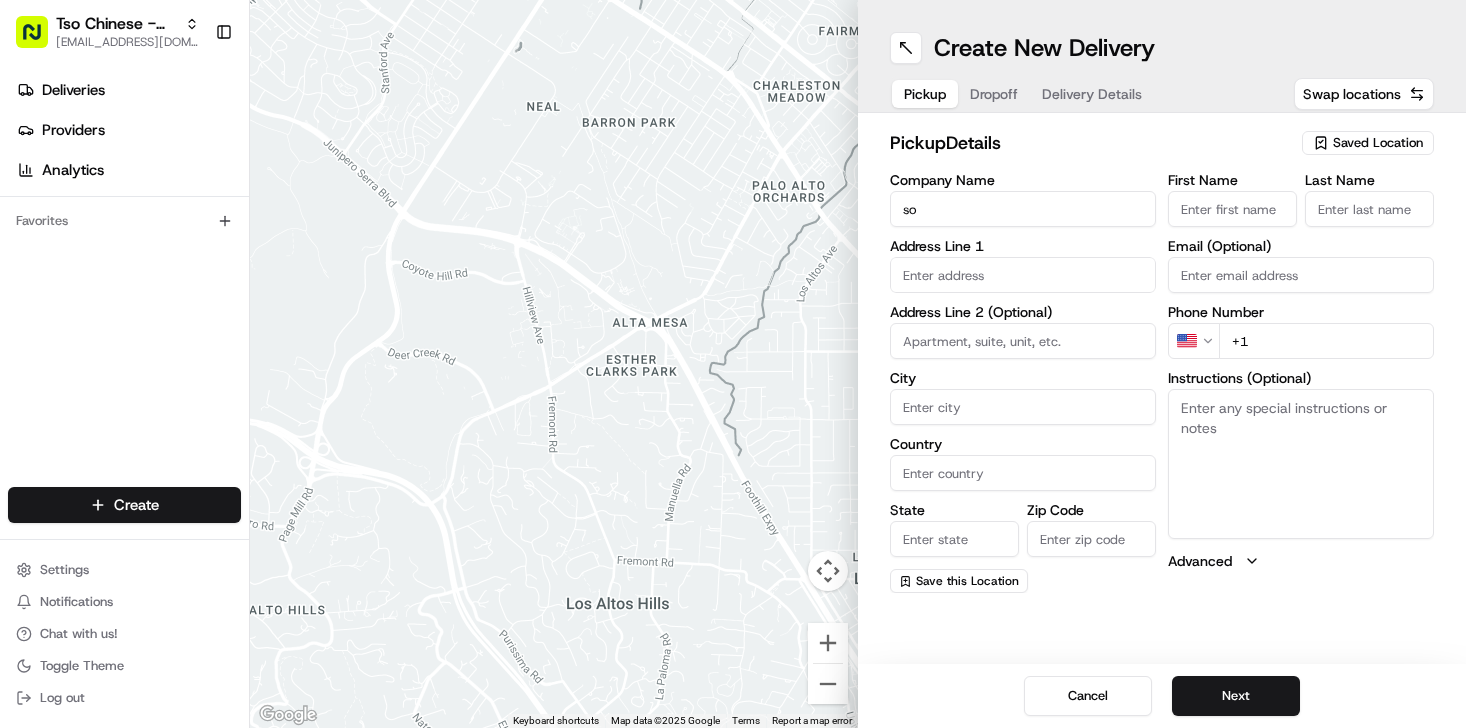click on "Saved Location" at bounding box center [1378, 143] 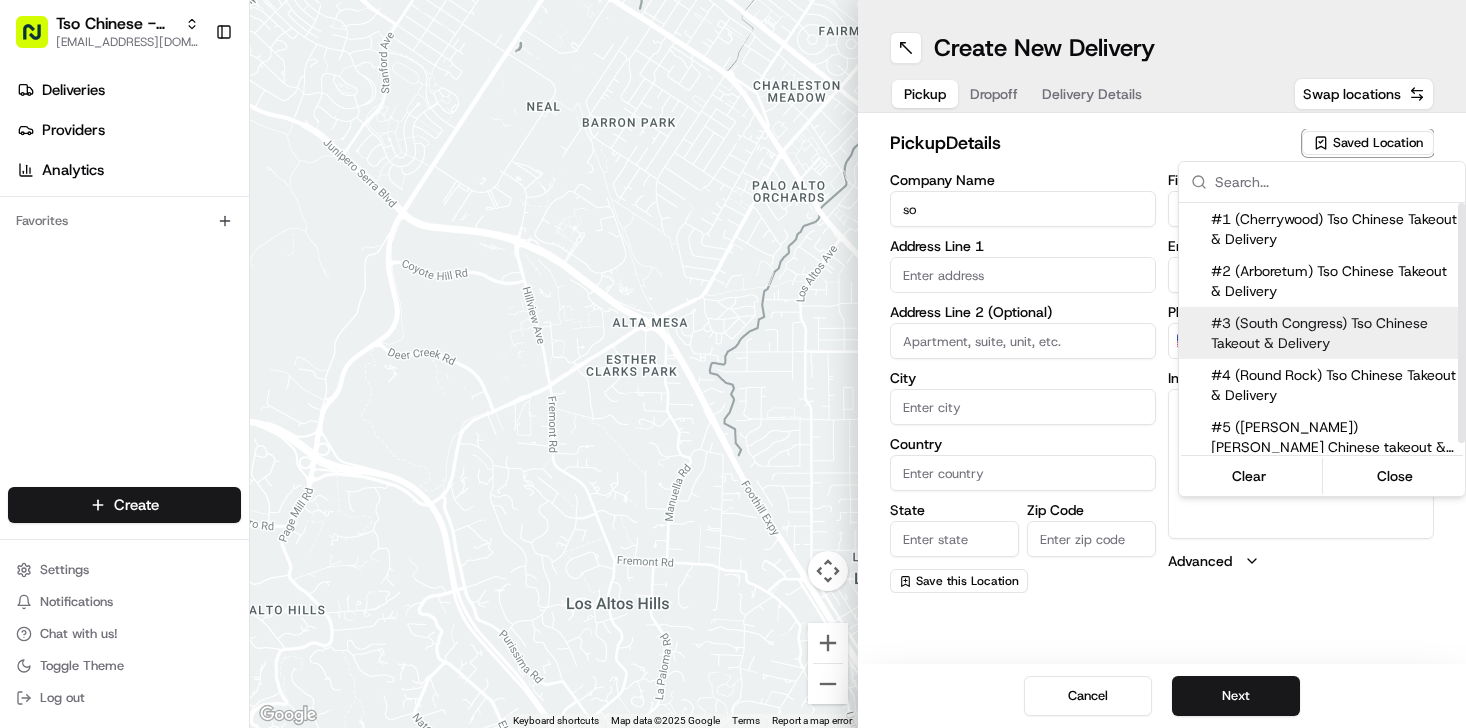 click on "#3 (South Congress) Tso Chinese Takeout & Delivery" at bounding box center (1334, 333) 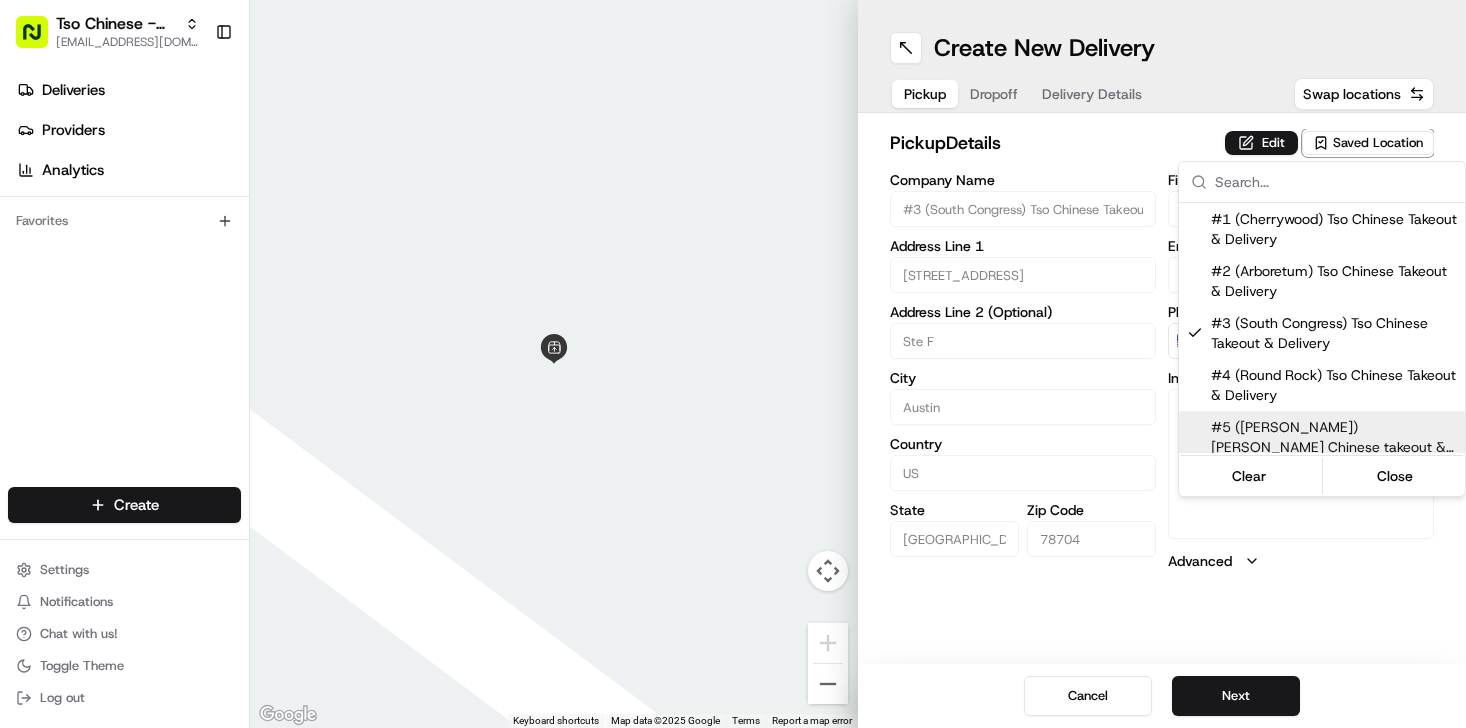 click on "Tso Chinese - Catering [EMAIL_ADDRESS][DOMAIN_NAME] Toggle Sidebar Deliveries Providers Analytics Favorites Main Menu Members & Organization Organization Users Roles Preferences Customization Tracking Orchestration Automations Dispatch Strategy Locations Pickup Locations Dropoff Locations Billing Billing Refund Requests Integrations Notification Triggers Webhooks API Keys Request Logs Create Settings Notifications Chat with us! Toggle Theme Log out ← Move left → Move right ↑ Move up ↓ Move down + Zoom in - Zoom out Home Jump left by 75% End Jump right by 75% Page Up Jump up by 75% Page Down Jump down by 75% Keyboard shortcuts Map Data Map data ©2025 Google Map data ©2025 Google 2 m  Click to toggle between metric and imperial units Terms Report a map error Create New Delivery Pickup Dropoff Delivery Details Swap locations pickup  Details  Edit Saved Location Company Name #3 (South Congress) Tso Chinese Takeout & Delivery Address Line 1 [STREET_ADDRESS] Address Line 2 (Optional) [GEOGRAPHIC_DATA]" at bounding box center [733, 364] 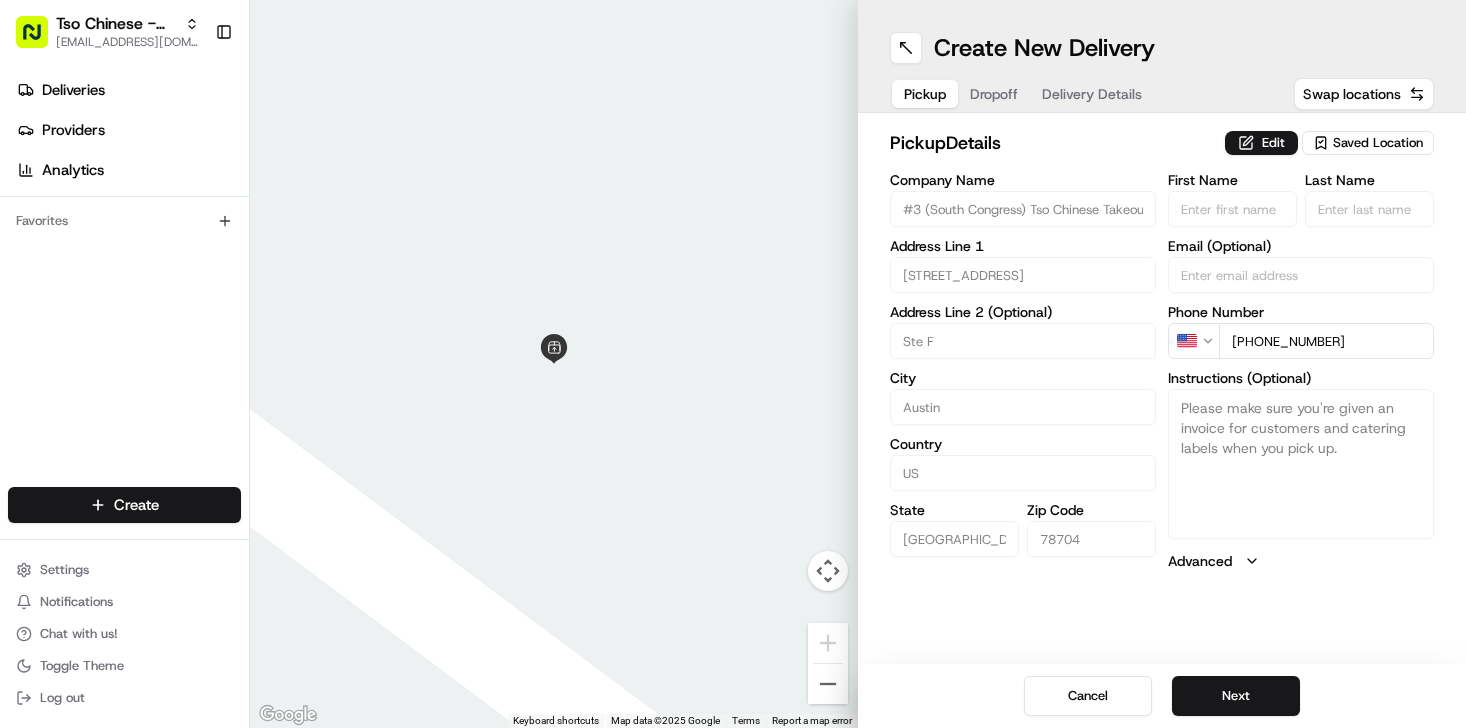 click on "Dropoff" at bounding box center [994, 94] 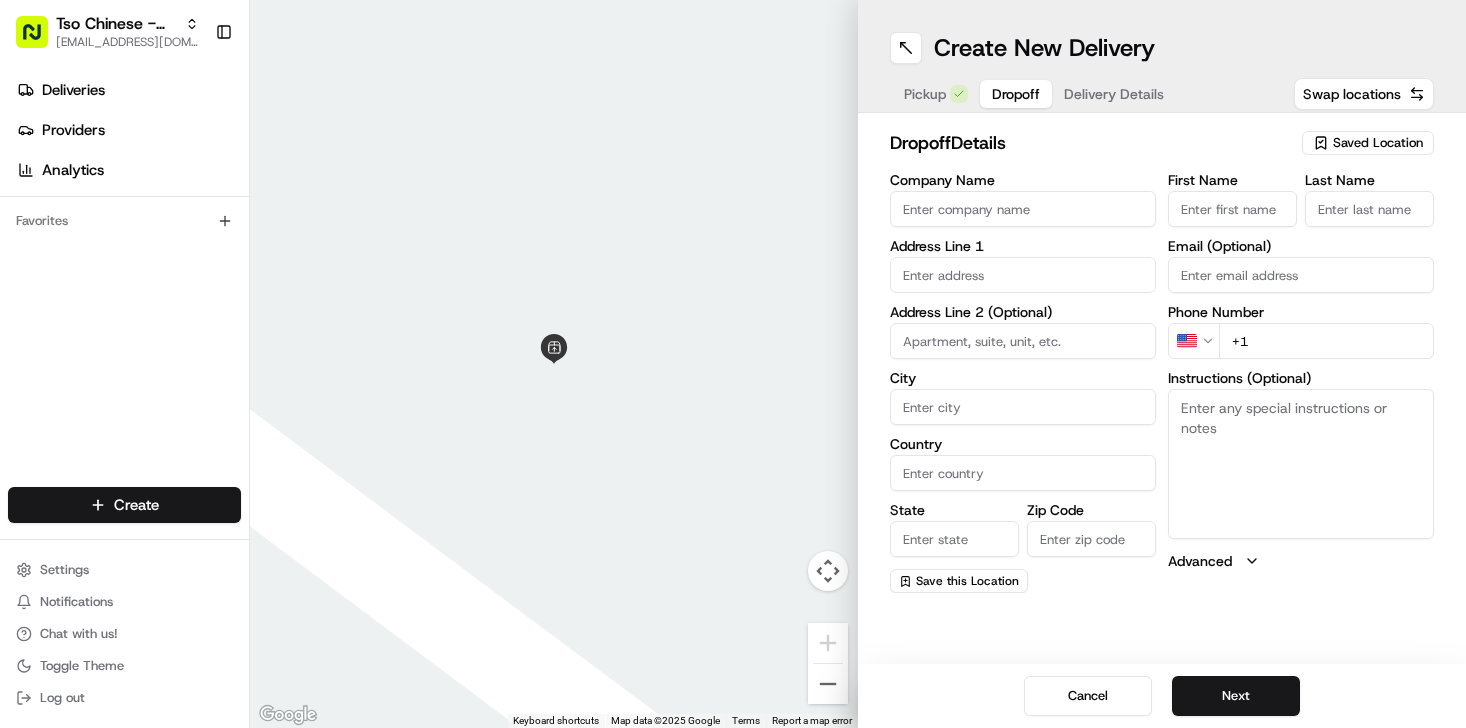 click on "Company Name" at bounding box center [1023, 209] 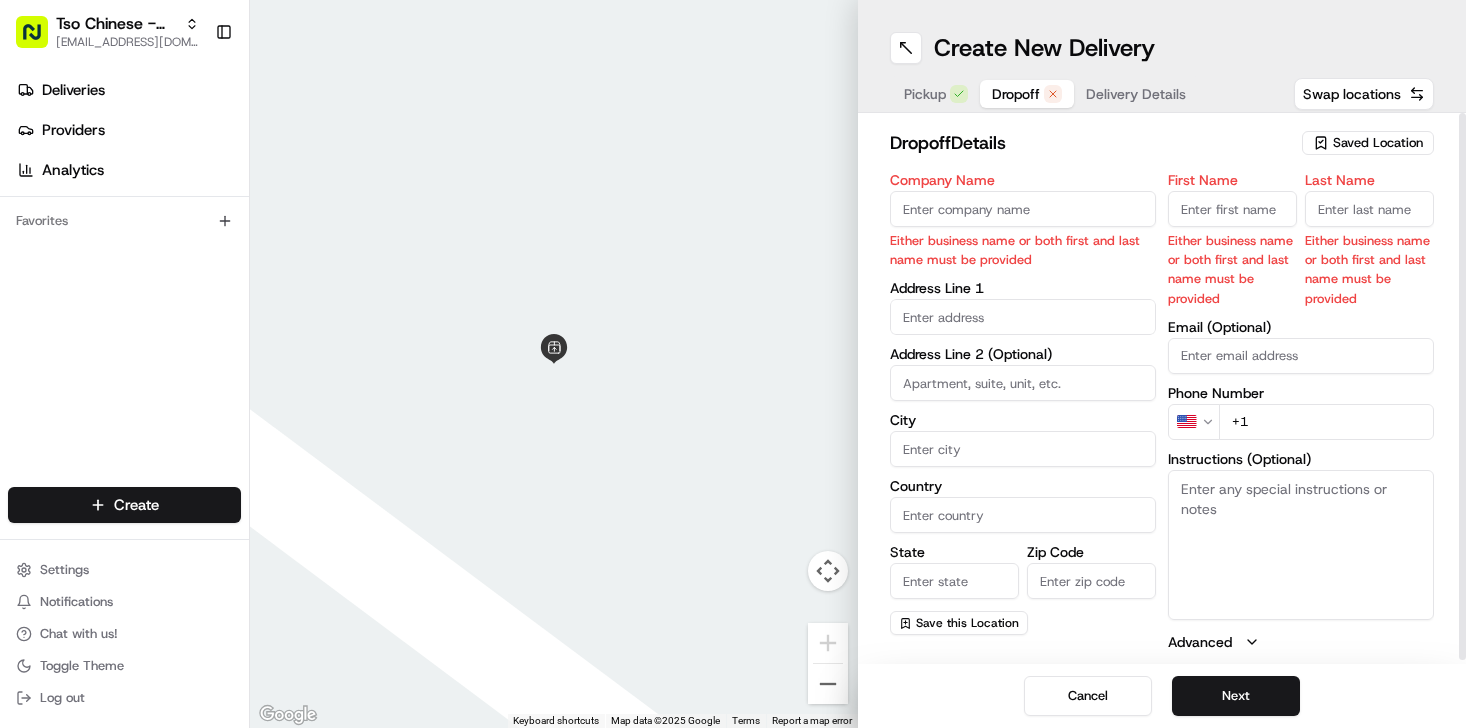 click on "First Name" at bounding box center (1232, 209) 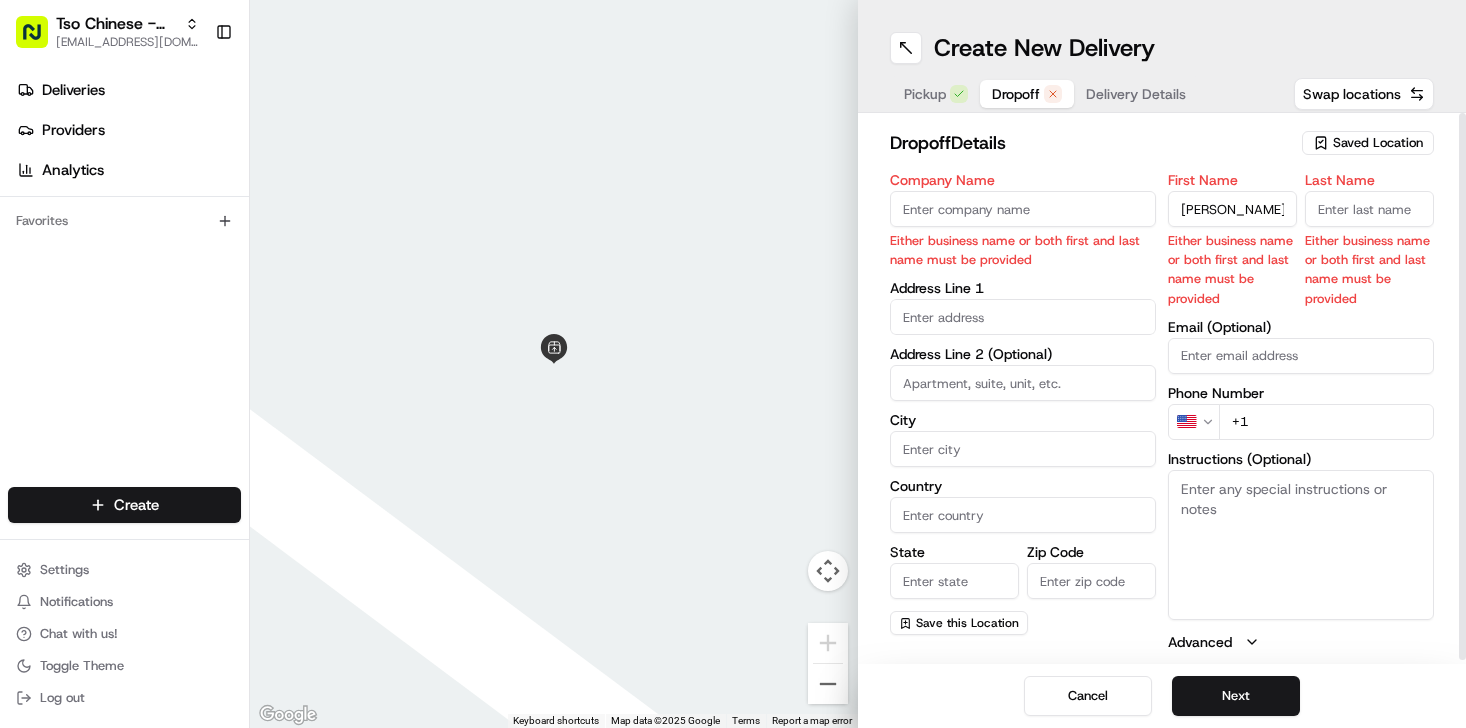 type on "[PERSON_NAME]" 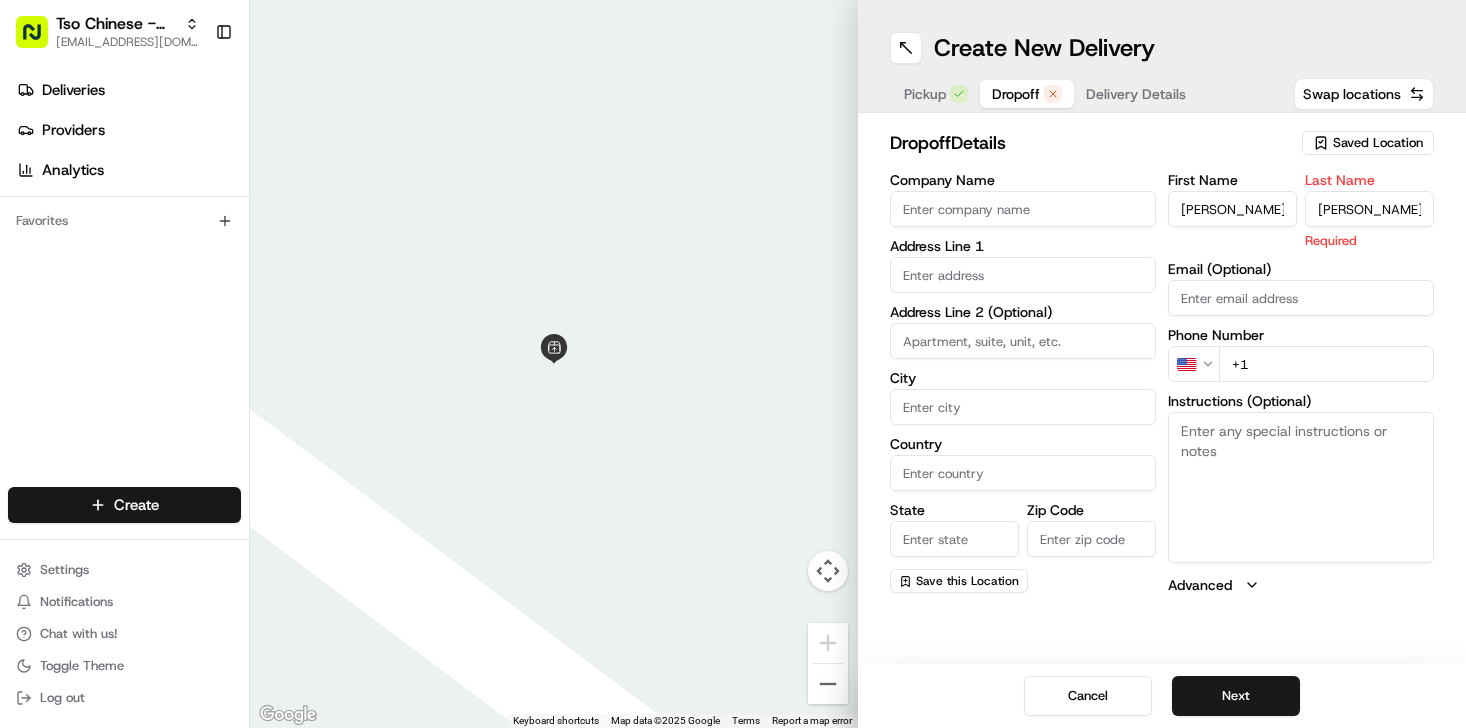 type on "[PERSON_NAME]" 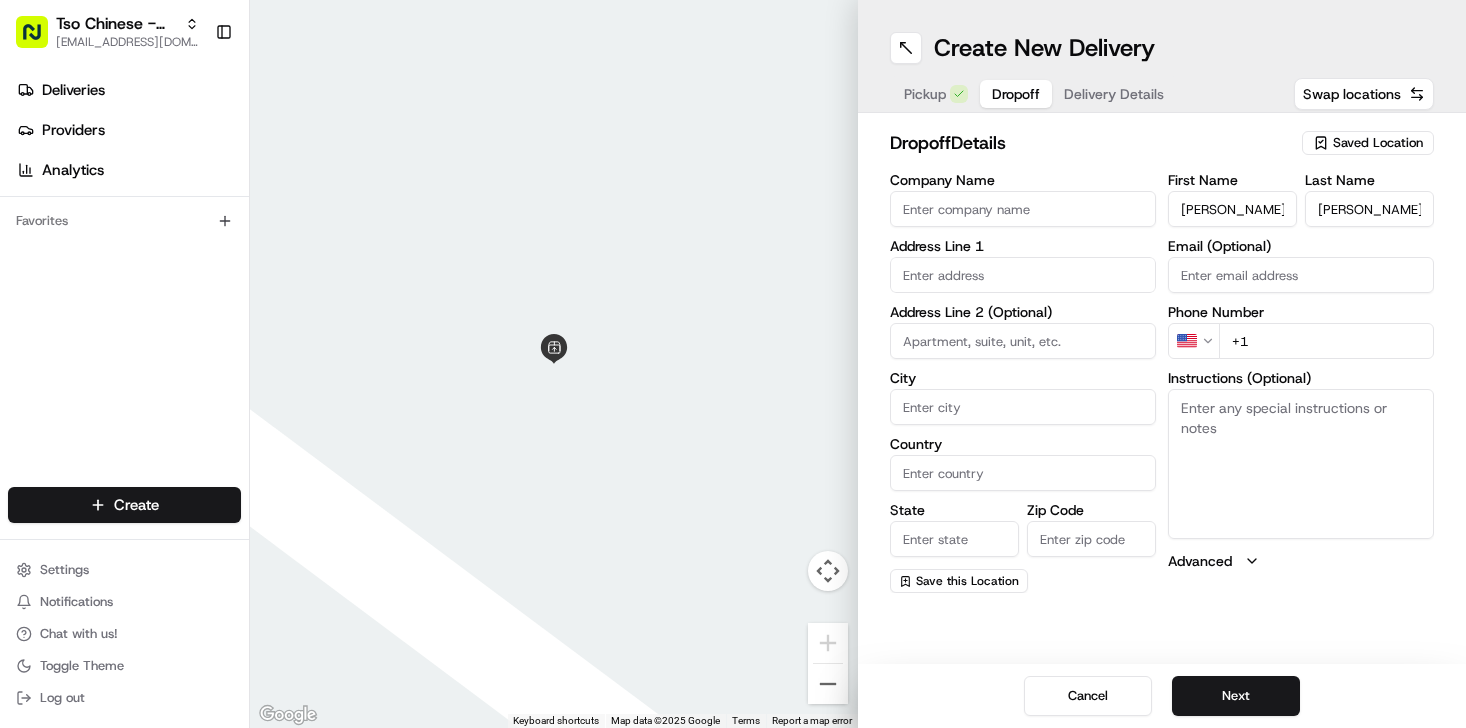 paste on "[PERSON_NAME][EMAIL_ADDRESS][PERSON_NAME][DOMAIN_NAME]" 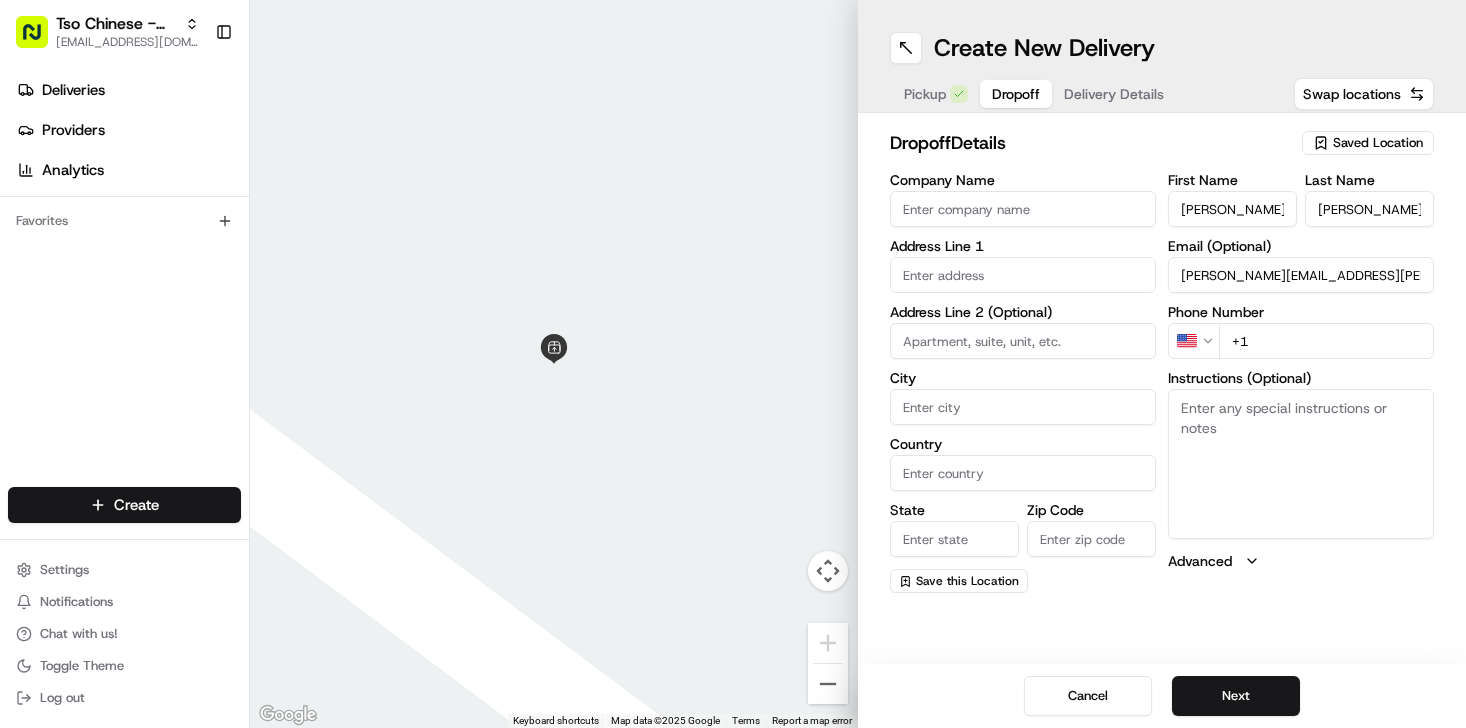 type on "[PERSON_NAME][EMAIL_ADDRESS][PERSON_NAME][DOMAIN_NAME]" 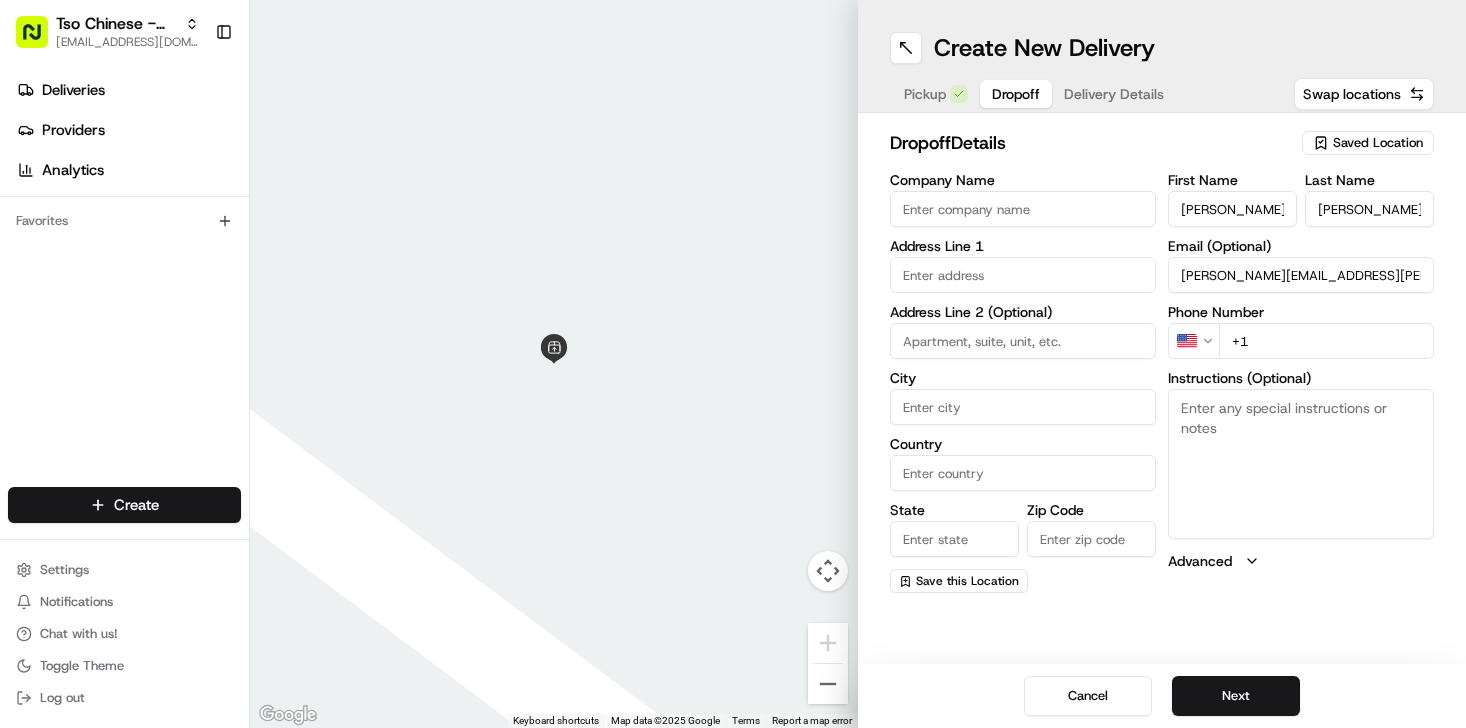 click on "Company Name" at bounding box center (1023, 209) 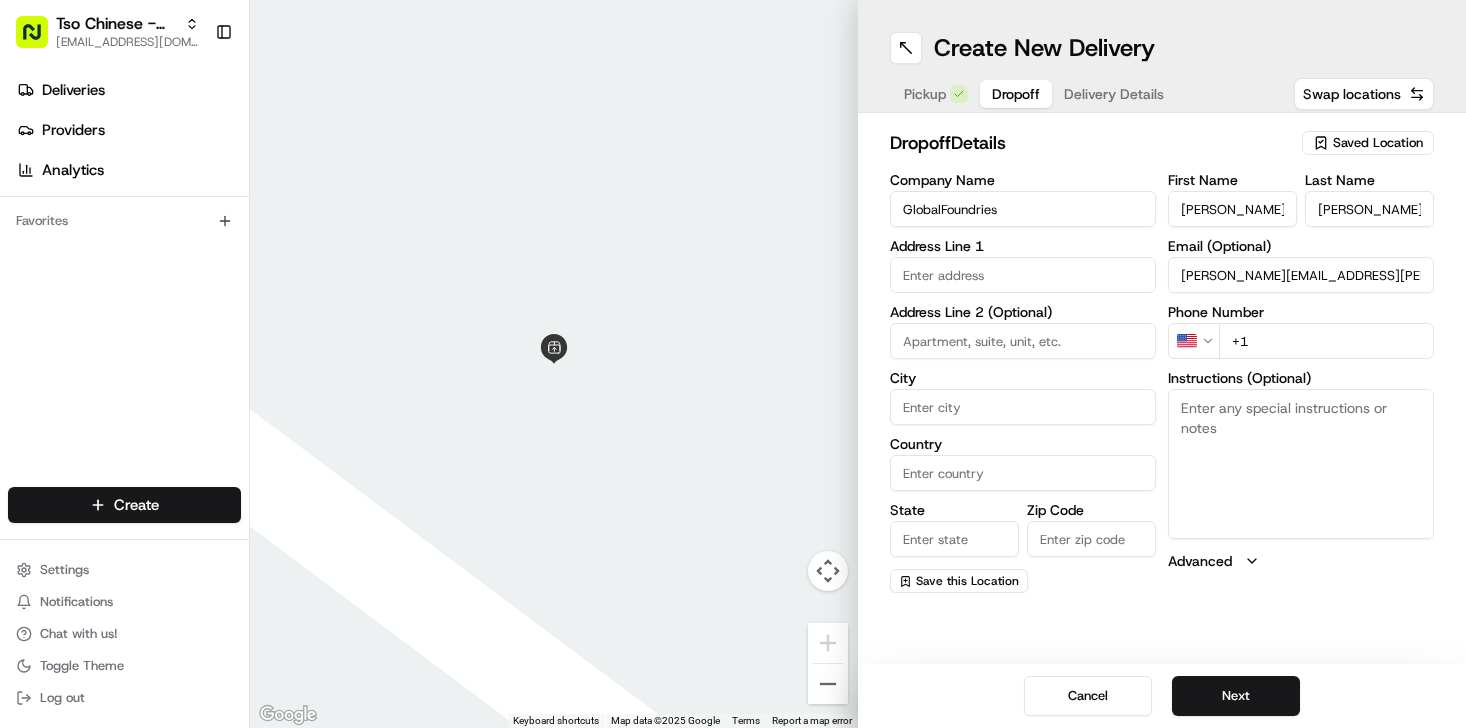 type on "GlobalFoundries" 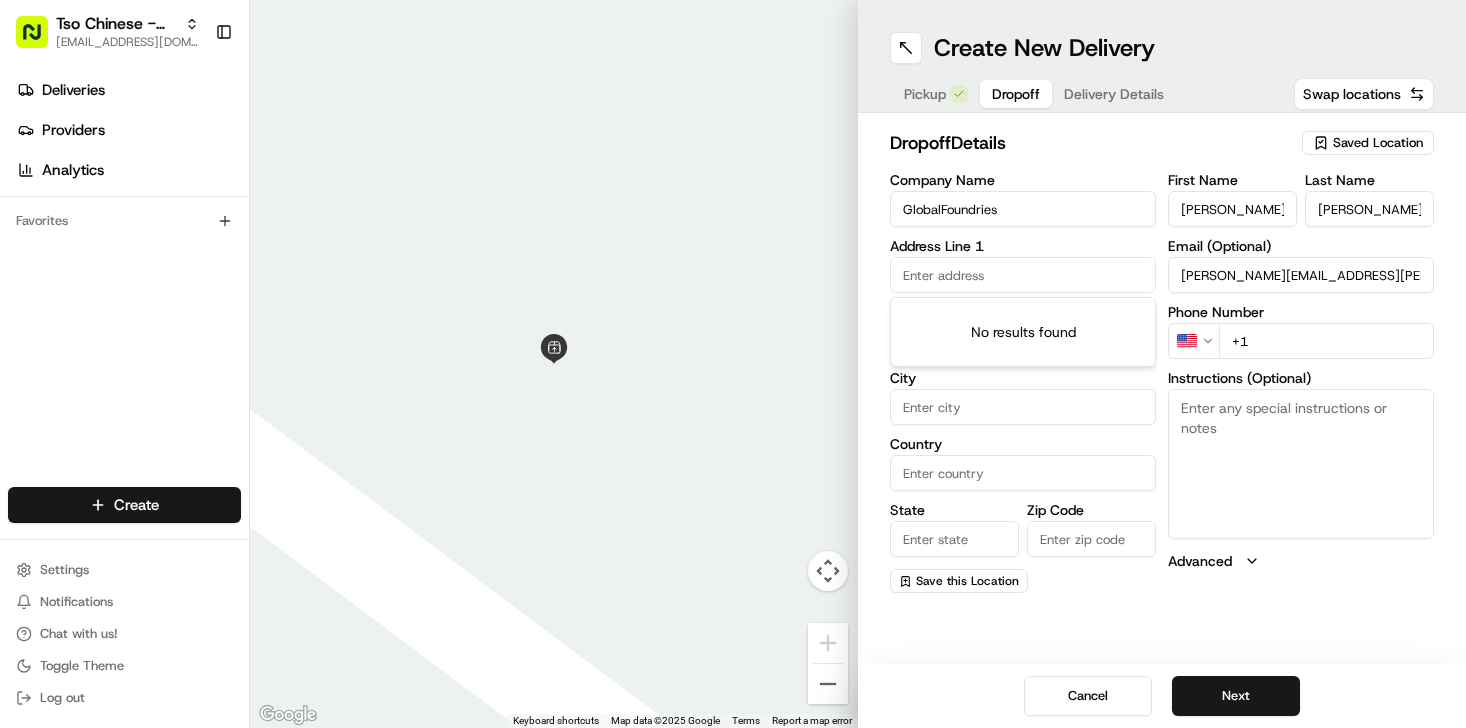 click at bounding box center [1023, 275] 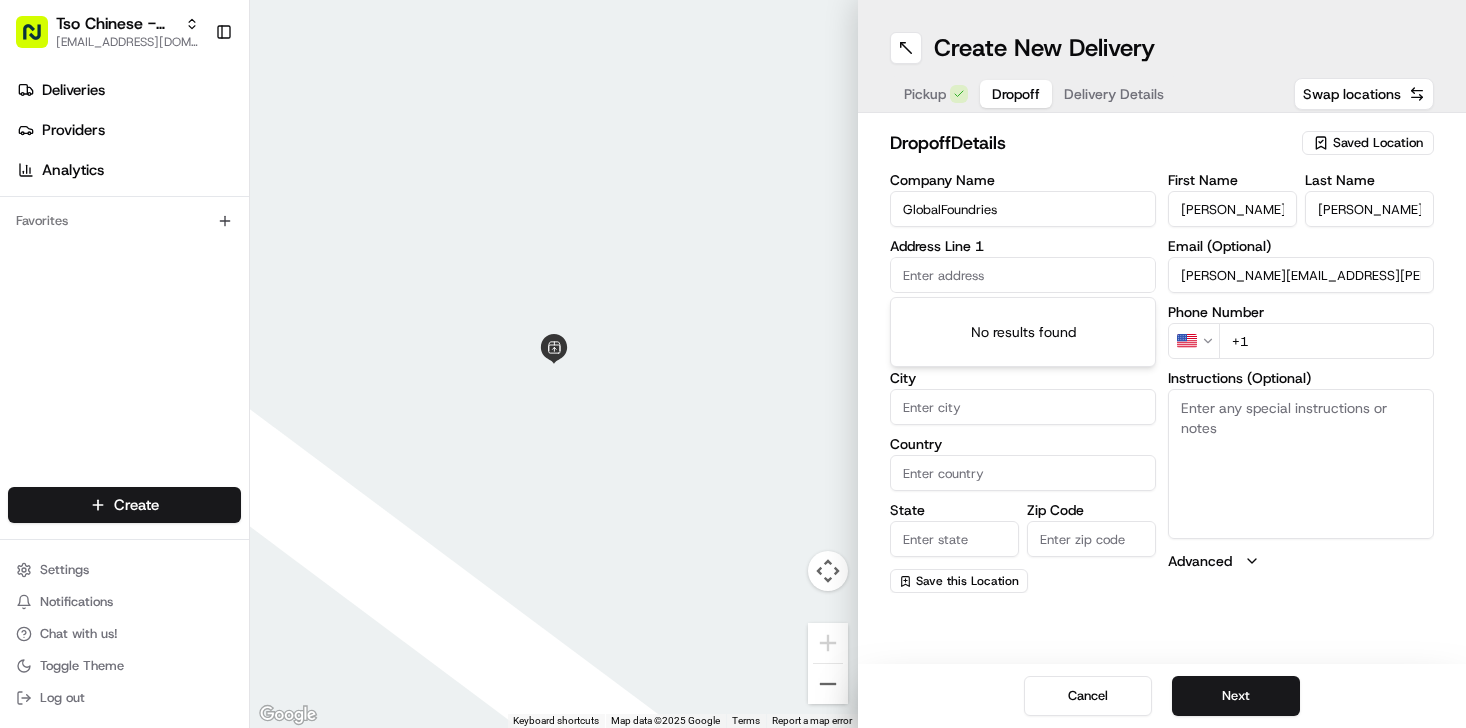 paste on "[STREET_ADDRESS]" 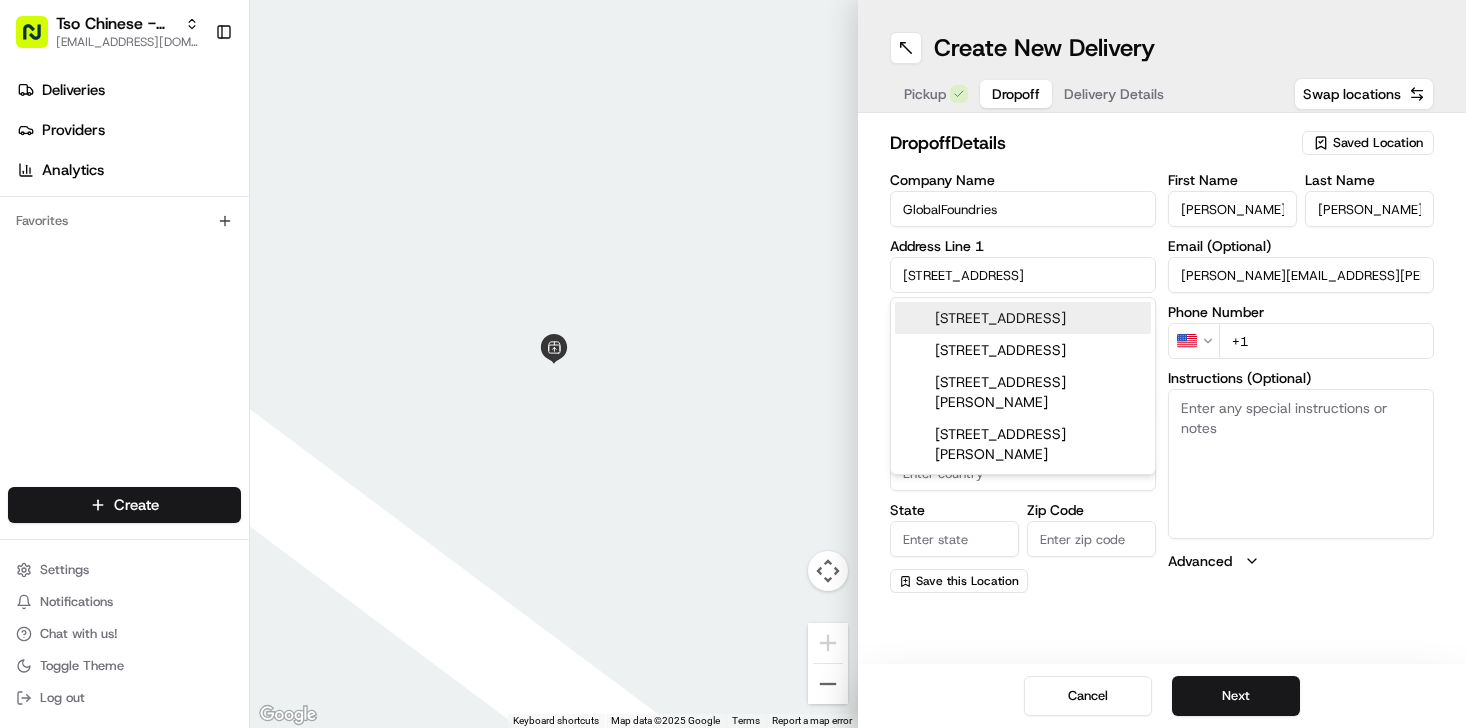 click on "[STREET_ADDRESS]" at bounding box center [1023, 318] 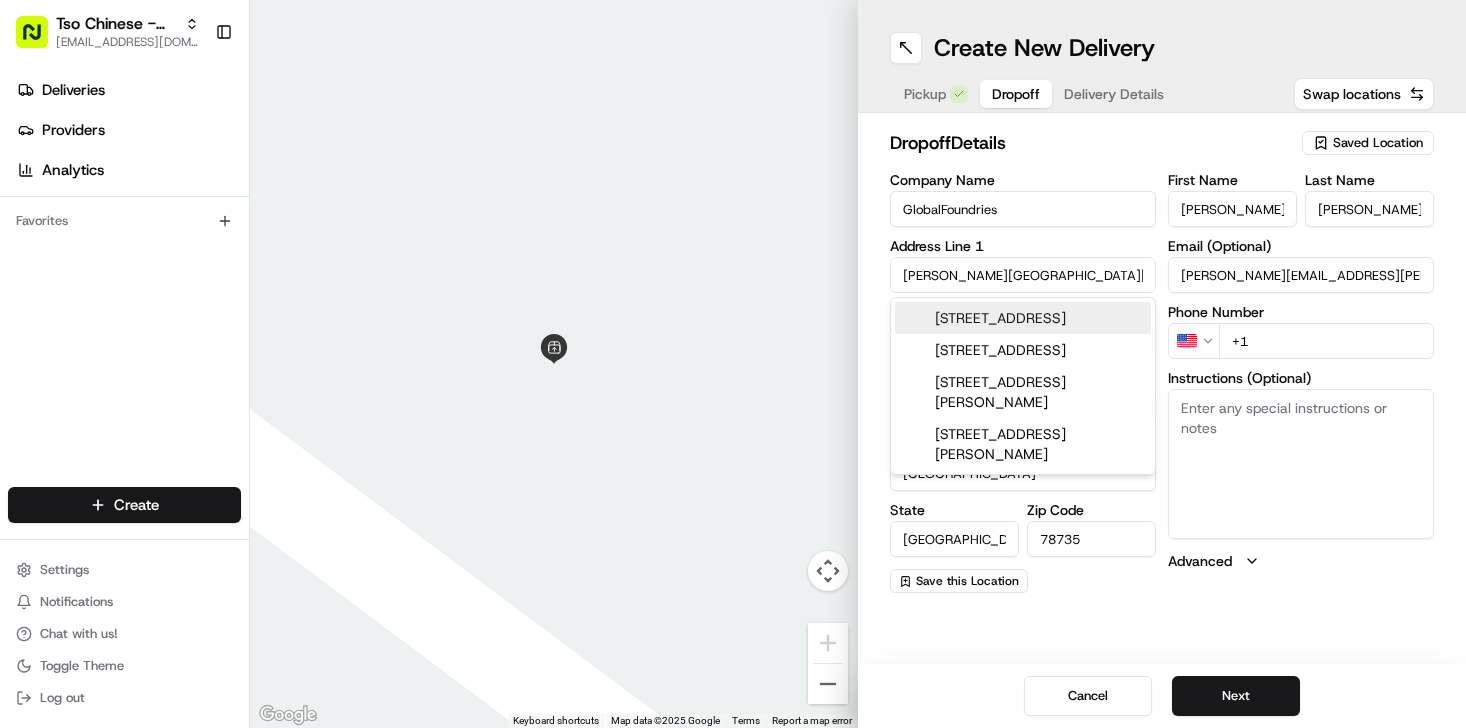 type on "[STREET_ADDRESS]" 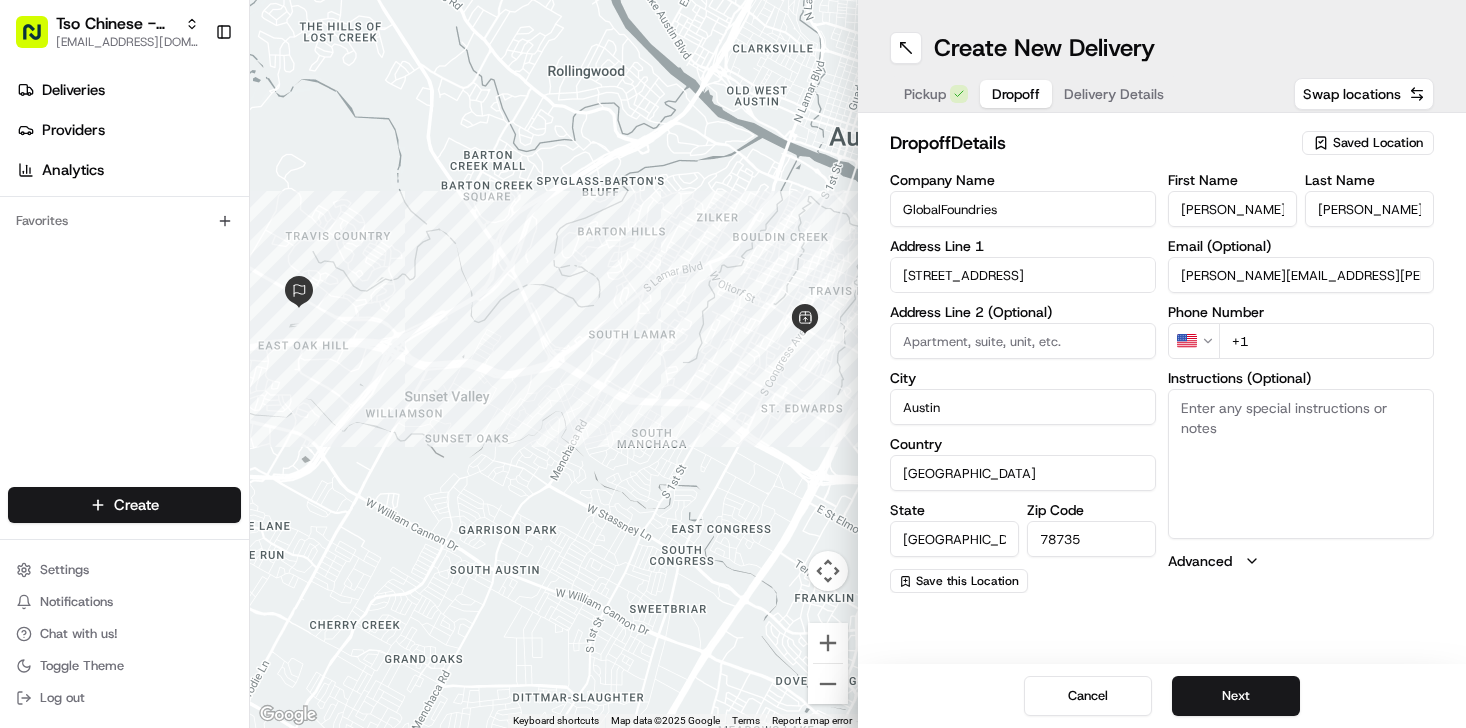 click on "dropoff  Details Saved Location Company Name GlobalFoundries Address Line [GEOGRAPHIC_DATA] Address Line 2 (Optional) [GEOGRAPHIC_DATA] [GEOGRAPHIC_DATA] [US_STATE] Zip Code 78735 Save this Location First Name [PERSON_NAME] Last Name [PERSON_NAME] Email (Optional) [PERSON_NAME][EMAIL_ADDRESS][PERSON_NAME][DOMAIN_NAME] Phone Number US +1 Instructions (Optional) Advanced" at bounding box center (1162, 361) 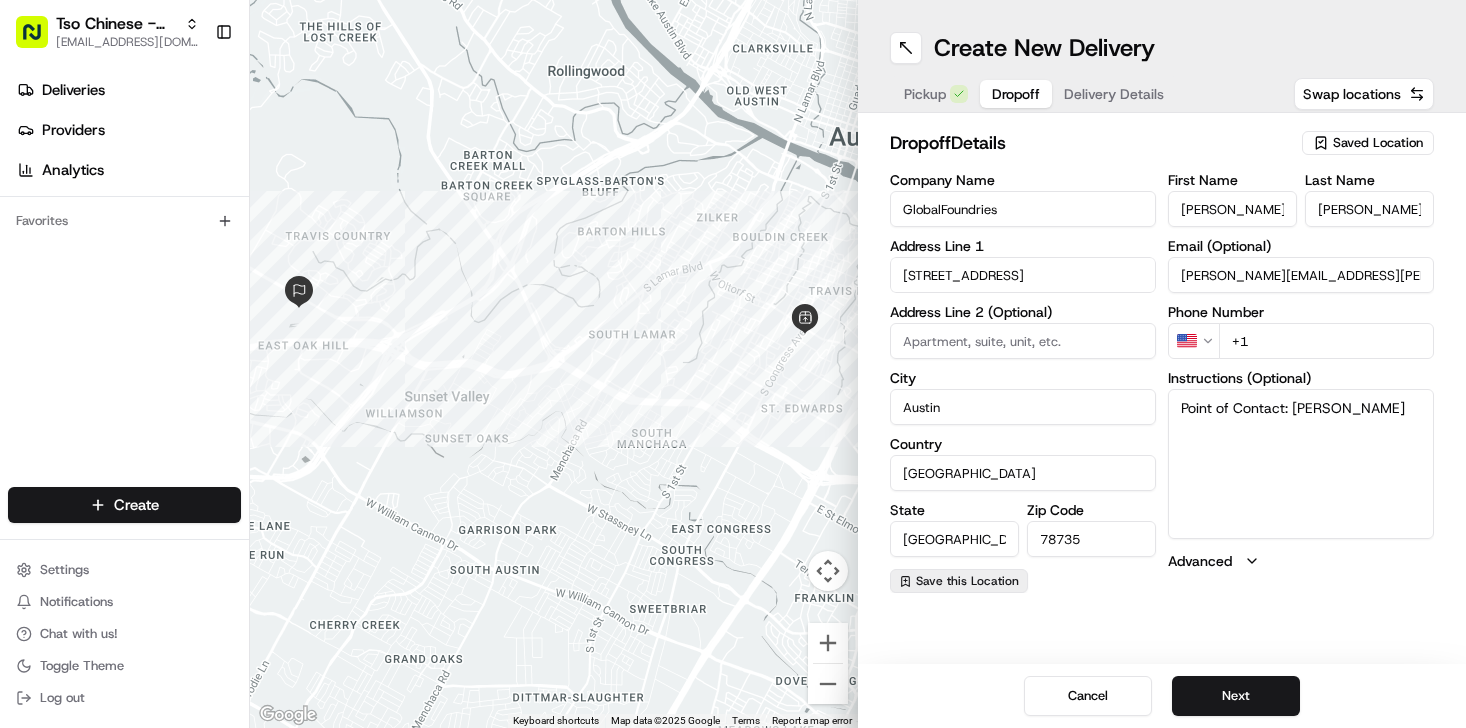 type on "Point of Contact: [PERSON_NAME]" 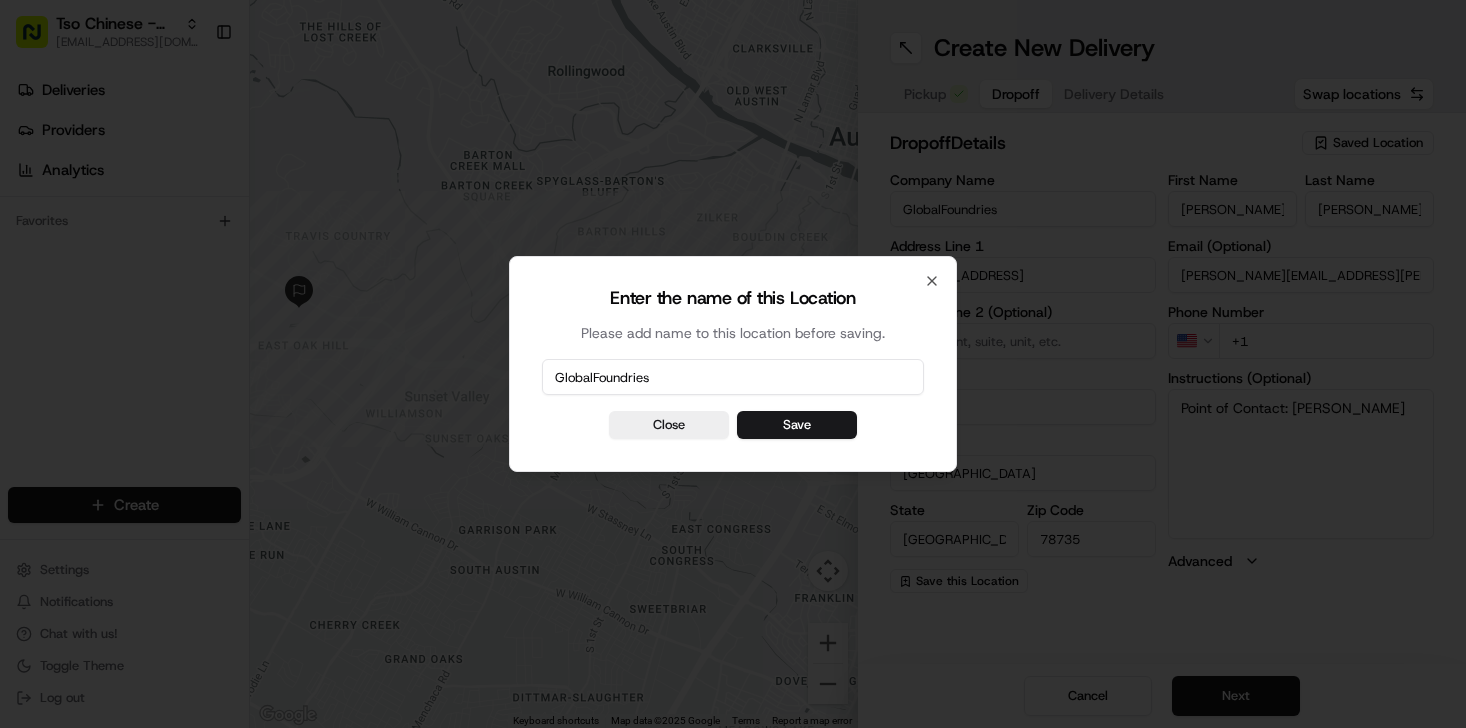 click on "GlobalFoundries" at bounding box center (733, 377) 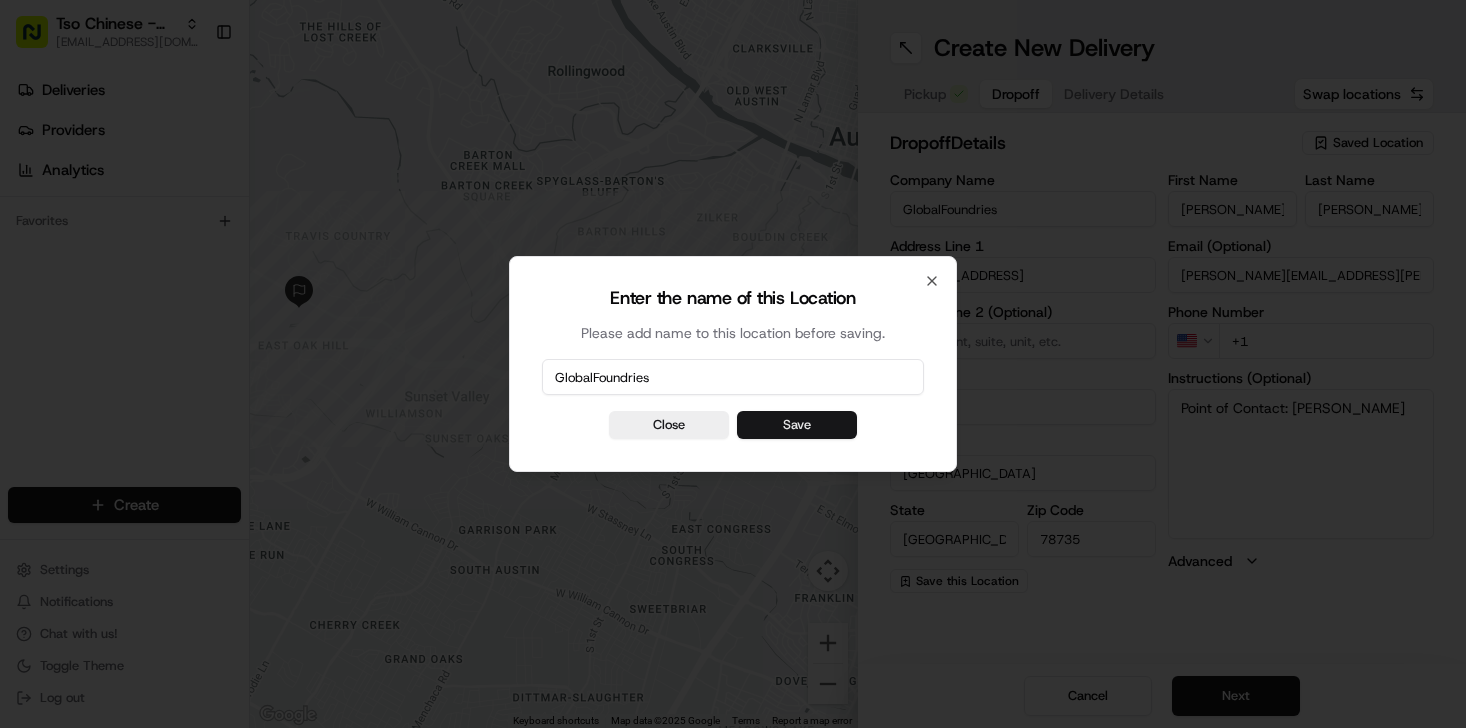 type on "GlobalFoundries" 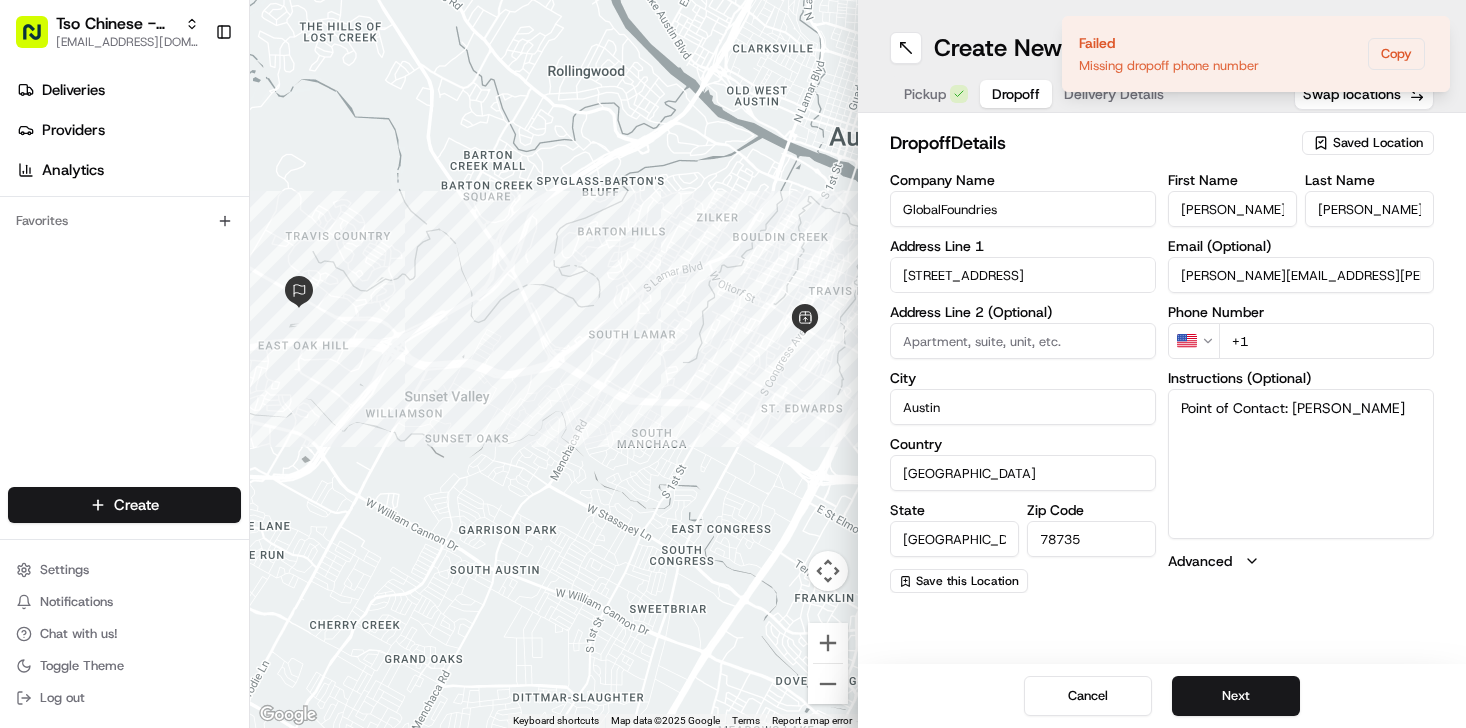 click on "+1" at bounding box center [1326, 341] 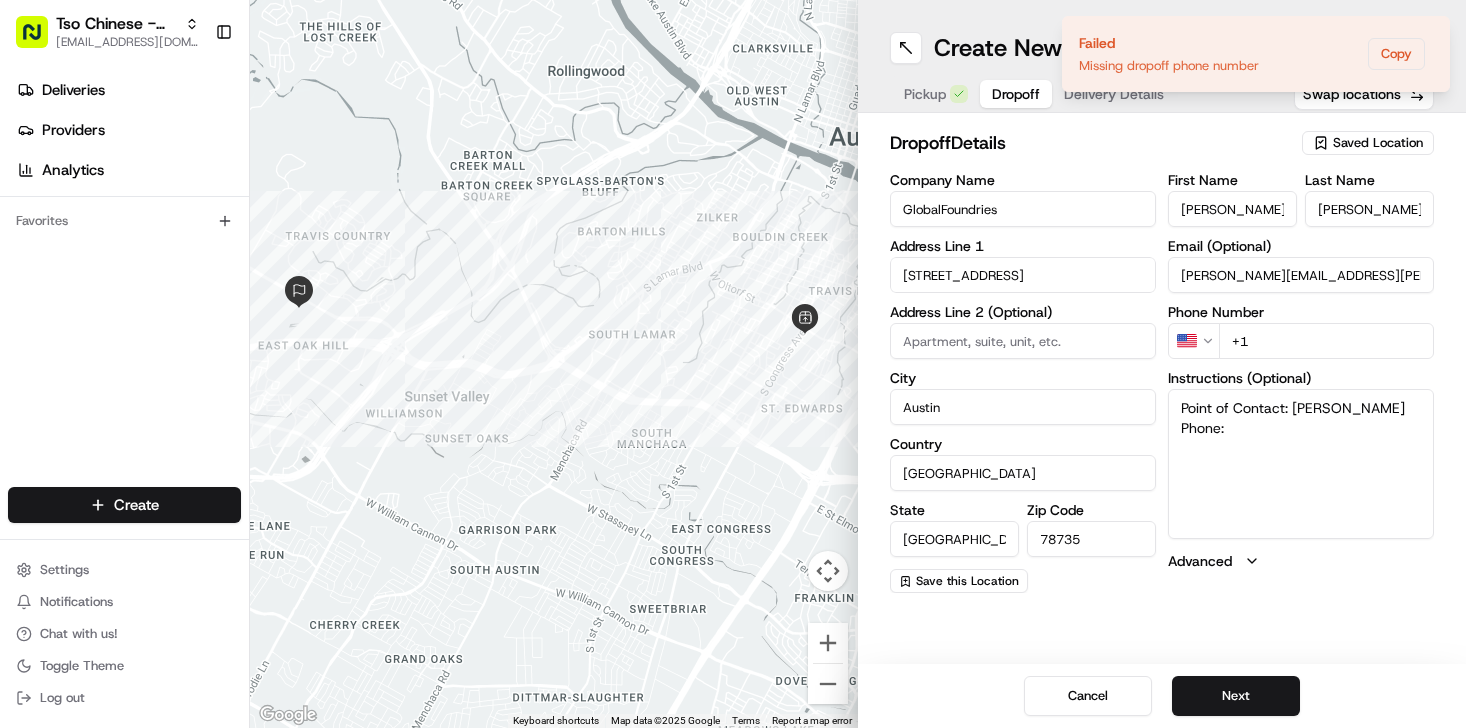 paste on "5129141038" 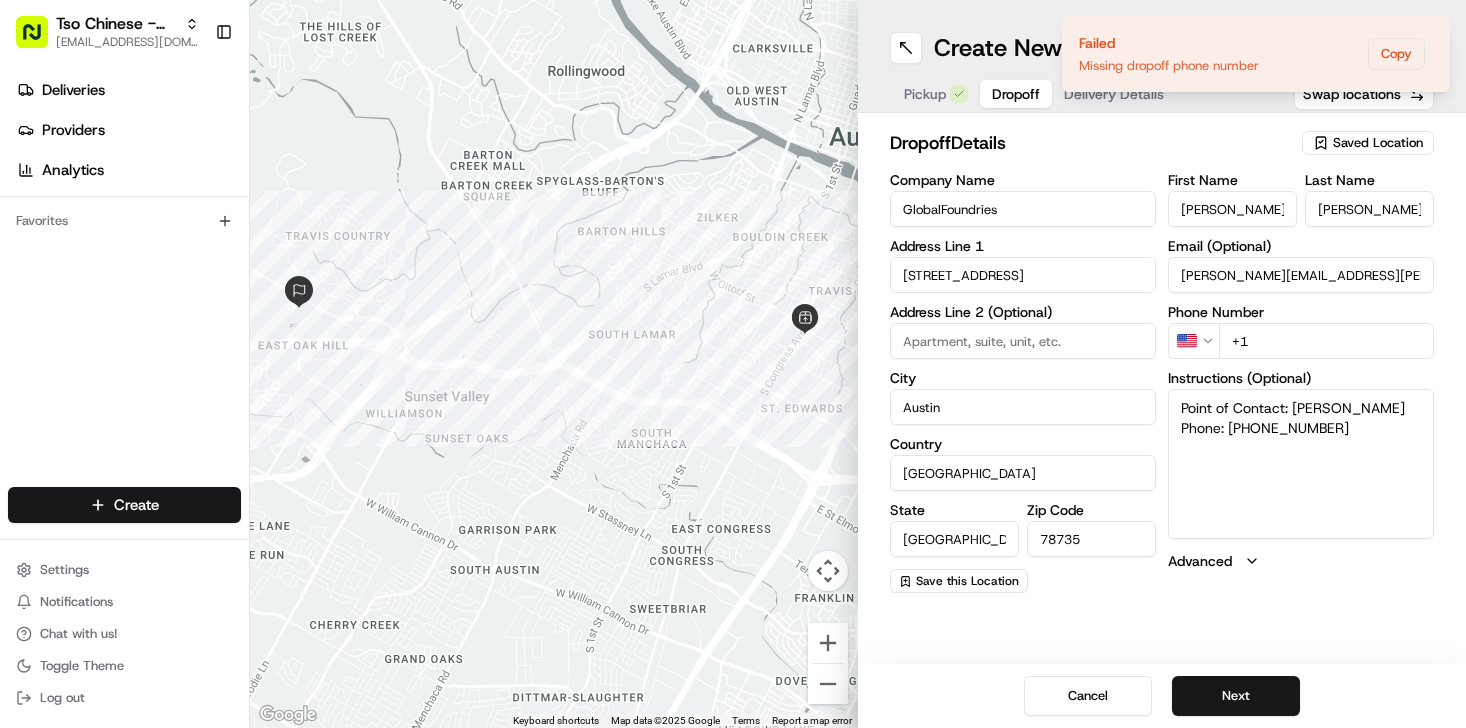 type on "Point of Contact: [PERSON_NAME]
Phone: [PHONE_NUMBER]" 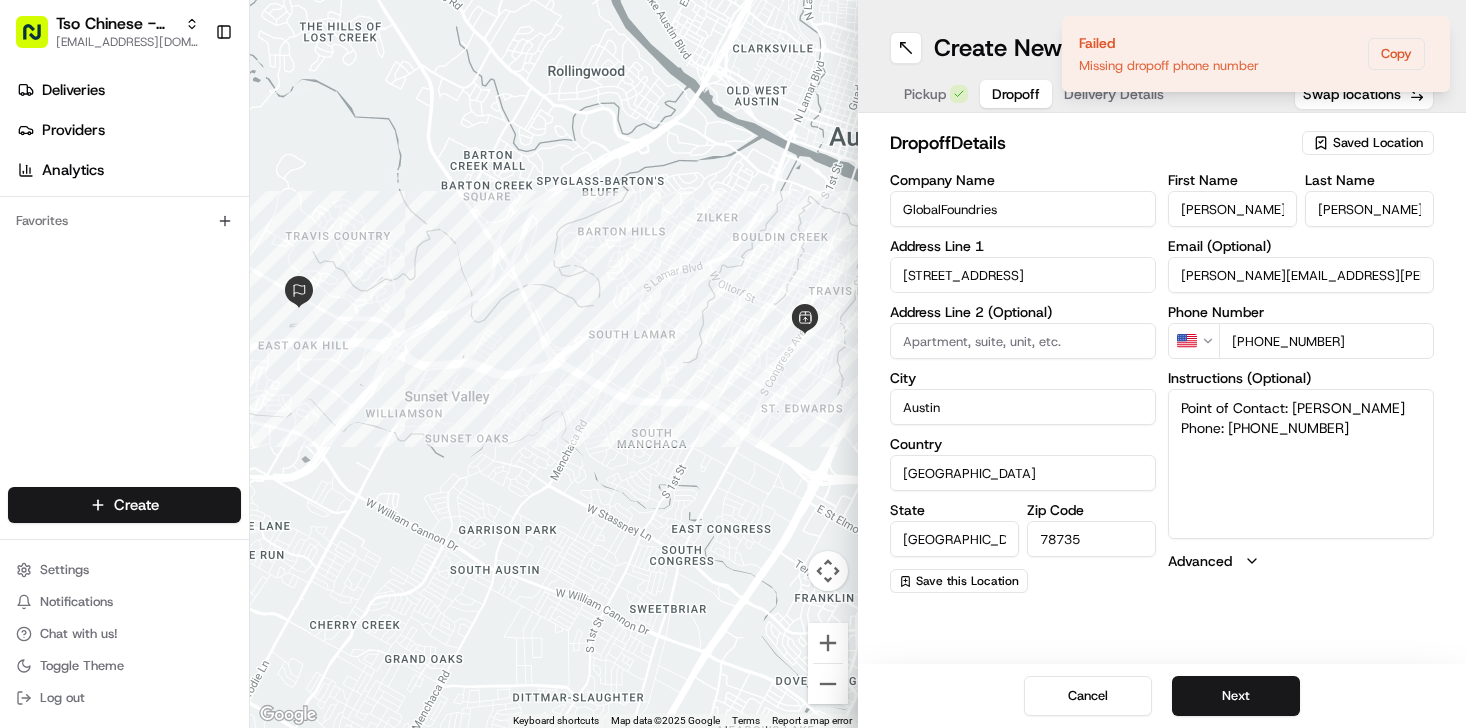type on "[PHONE_NUMBER]" 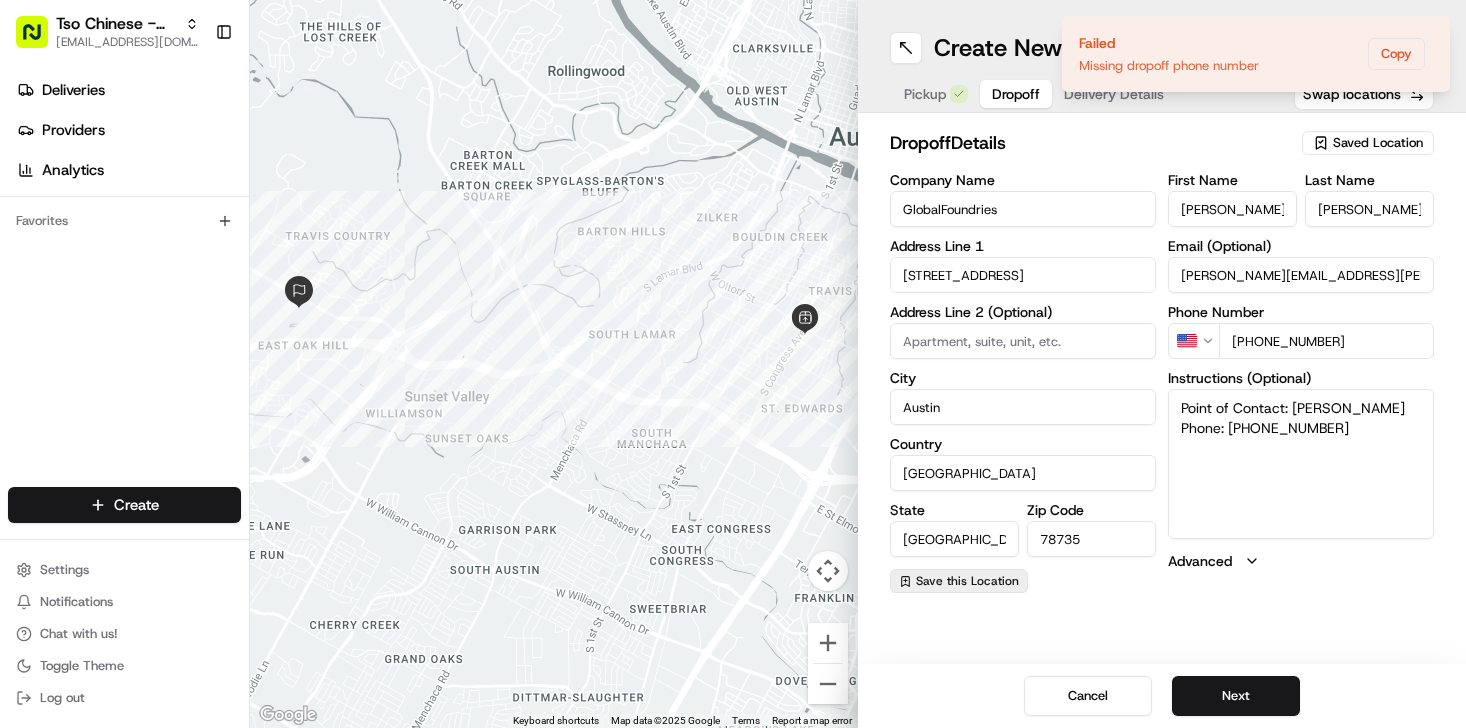 click on "Save this Location" at bounding box center [967, 581] 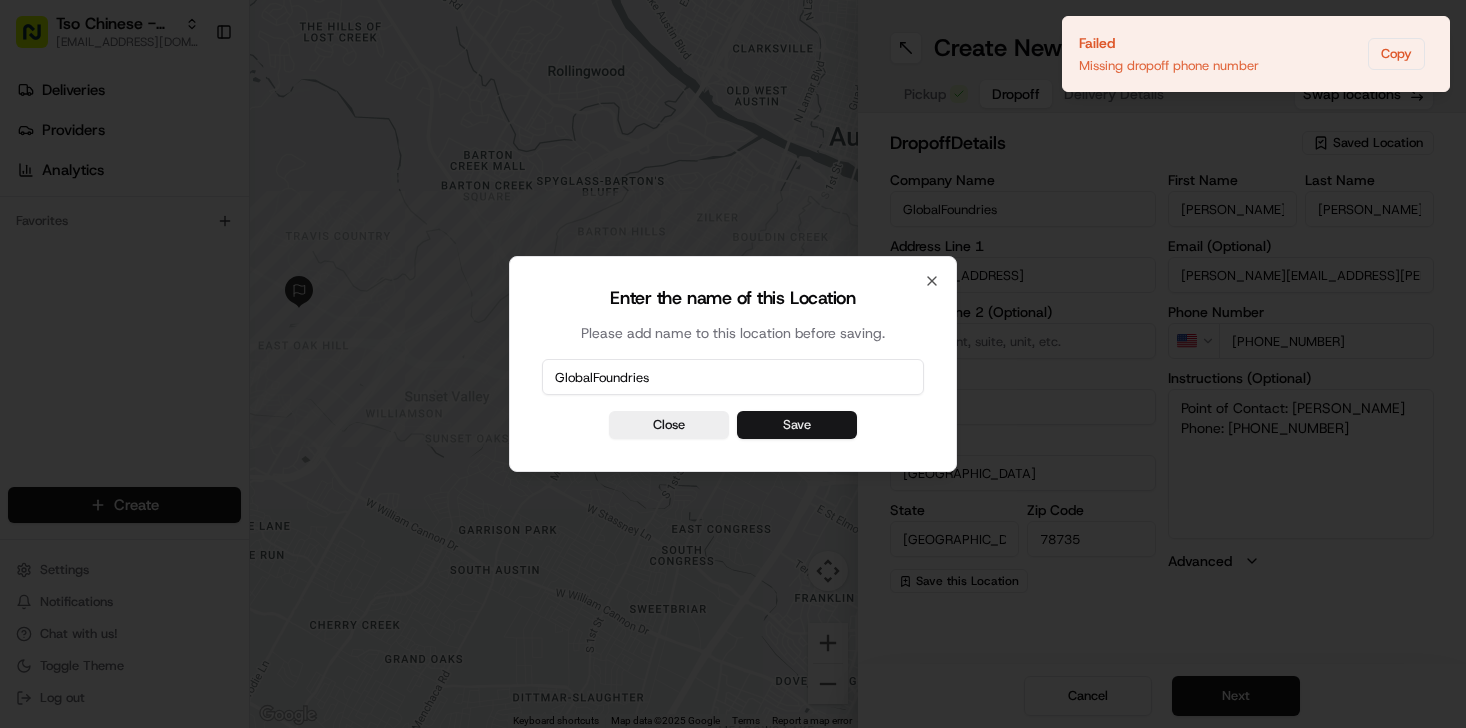 click on "Save" at bounding box center [797, 425] 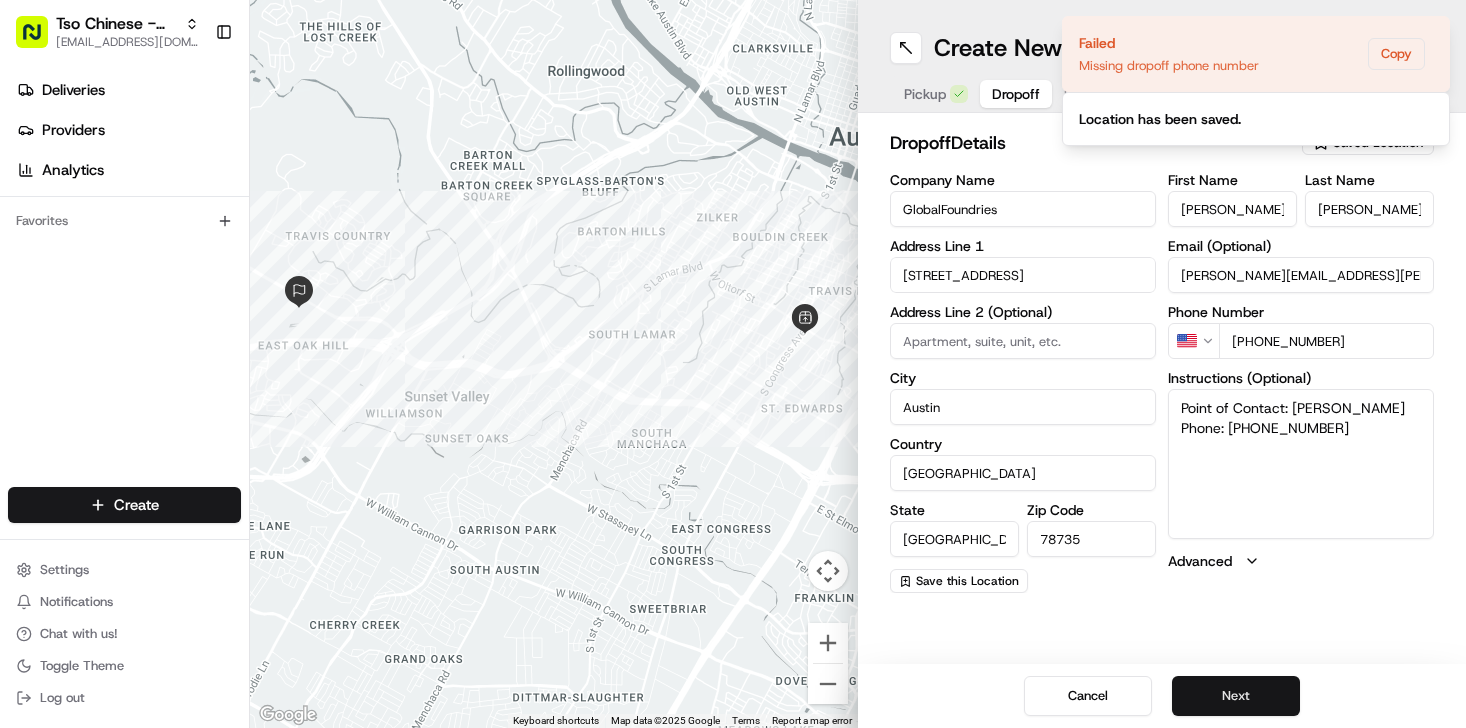 click on "Next" at bounding box center [1236, 696] 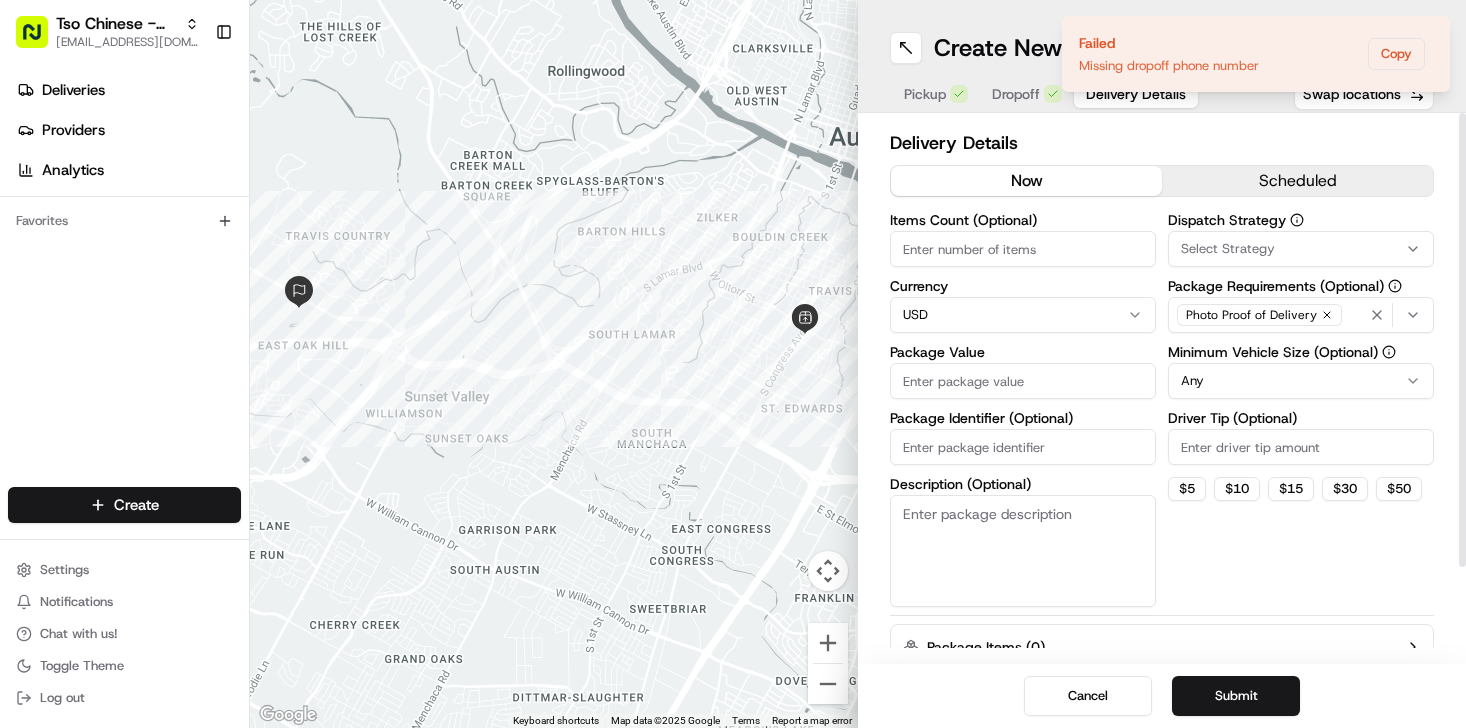 click on "Items Count (Optional)" at bounding box center [1023, 249] 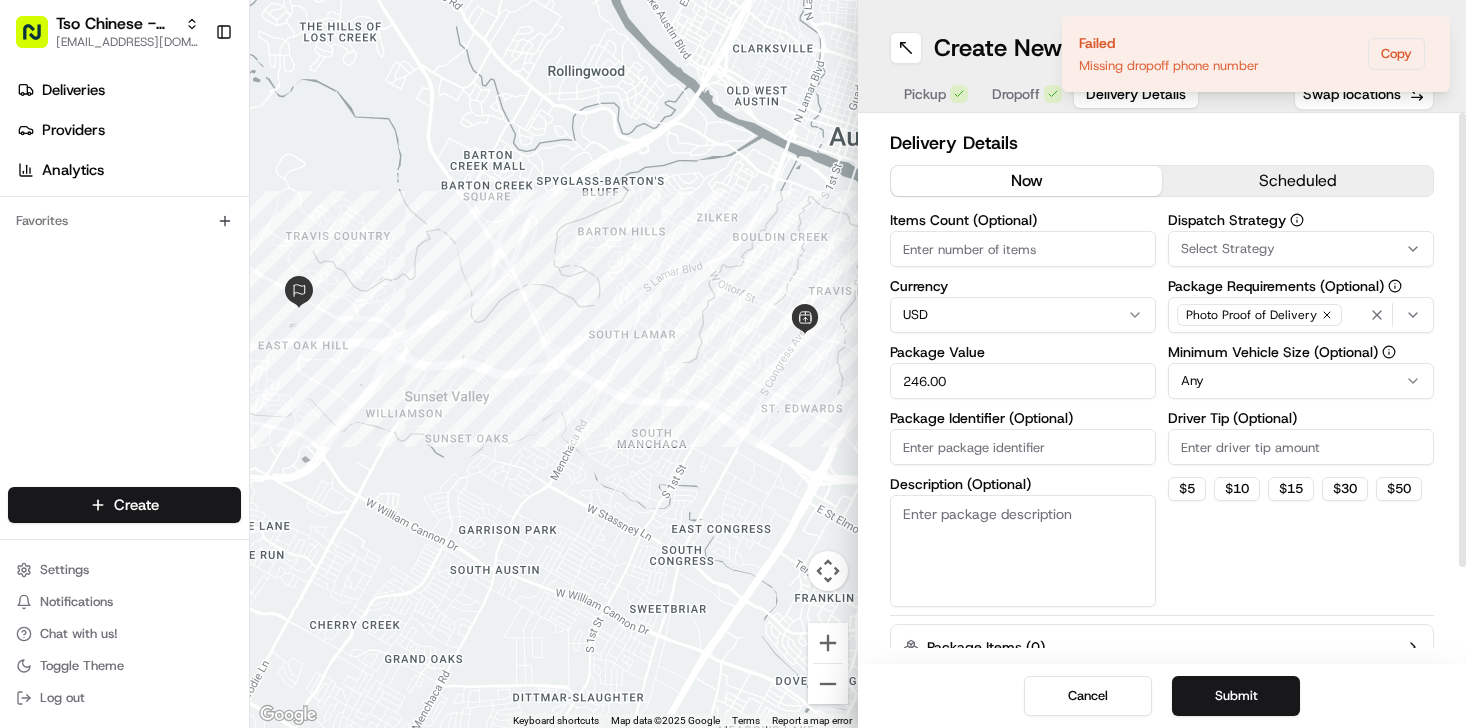 type on "246.00" 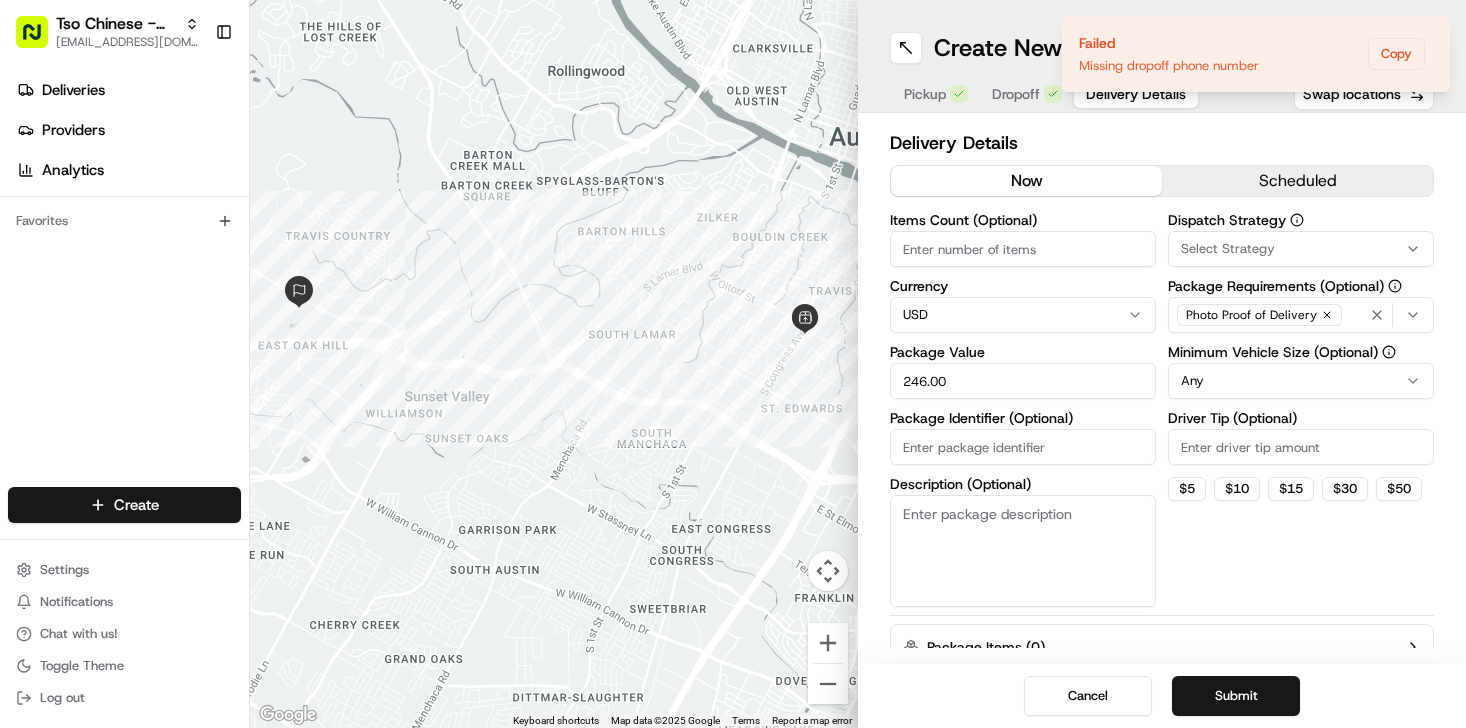 click at bounding box center (0, 728) 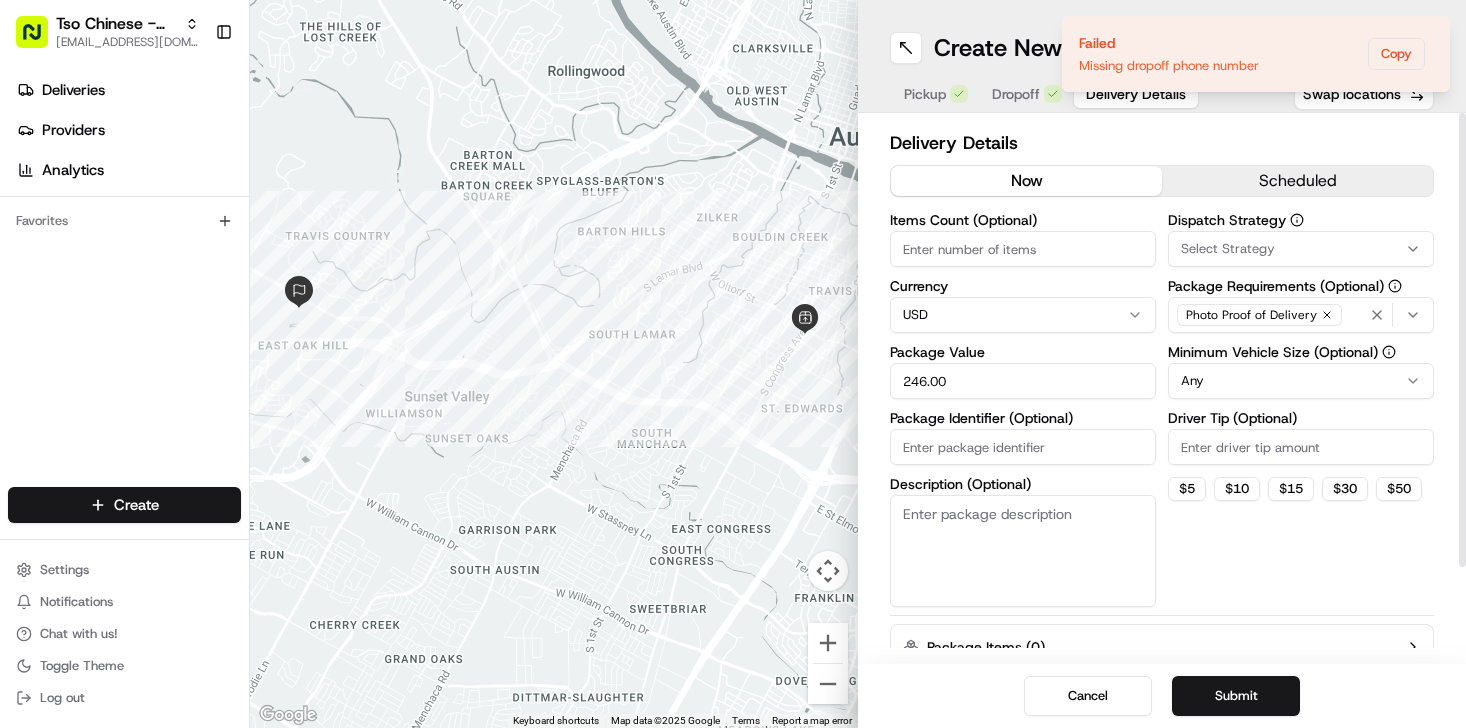click on "Package Identifier (Optional)" at bounding box center [1023, 418] 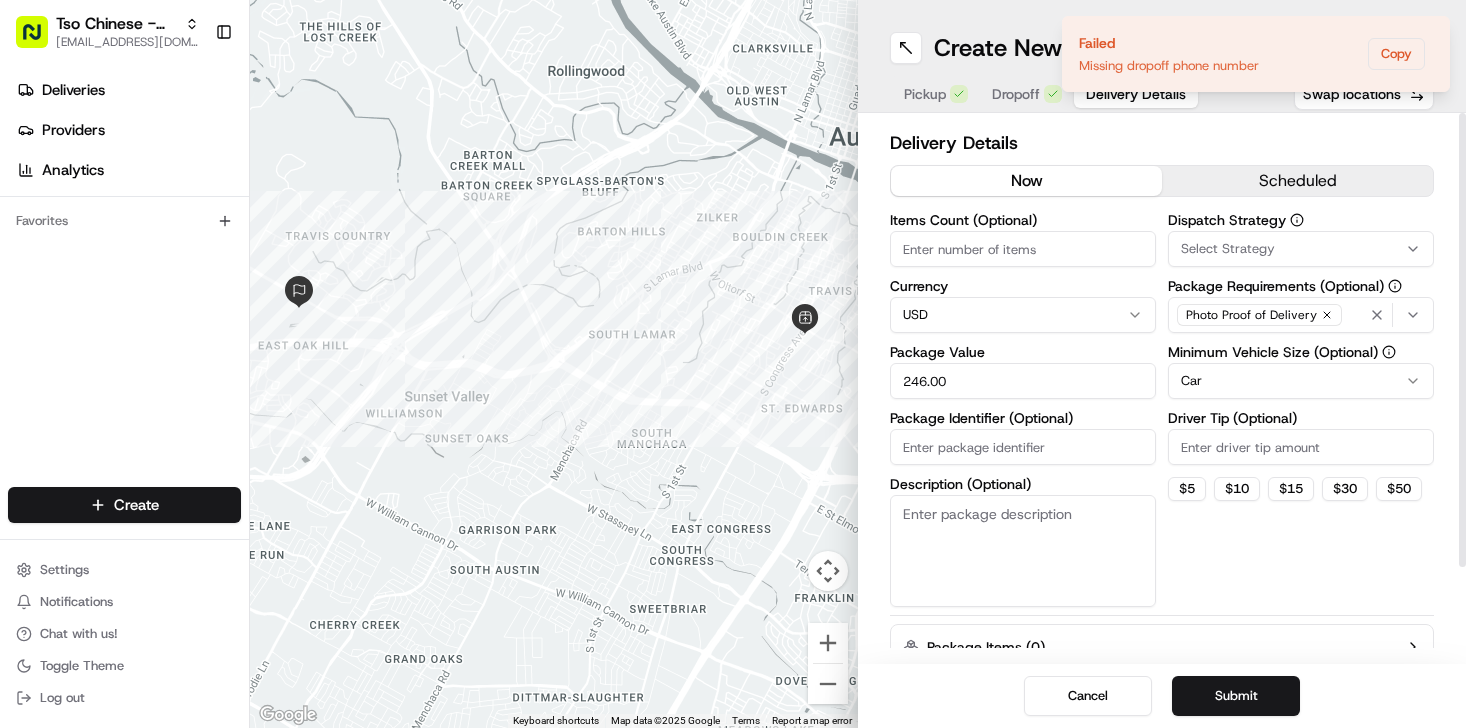 click on "Photo Proof of Delivery" at bounding box center [1259, 315] 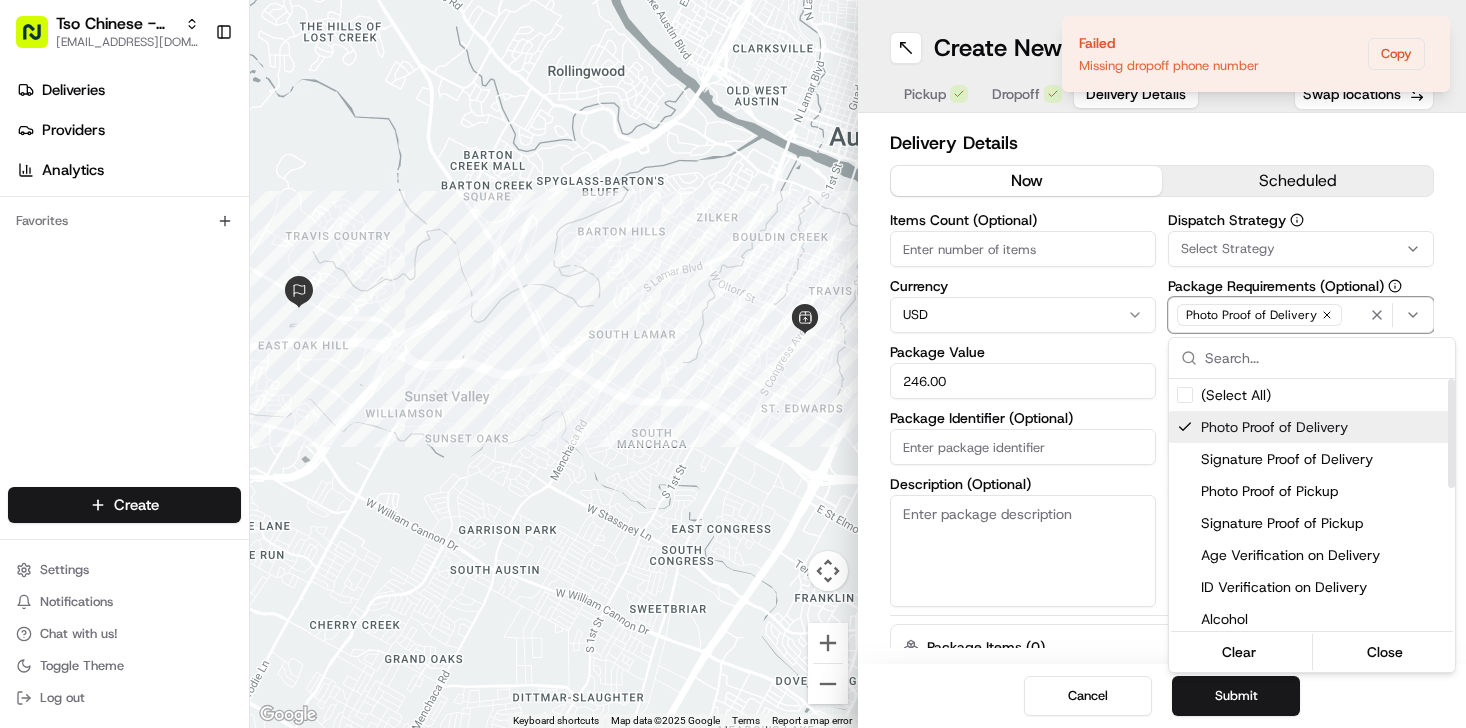 click on "Photo Proof of Delivery" at bounding box center (1324, 427) 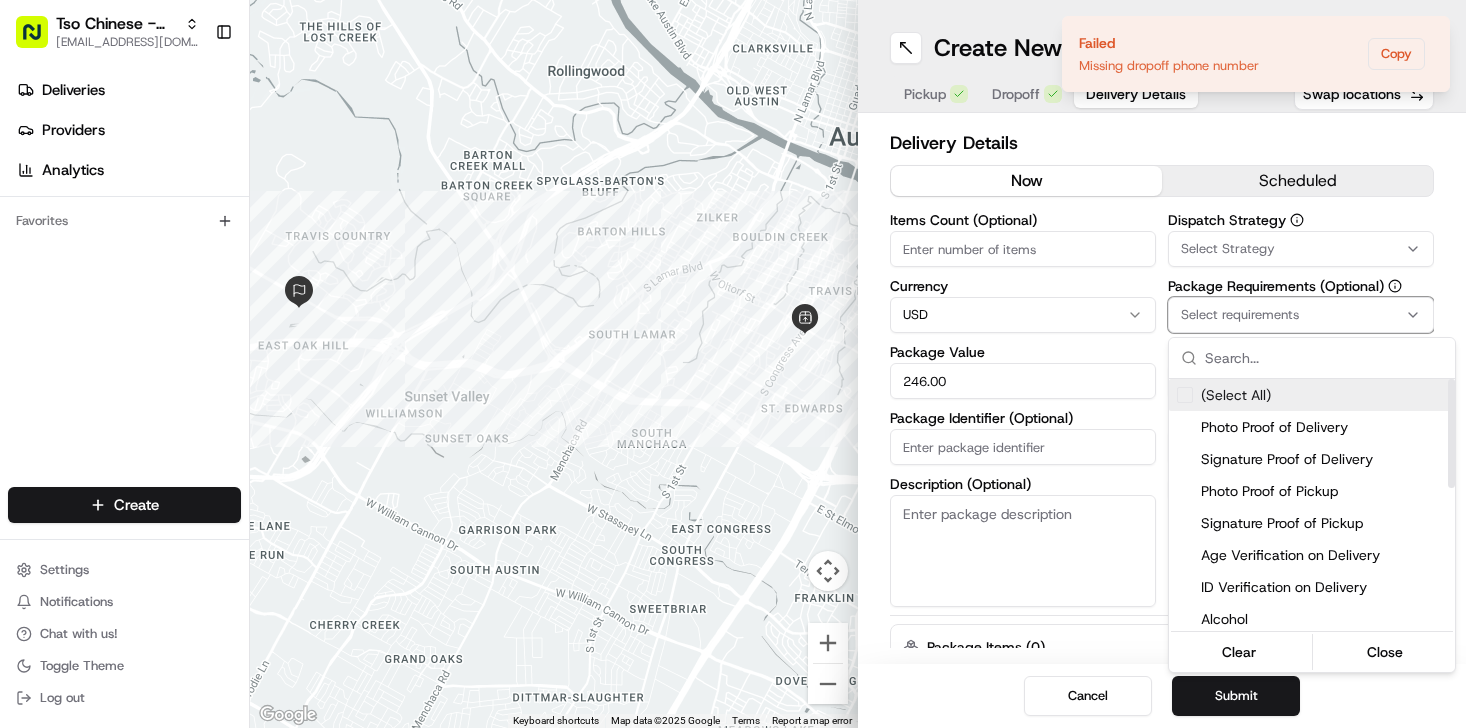 click on "Tso Chinese - Catering [EMAIL_ADDRESS][DOMAIN_NAME] Toggle Sidebar Deliveries Providers Analytics Favorites Main Menu Members & Organization Organization Users Roles Preferences Customization Tracking Orchestration Automations Dispatch Strategy Locations Pickup Locations Dropoff Locations Billing Billing Refund Requests Integrations Notification Triggers Webhooks API Keys Request Logs Create Settings Notifications Chat with us! Toggle Theme Log out ← Move left → Move right ↑ Move up ↓ Move down + Zoom in - Zoom out Home Jump left by 75% End Jump right by 75% Page Up Jump up by 75% Page Down Jump down by 75% Keyboard shortcuts Map Data Map data ©2025 Google Map data ©2025 Google 1 km  Click to toggle between metric and imperial units Terms Report a map error Create New Delivery Pickup Dropoff Delivery Details Swap locations Delivery Details now scheduled Items Count (Optional) Currency USD Package Value 246.00 Package Identifier (Optional) Description (Optional) Dispatch Strategy Car $ 5 $" at bounding box center (733, 364) 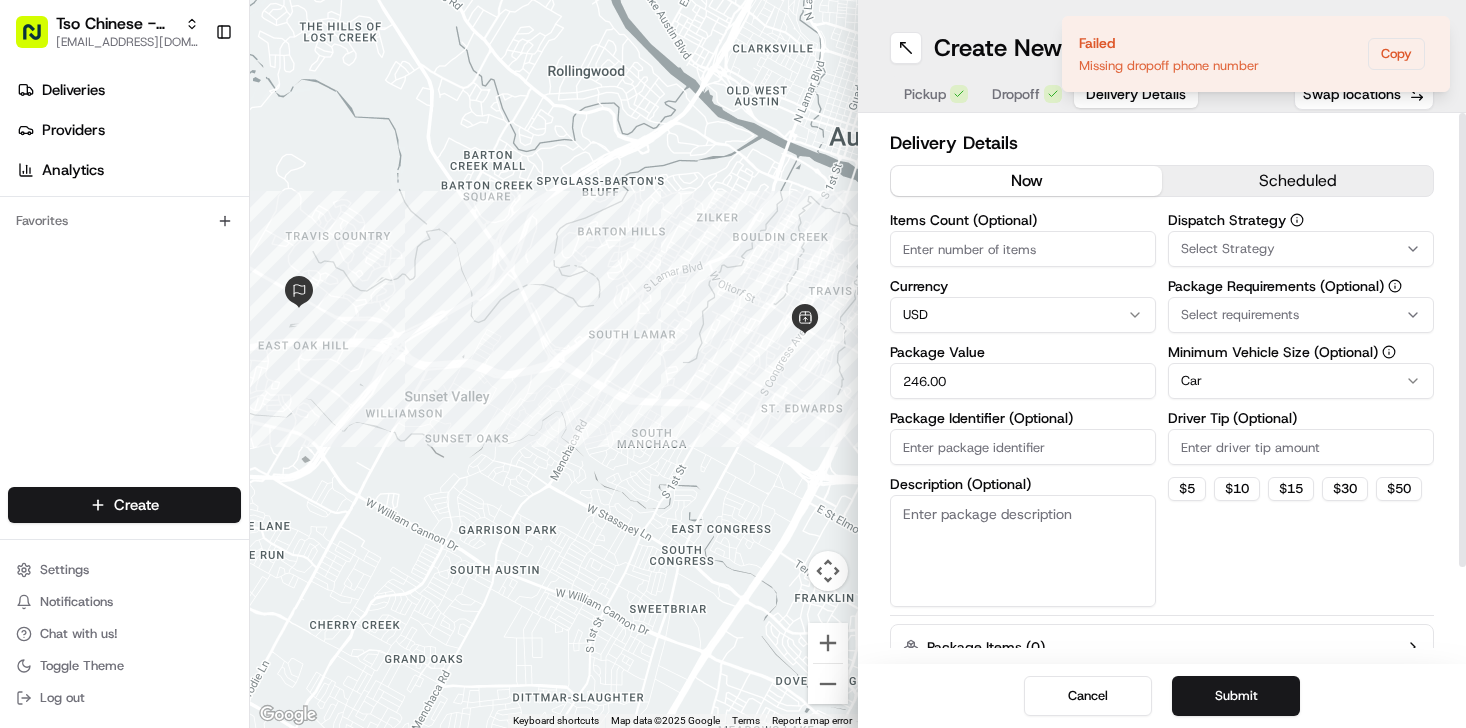 click on "Dispatch Strategy Select Strategy Package Requirements (Optional) Select requirements Minimum Vehicle Size (Optional) Car Driver Tip (Optional) $ 5 $ 10 $ 15 $ 30 $ 50" at bounding box center [1301, 410] 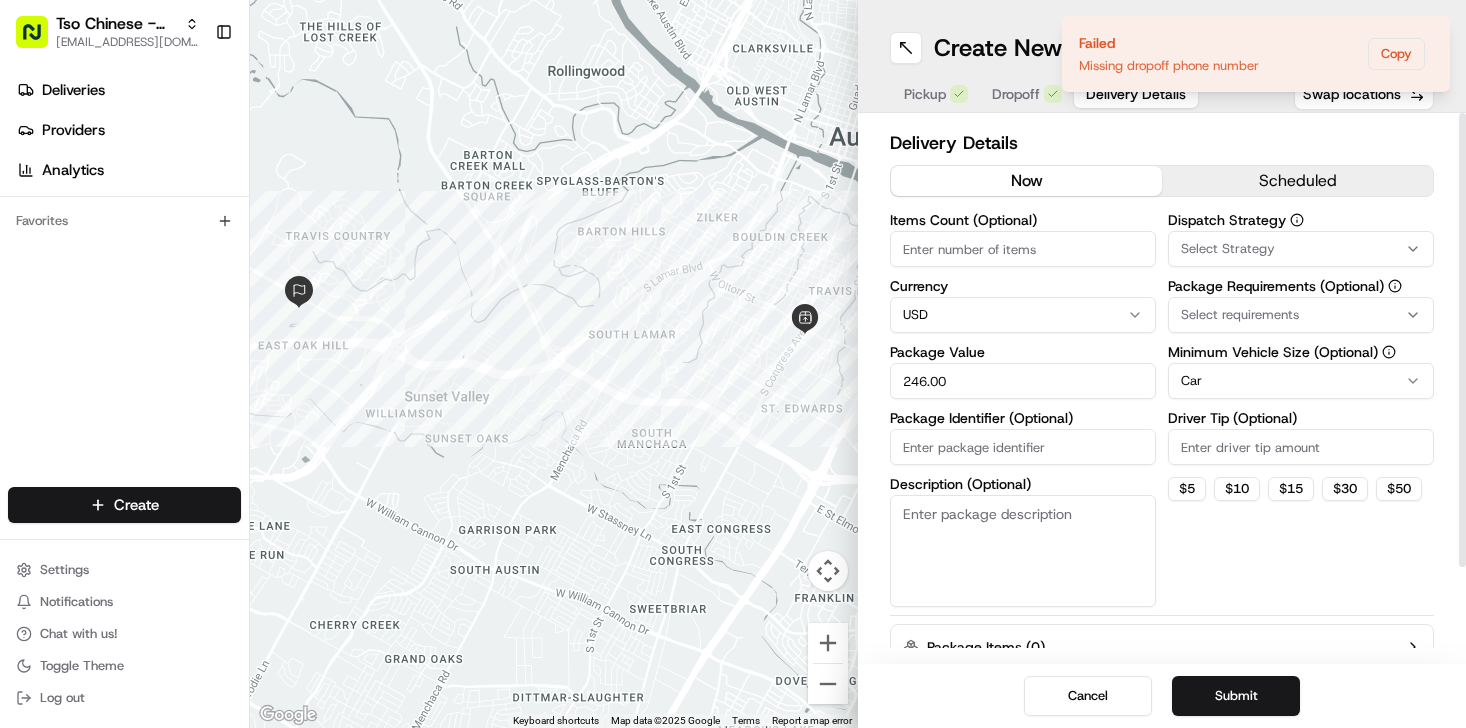 click on "Select requirements" at bounding box center [1240, 315] 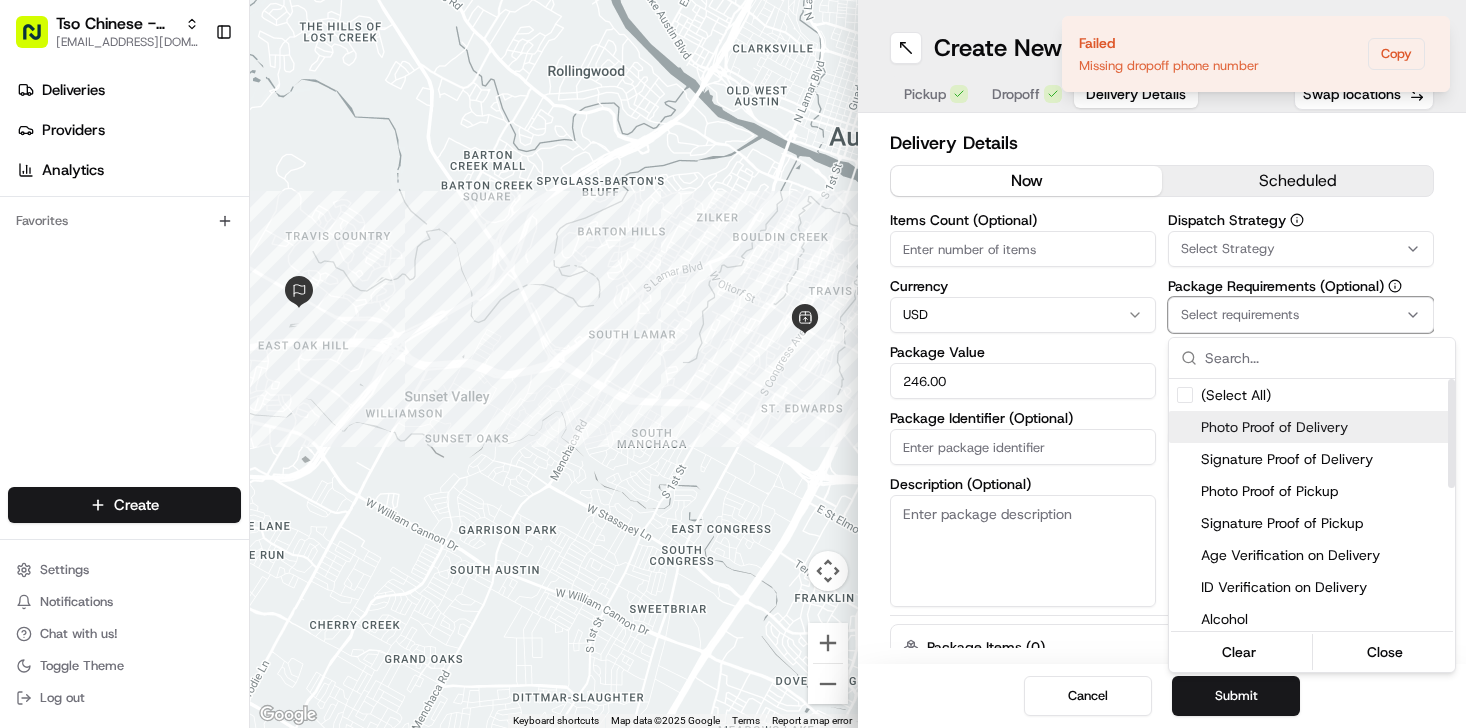 click on "Photo Proof of Delivery" at bounding box center [1312, 427] 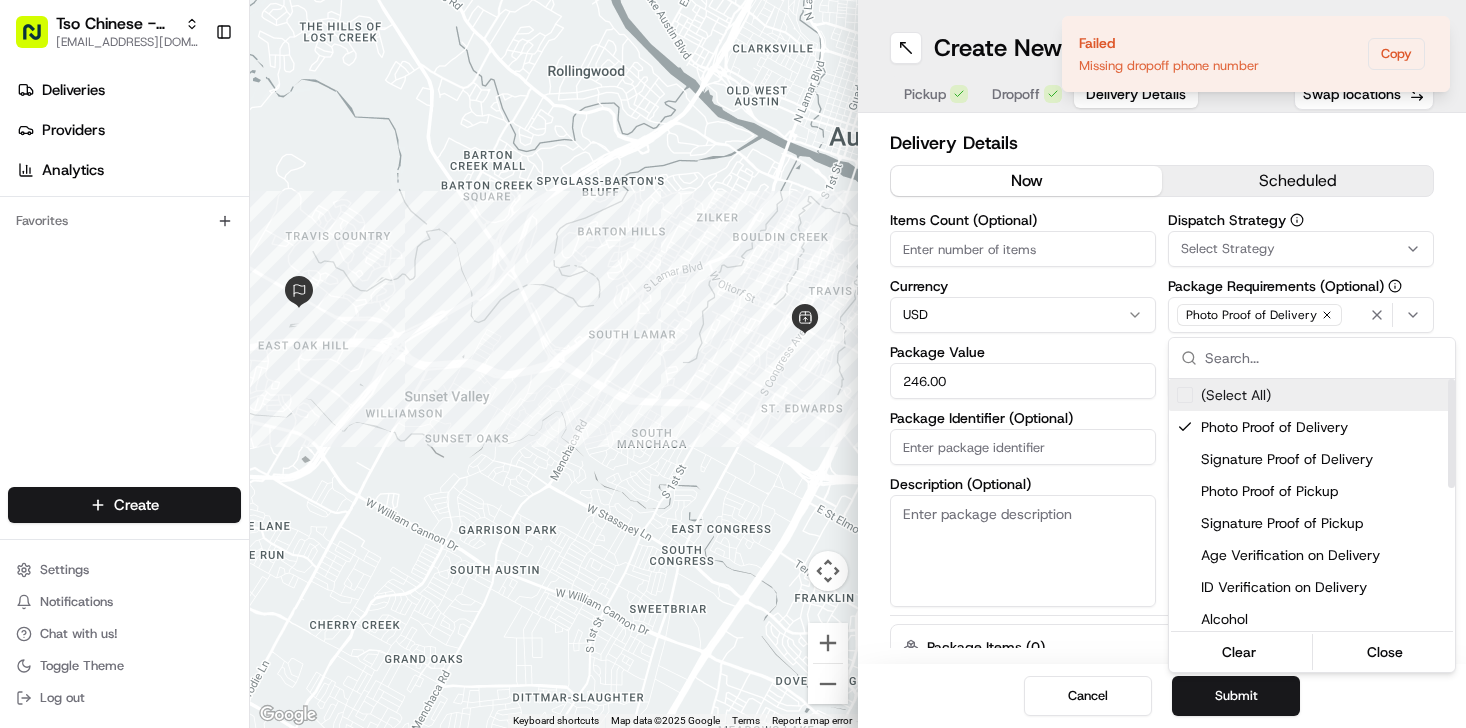 click on "Tso Chinese - Catering [EMAIL_ADDRESS][DOMAIN_NAME] Toggle Sidebar Deliveries Providers Analytics Favorites Main Menu Members & Organization Organization Users Roles Preferences Customization Tracking Orchestration Automations Dispatch Strategy Locations Pickup Locations Dropoff Locations Billing Billing Refund Requests Integrations Notification Triggers Webhooks API Keys Request Logs Create Settings Notifications Chat with us! Toggle Theme Log out ← Move left → Move right ↑ Move up ↓ Move down + Zoom in - Zoom out Home Jump left by 75% End Jump right by 75% Page Up Jump up by 75% Page Down Jump down by 75% Keyboard shortcuts Map Data Map data ©2025 Google Map data ©2025 Google 1 km  Click to toggle between metric and imperial units Terms Report a map error Create New Delivery Pickup Dropoff Delivery Details Swap locations Delivery Details now scheduled Items Count (Optional) Currency USD Package Value 246.00 Package Identifier (Optional) Description (Optional) Dispatch Strategy Car $ 5 $" at bounding box center [733, 364] 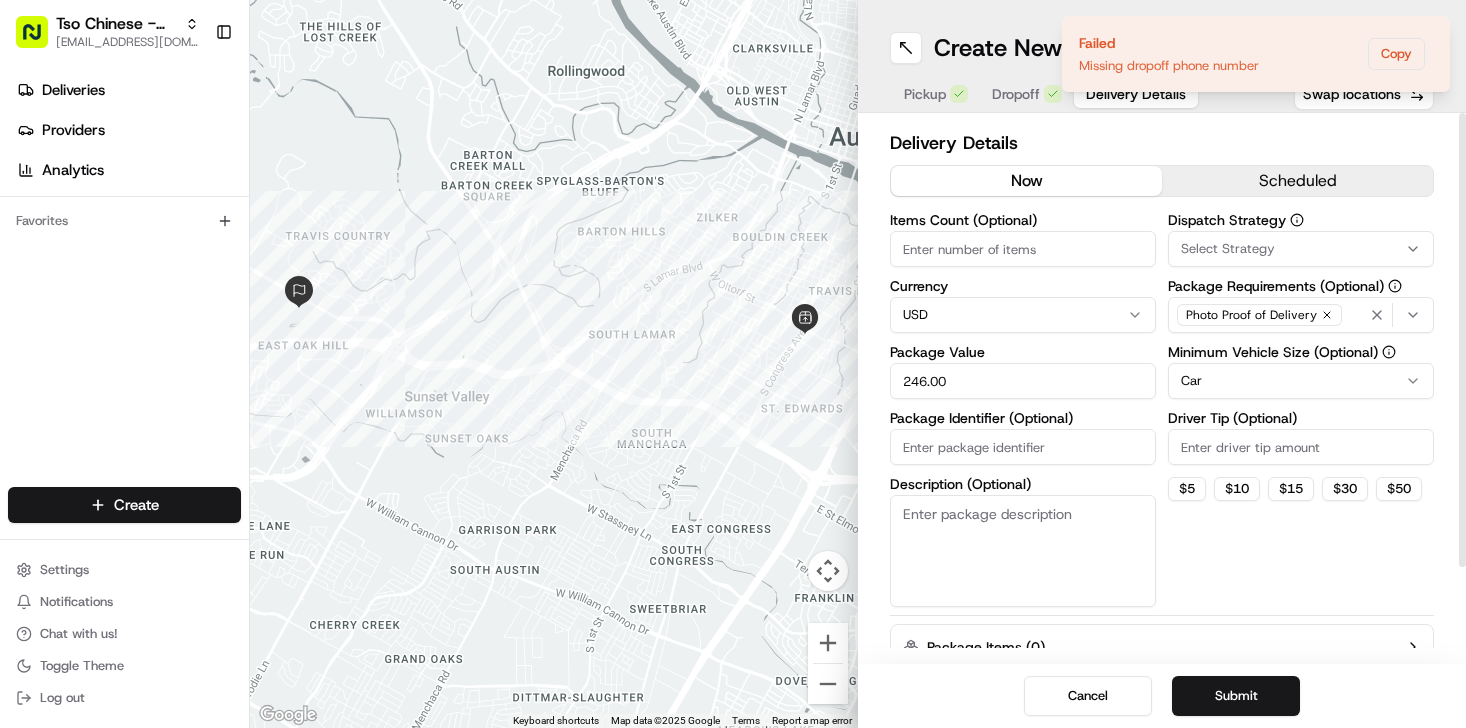 click on "Select Strategy" at bounding box center [1228, 249] 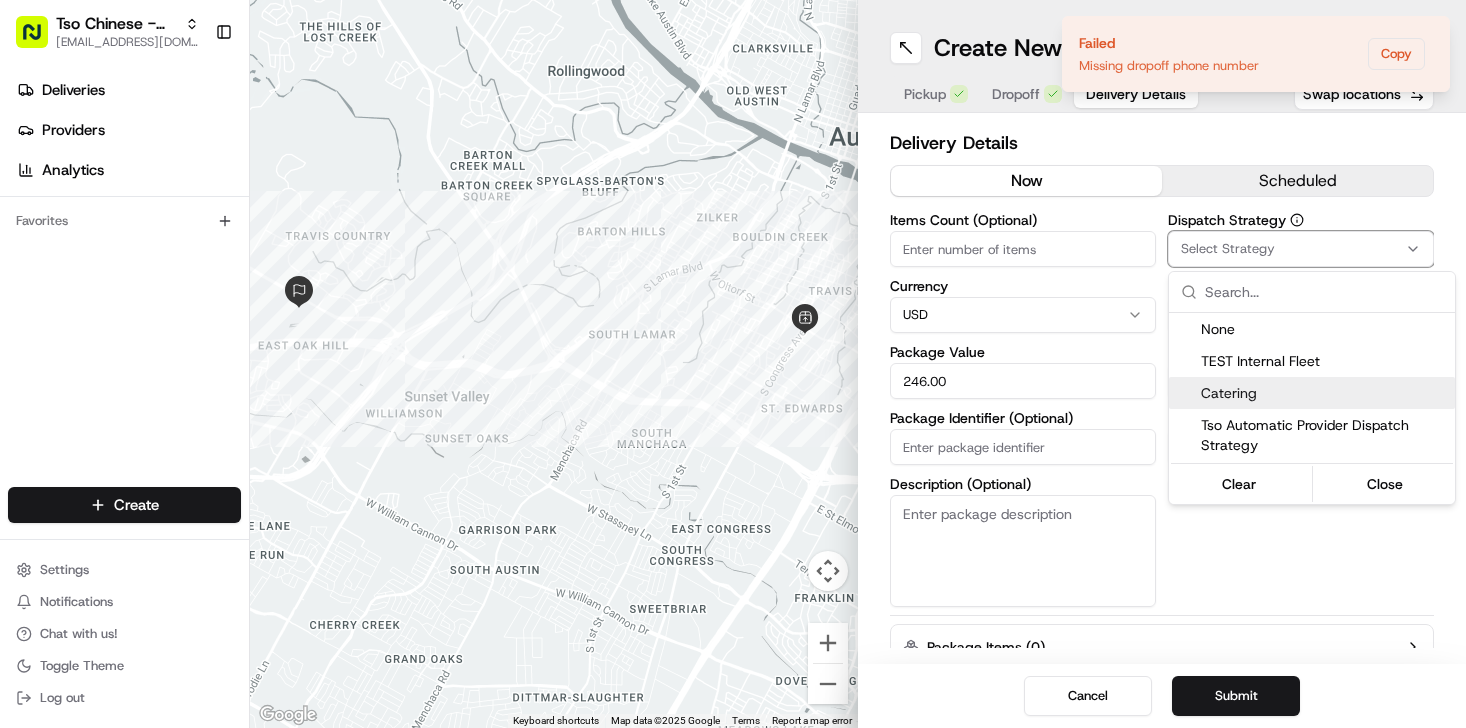 click on "Catering" at bounding box center [1324, 393] 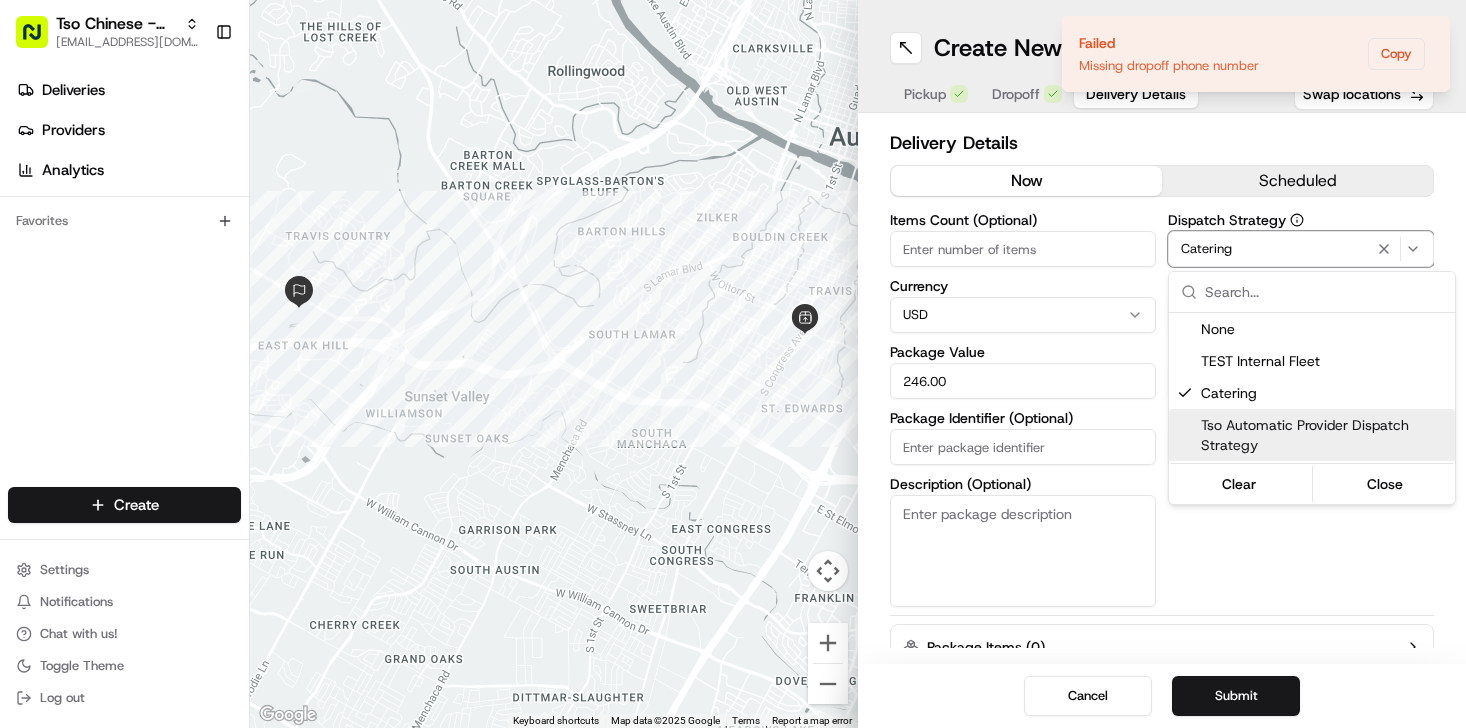 click on "Tso Chinese - Catering [EMAIL_ADDRESS][DOMAIN_NAME] Toggle Sidebar Deliveries Providers Analytics Favorites Main Menu Members & Organization Organization Users Roles Preferences Customization Tracking Orchestration Automations Dispatch Strategy Locations Pickup Locations Dropoff Locations Billing Billing Refund Requests Integrations Notification Triggers Webhooks API Keys Request Logs Create Settings Notifications Chat with us! Toggle Theme Log out ← Move left → Move right ↑ Move up ↓ Move down + Zoom in - Zoom out Home Jump left by 75% End Jump right by 75% Page Up Jump up by 75% Page Down Jump down by 75% Keyboard shortcuts Map Data Map data ©2025 Google Map data ©2025 Google 1 km  Click to toggle between metric and imperial units Terms Report a map error Create New Delivery Pickup Dropoff Delivery Details Swap locations Delivery Details now scheduled Items Count (Optional) Currency USD Package Value 246.00 Package Identifier (Optional) Description (Optional) Dispatch Strategy Catering" at bounding box center (733, 364) 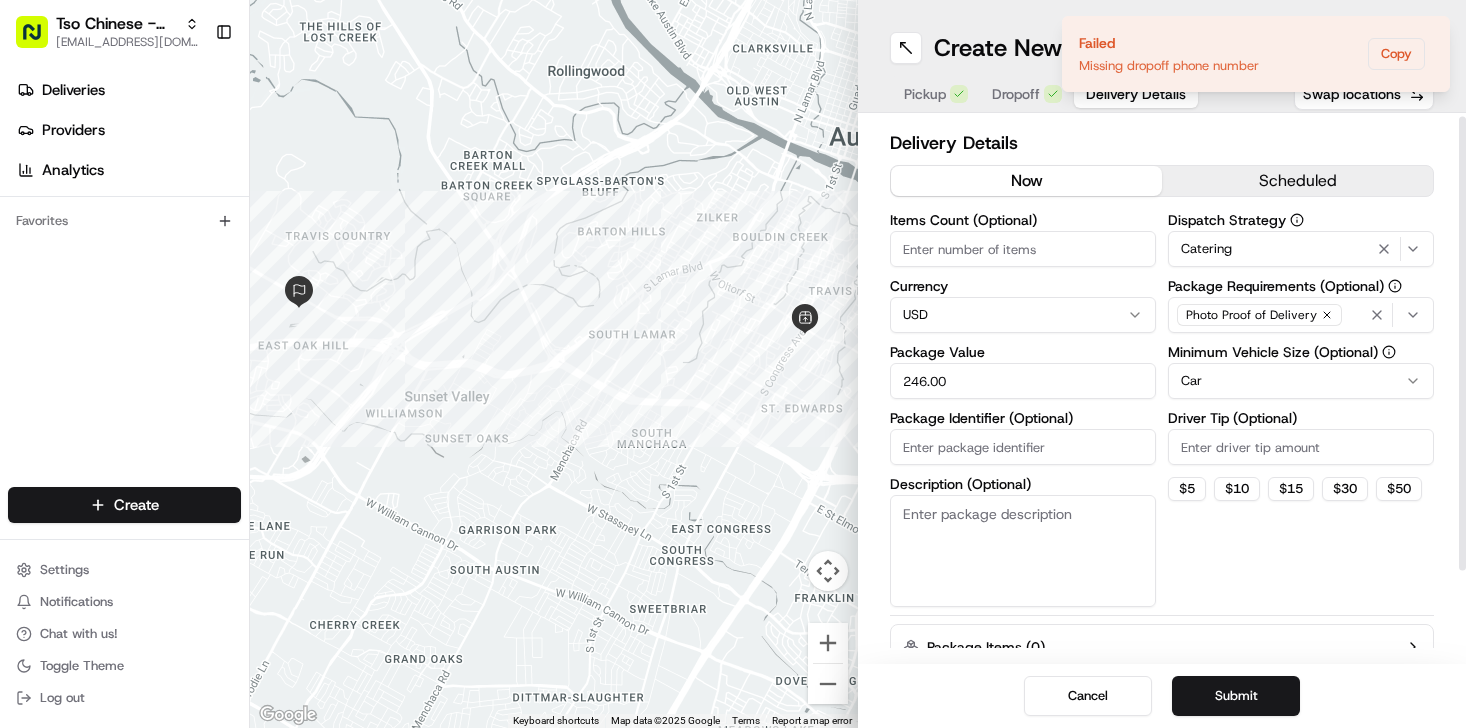 scroll, scrollTop: 55, scrollLeft: 0, axis: vertical 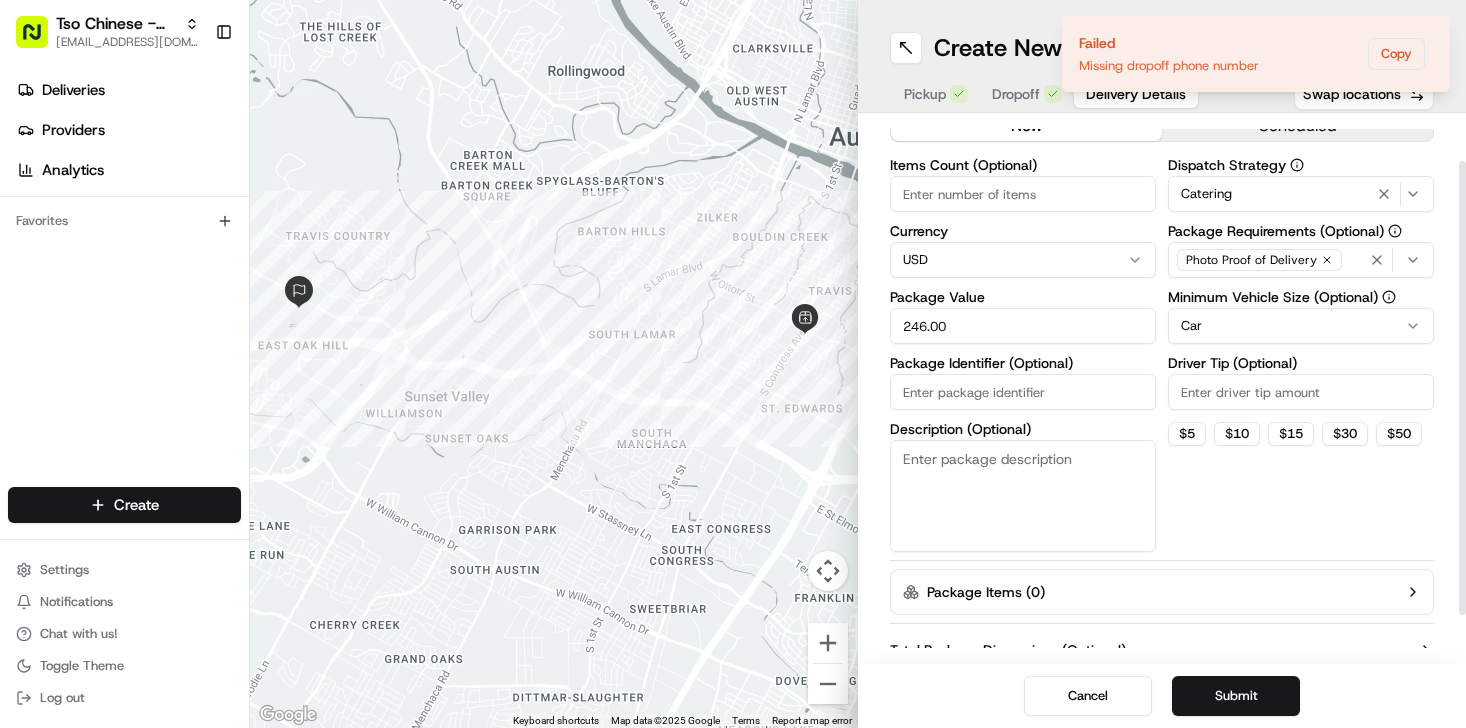 click on "Package Identifier (Optional)" at bounding box center [1023, 392] 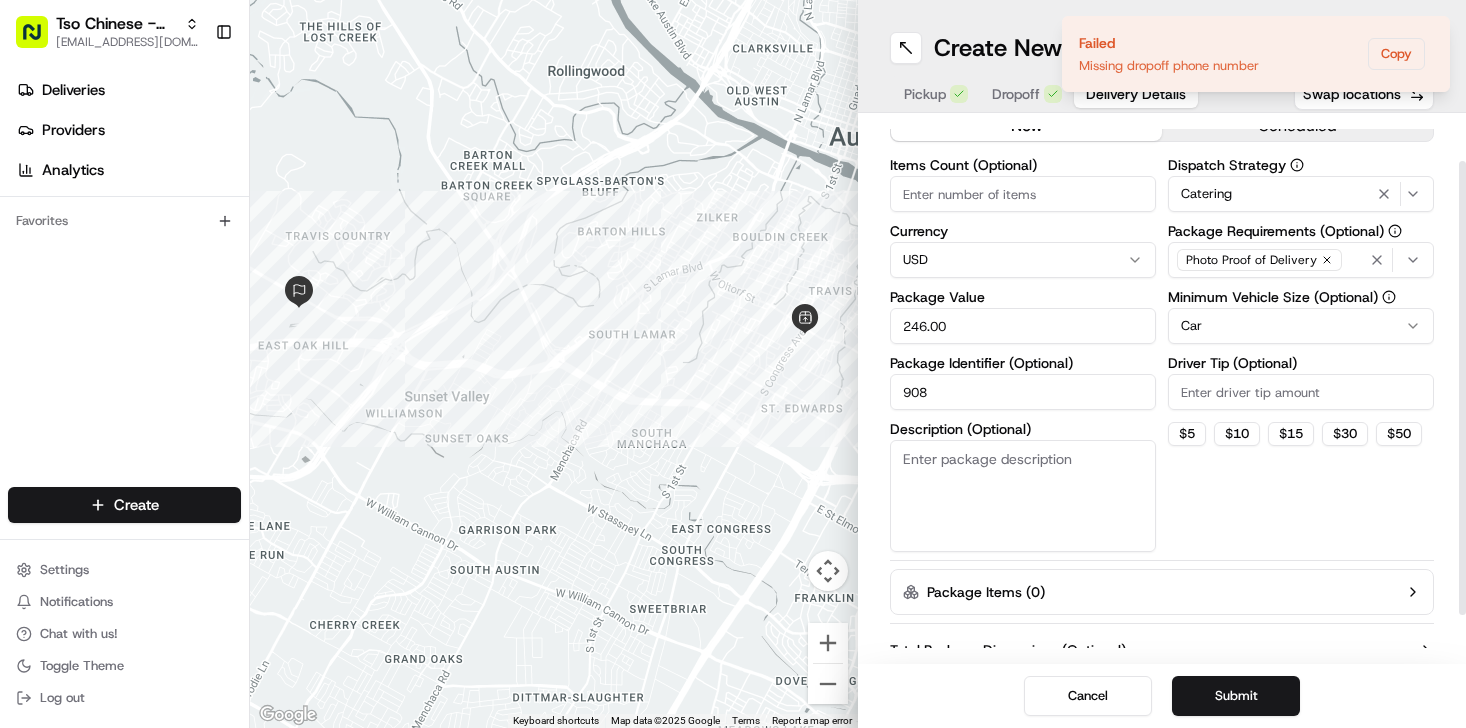 type on "908" 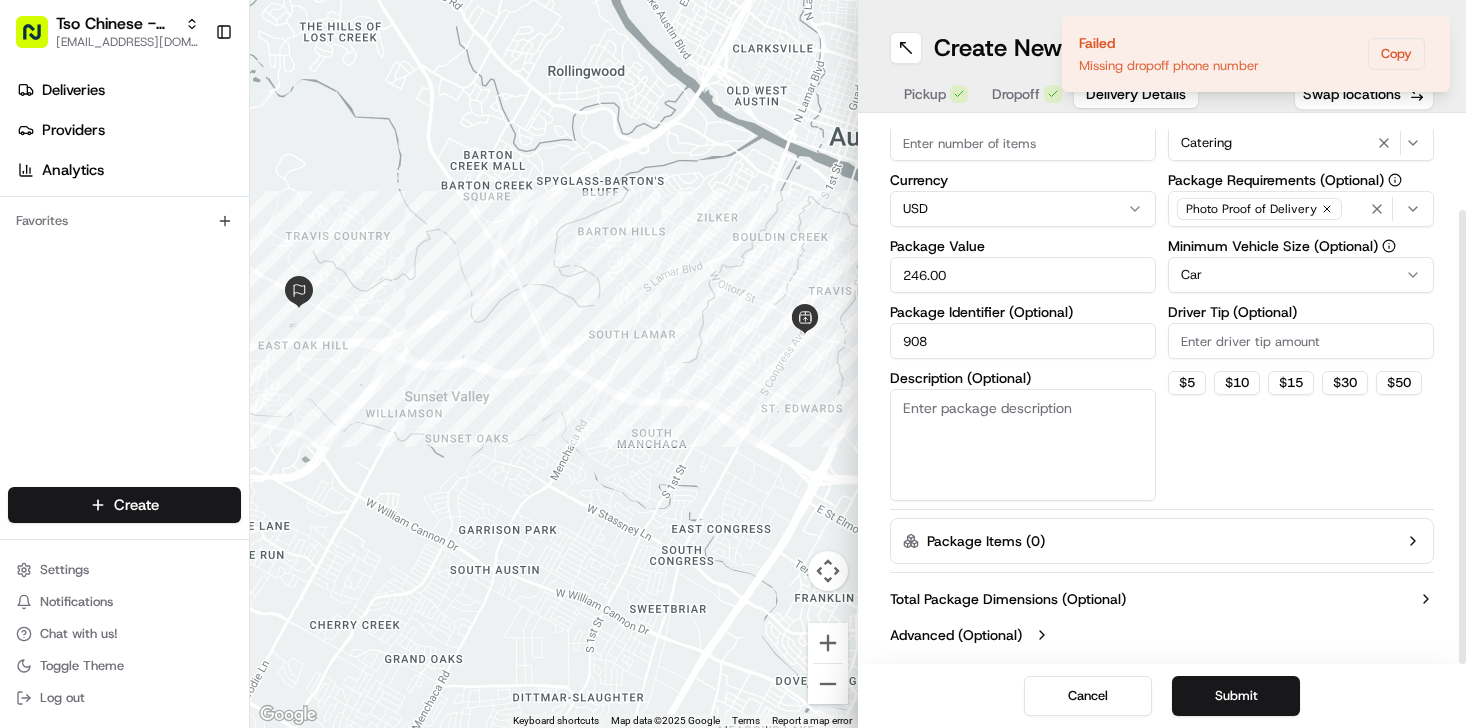scroll, scrollTop: 111, scrollLeft: 0, axis: vertical 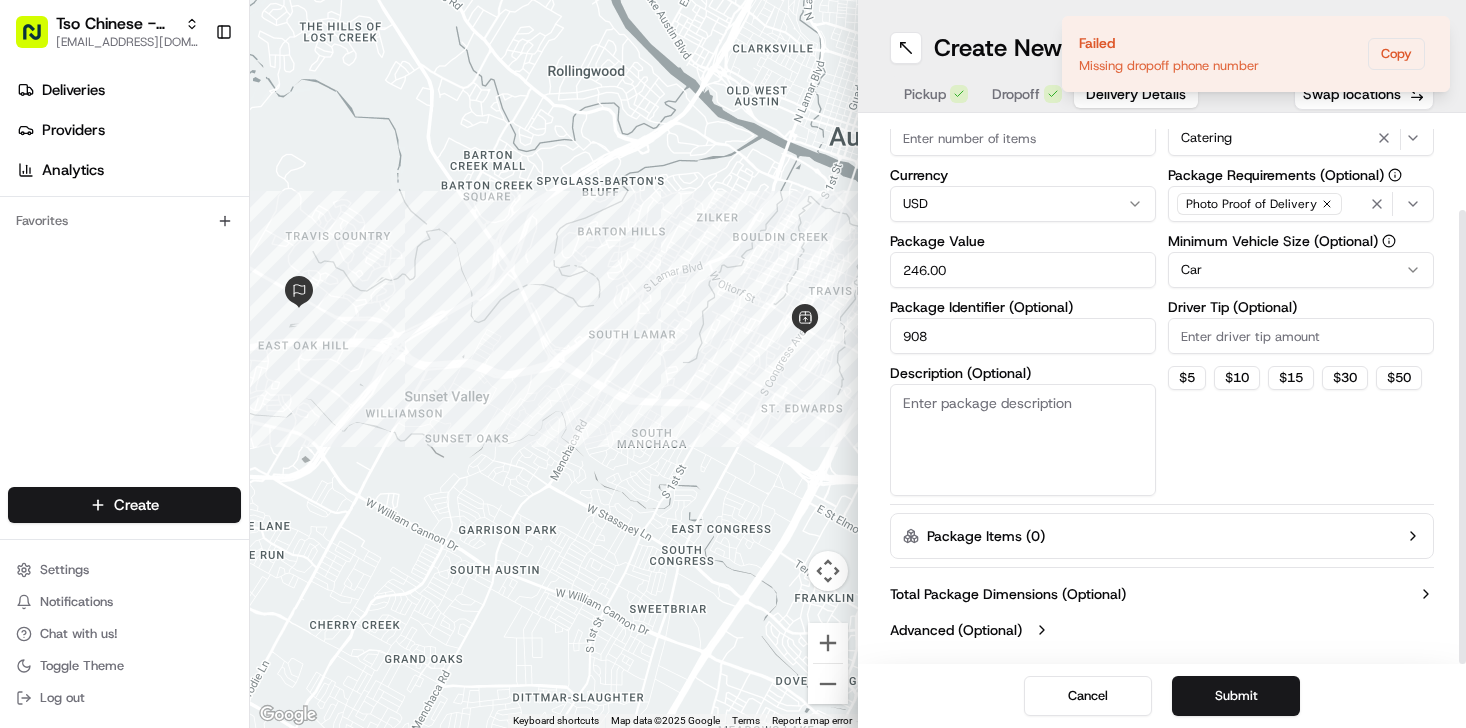 click on "Package Items ( 0 )" at bounding box center [1162, 536] 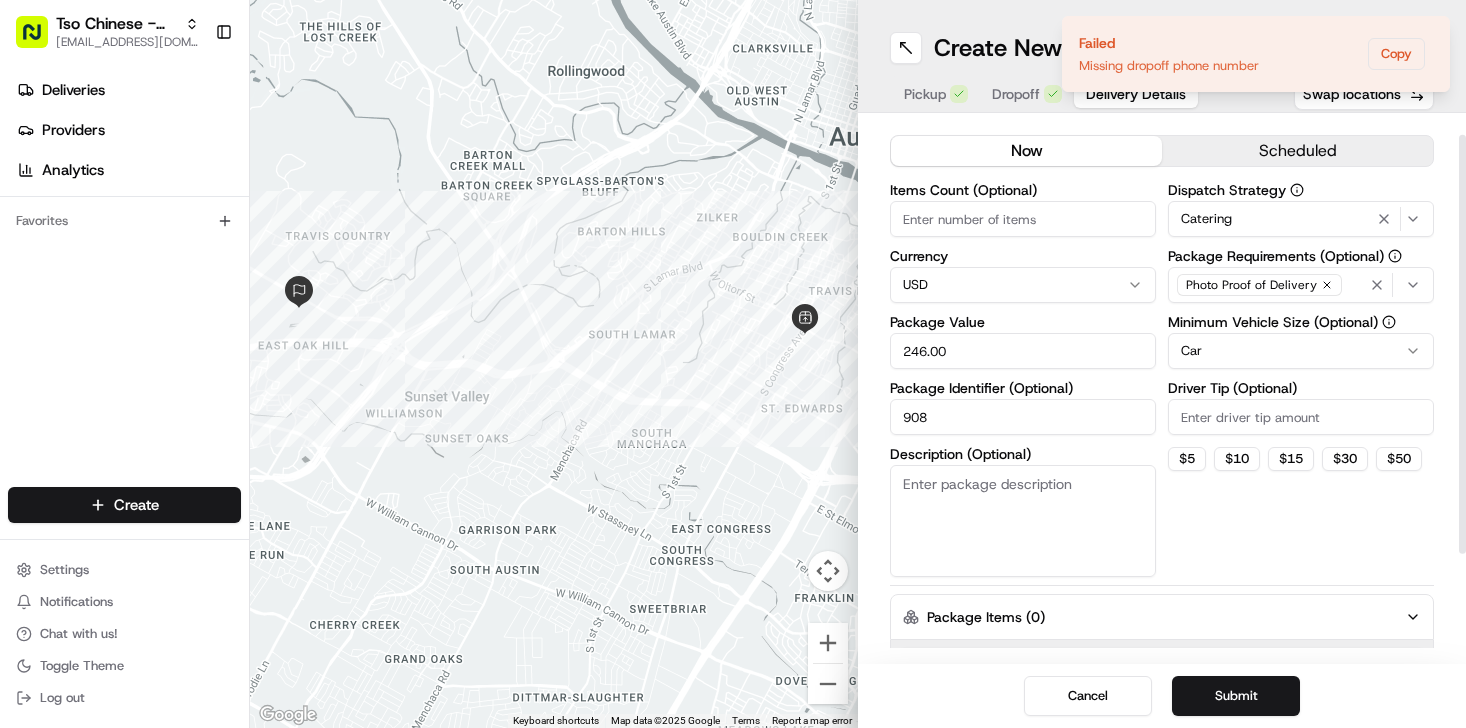 scroll, scrollTop: 0, scrollLeft: 0, axis: both 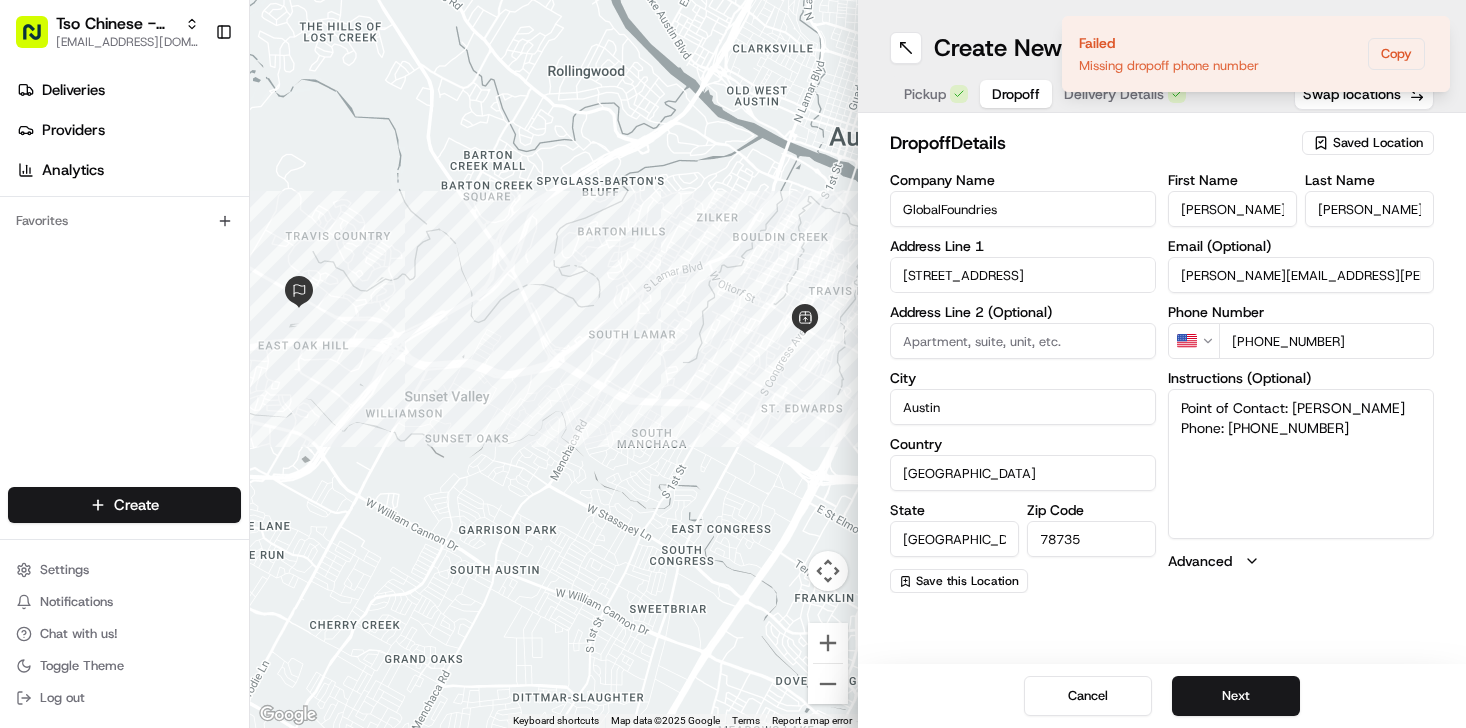 click on "Dropoff" at bounding box center (1016, 94) 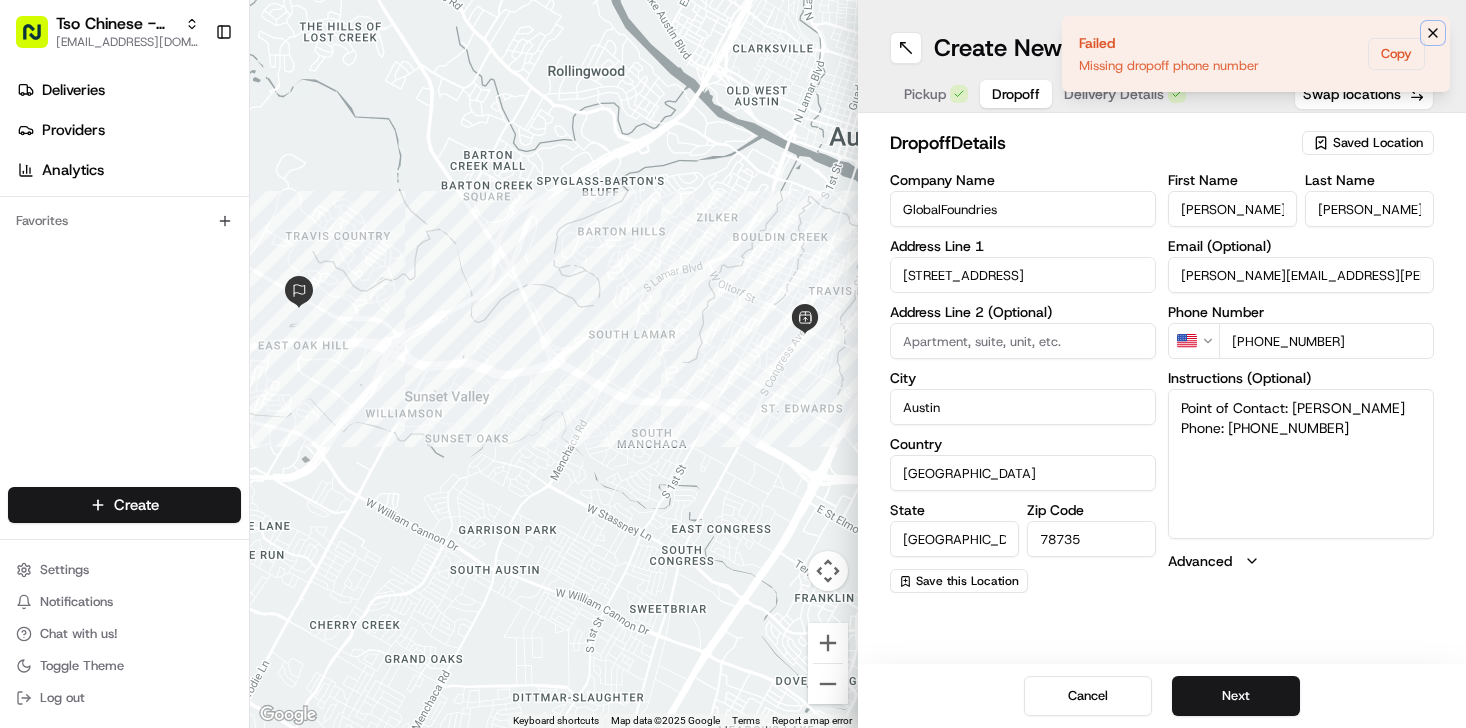 click 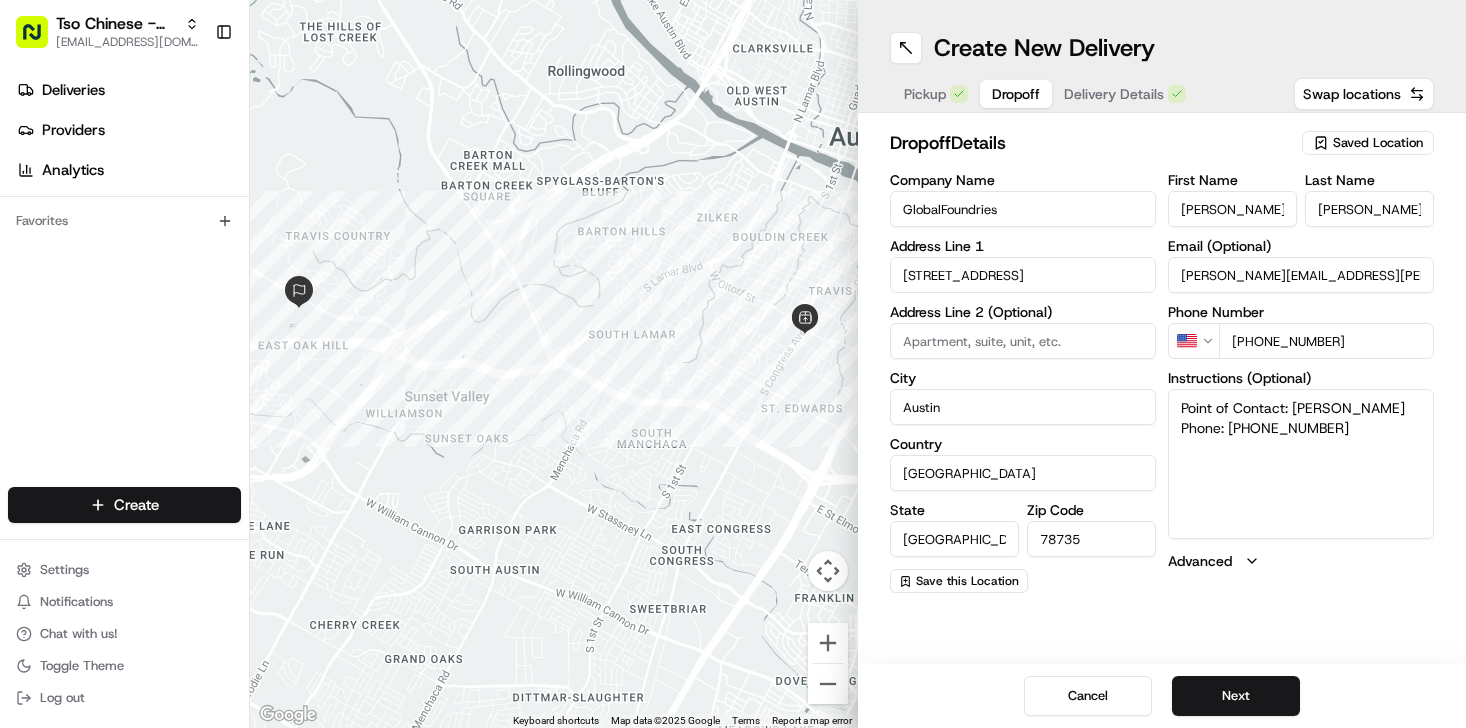 click on "Delivery Details" at bounding box center [1125, 94] 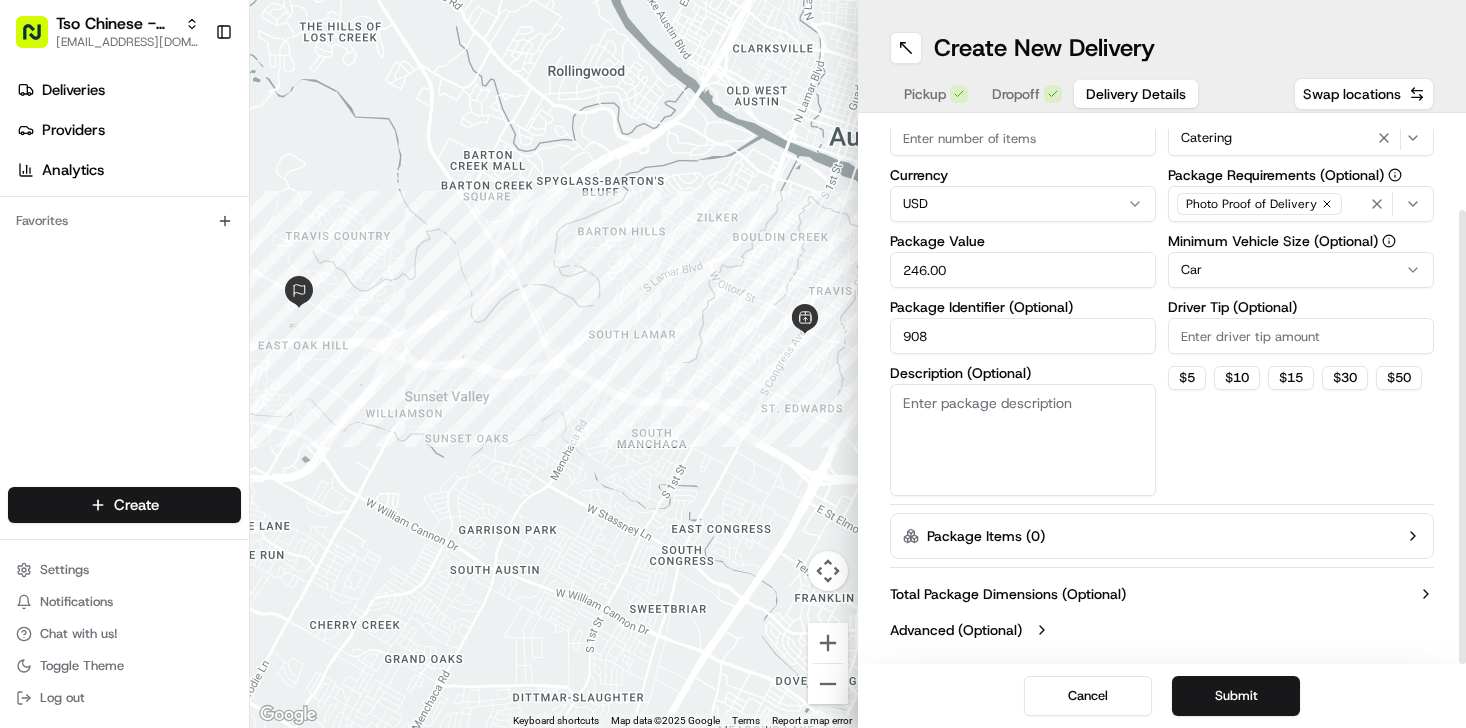scroll, scrollTop: 0, scrollLeft: 0, axis: both 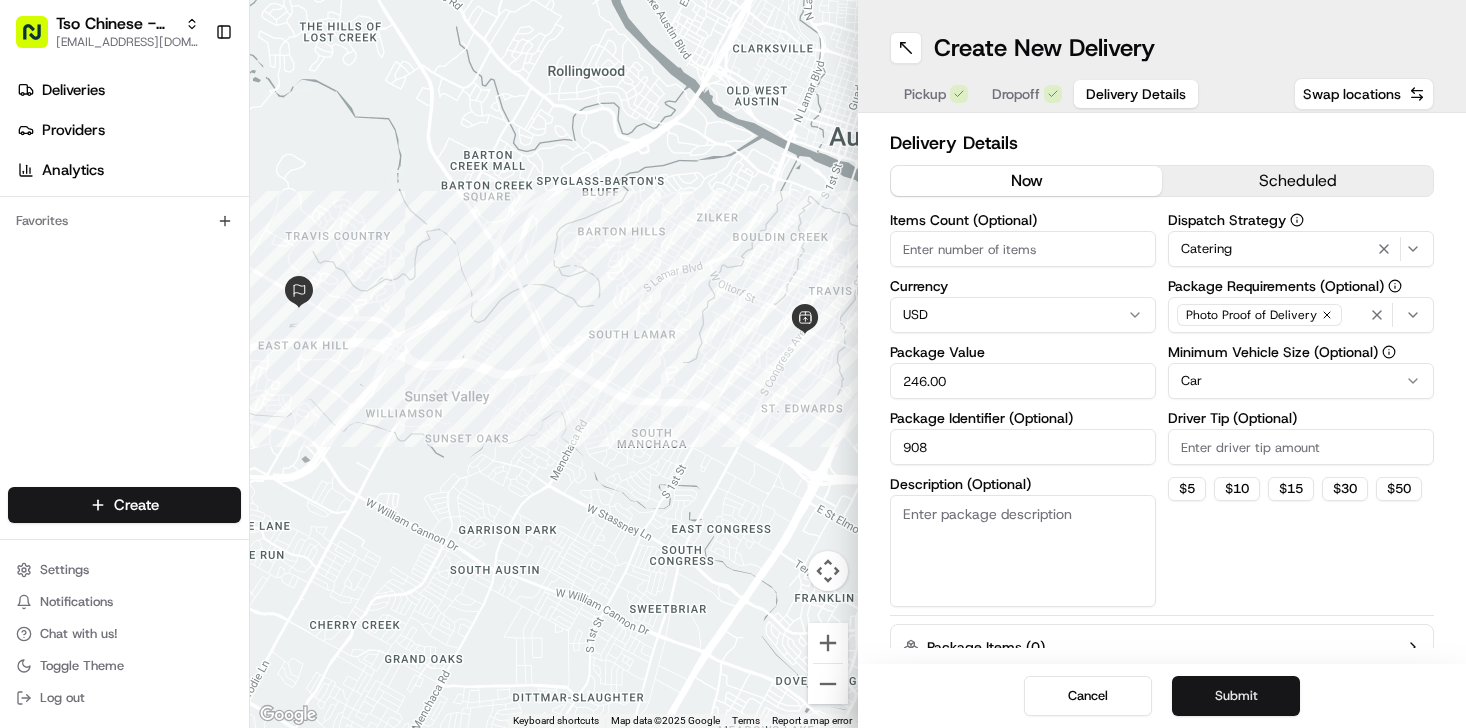 click on "Submit" at bounding box center [1236, 696] 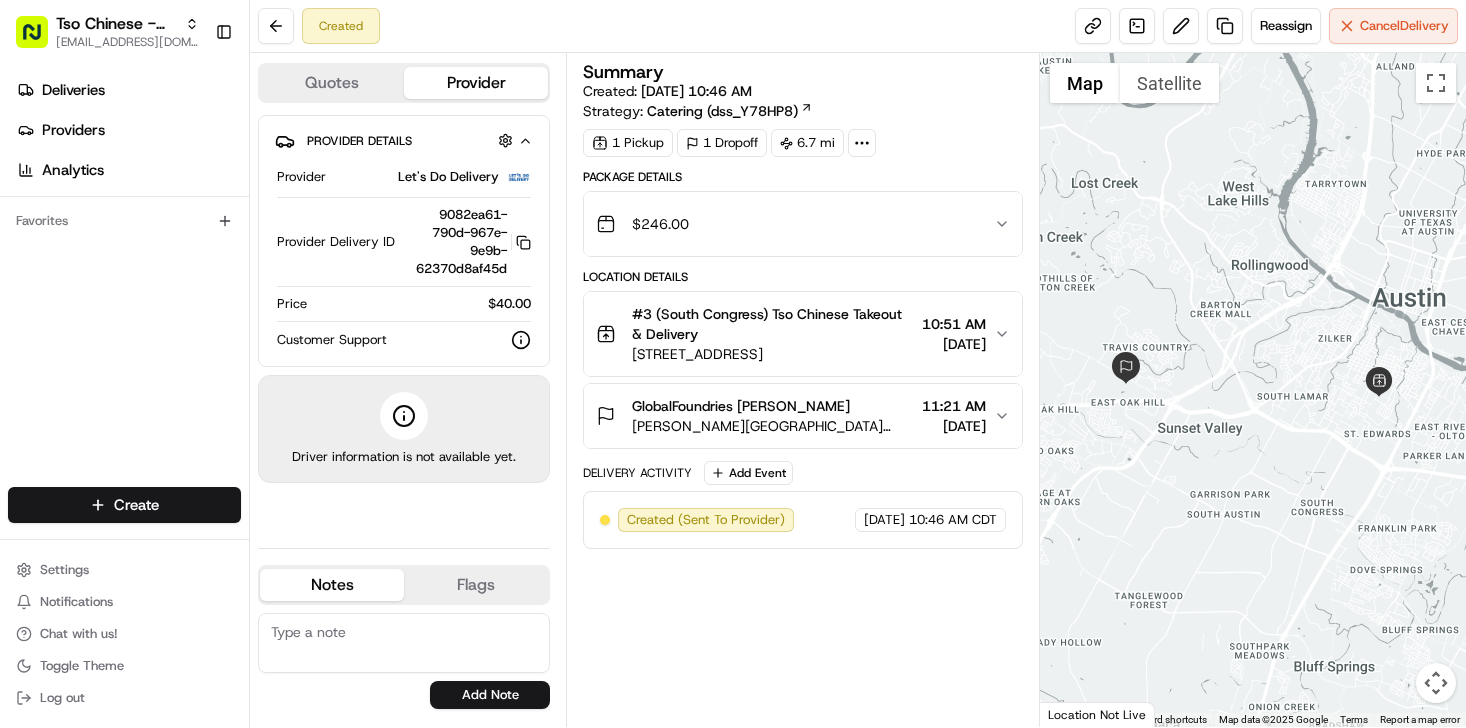 click on "Summary Created:   [DATE] 10:46 AM Strategy:   Catering (dss_Y78HP8) 1   Pickup 1   Dropoff 6.7 mi Package Details $ 246.00 Location Details #3 (South Congress) Tso Chinese Takeout & Delivery [STREET_ADDRESS] 10:51 AM [DATE] GlobalFoundries [PERSON_NAME][GEOGRAPHIC_DATA][PERSON_NAME][STREET_ADDRESS][GEOGRAPHIC_DATA] 11:21 AM [DATE] Delivery Activity Add Event Created (Sent To Provider) Let's Do Delivery [DATE] 10:46 AM CDT" at bounding box center (803, 390) 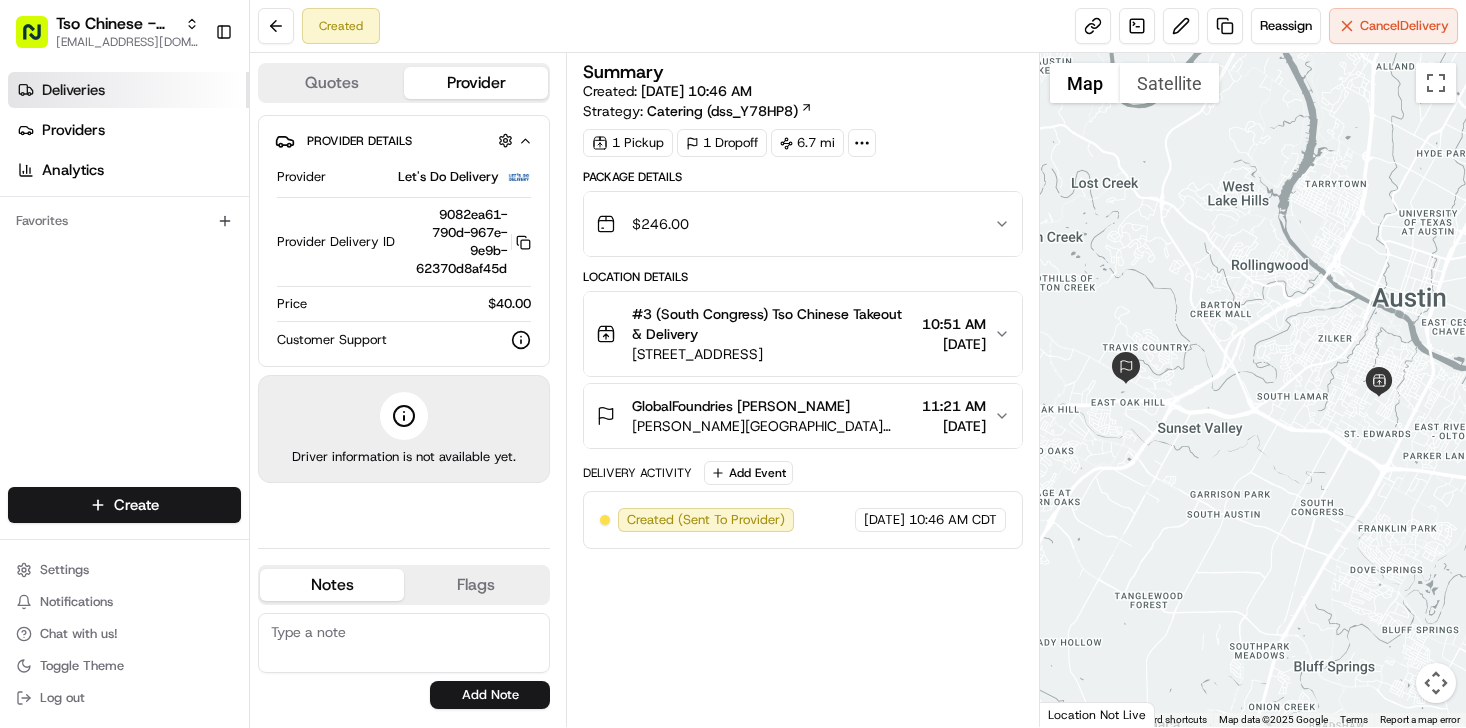 click on "Deliveries" at bounding box center (128, 90) 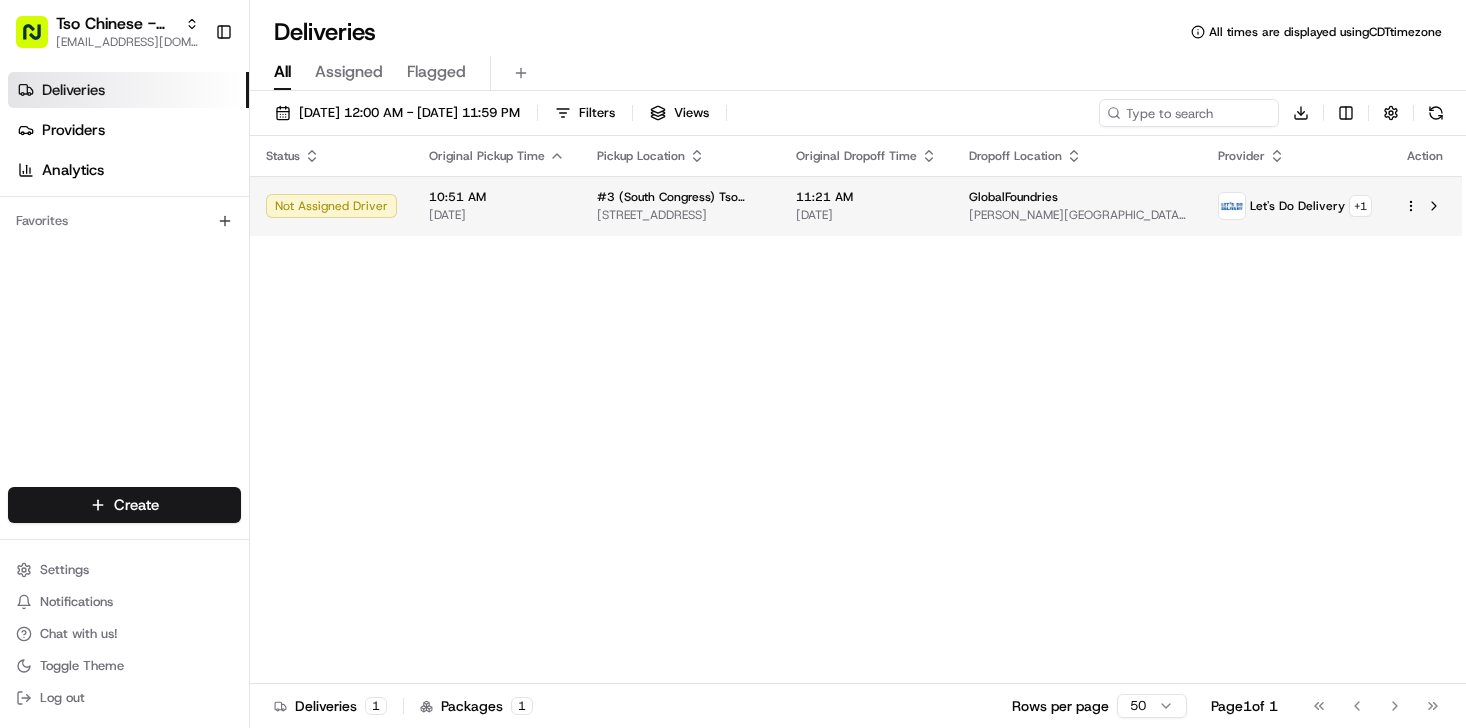 click on "#3 (South Congress) Tso Chinese Takeout & Delivery" at bounding box center (680, 197) 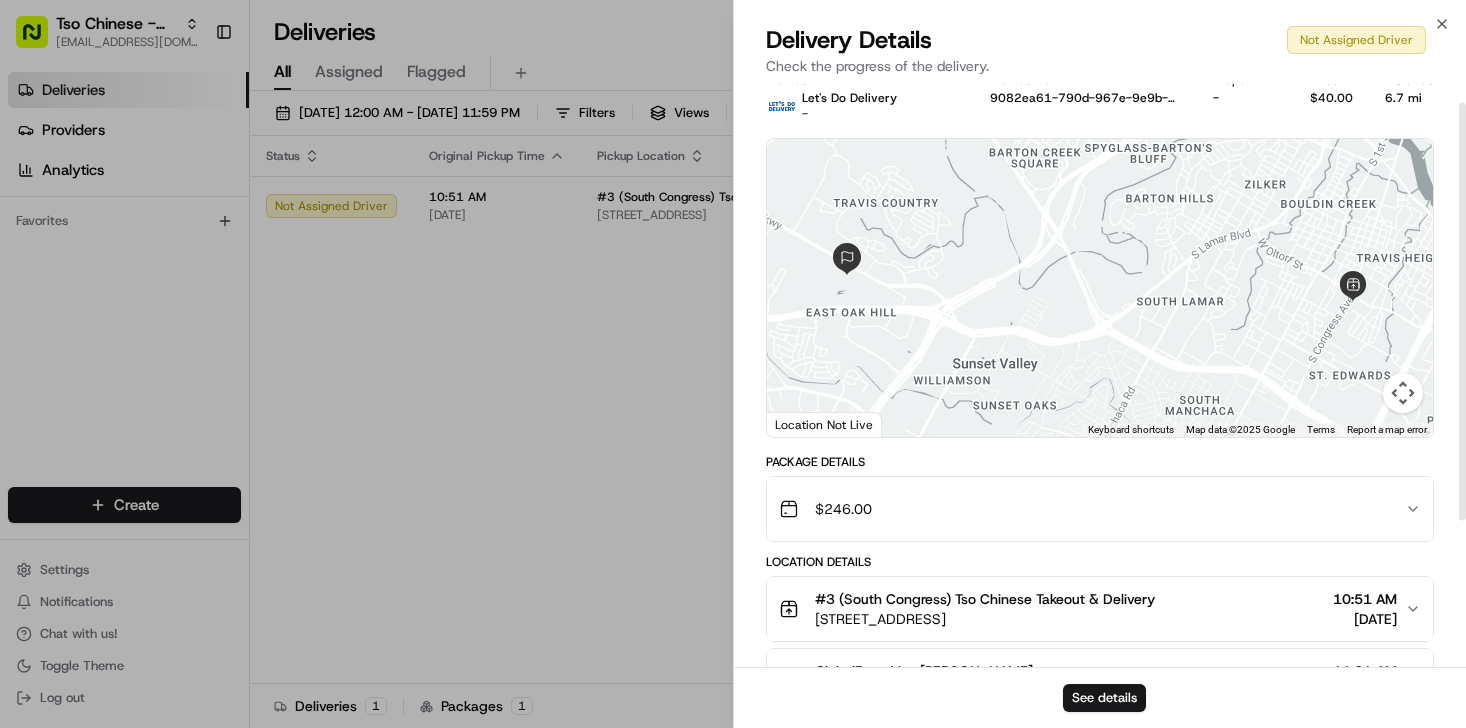 scroll, scrollTop: 28, scrollLeft: 0, axis: vertical 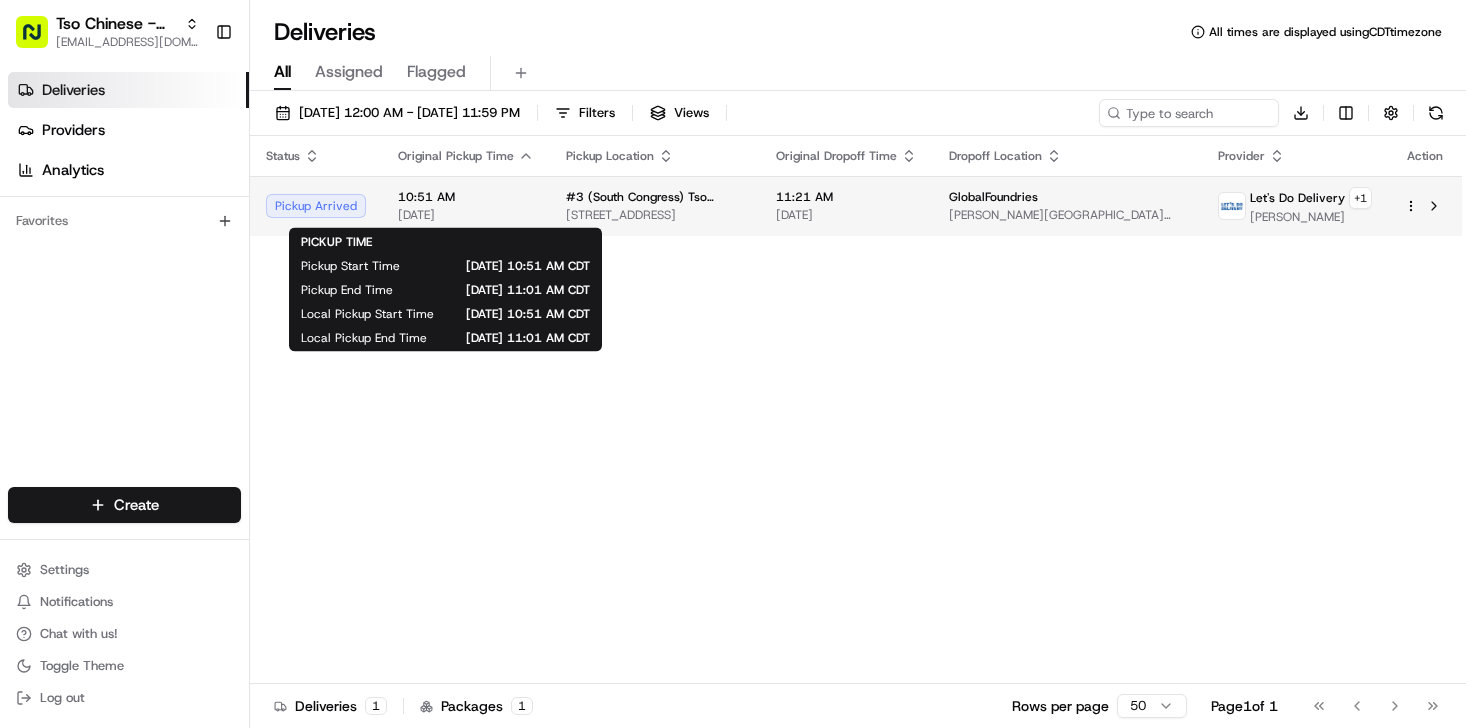 click on "[DATE]" at bounding box center [466, 215] 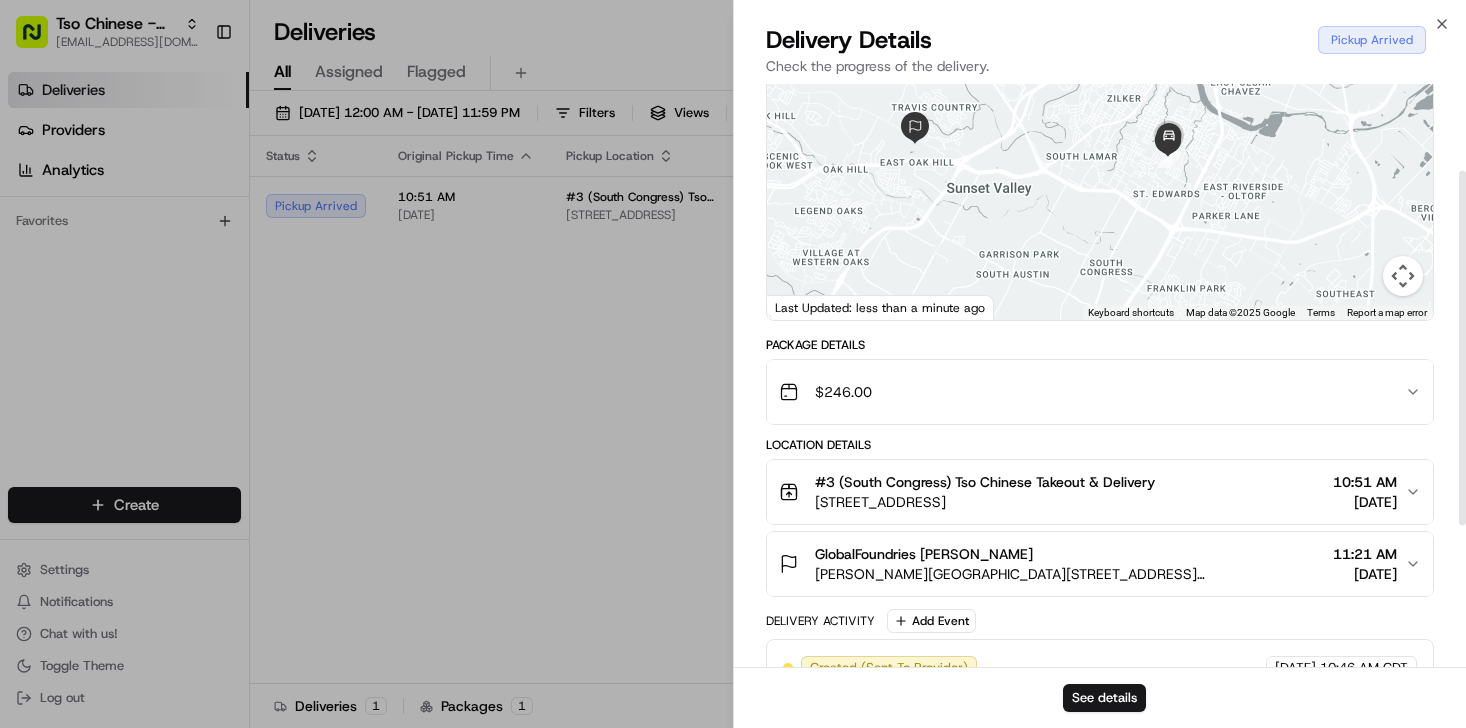 scroll, scrollTop: 142, scrollLeft: 0, axis: vertical 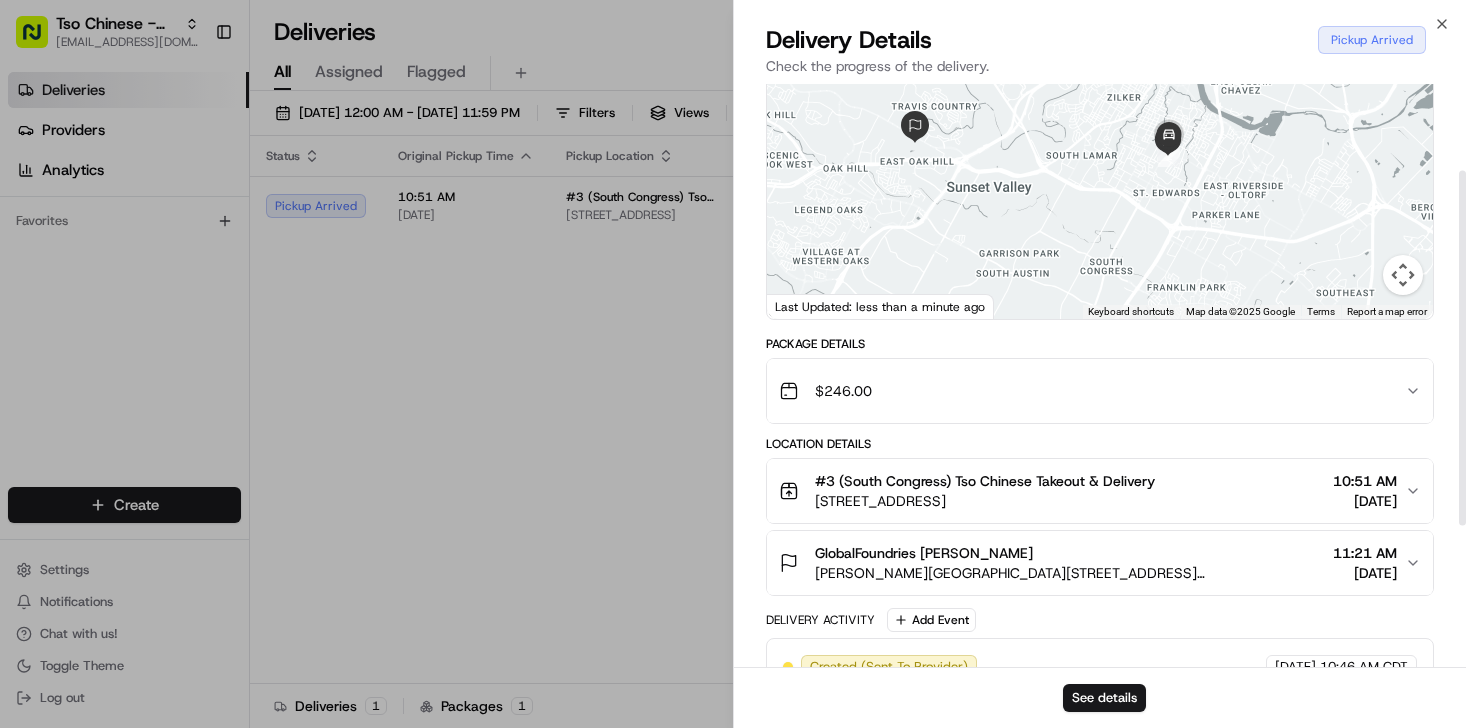 click on "[STREET_ADDRESS]" at bounding box center [985, 501] 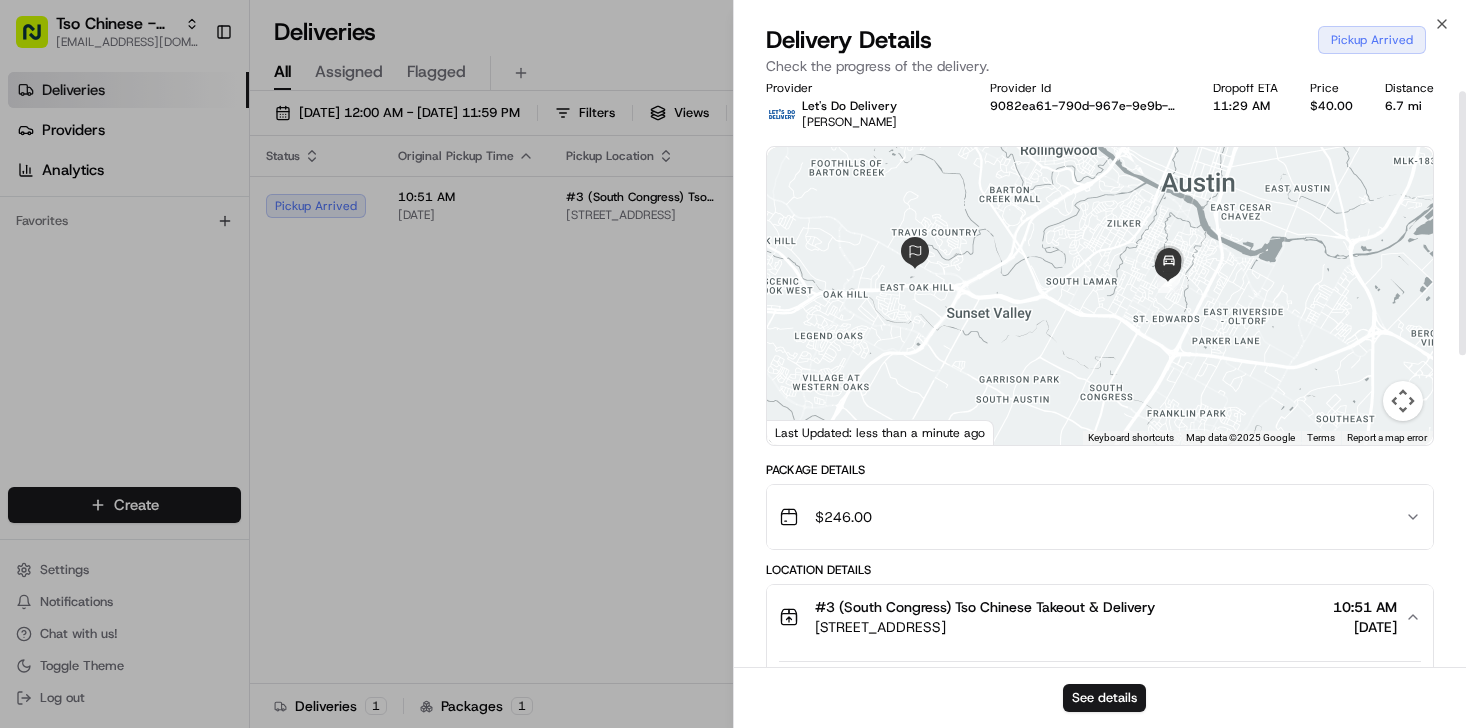 scroll, scrollTop: 0, scrollLeft: 0, axis: both 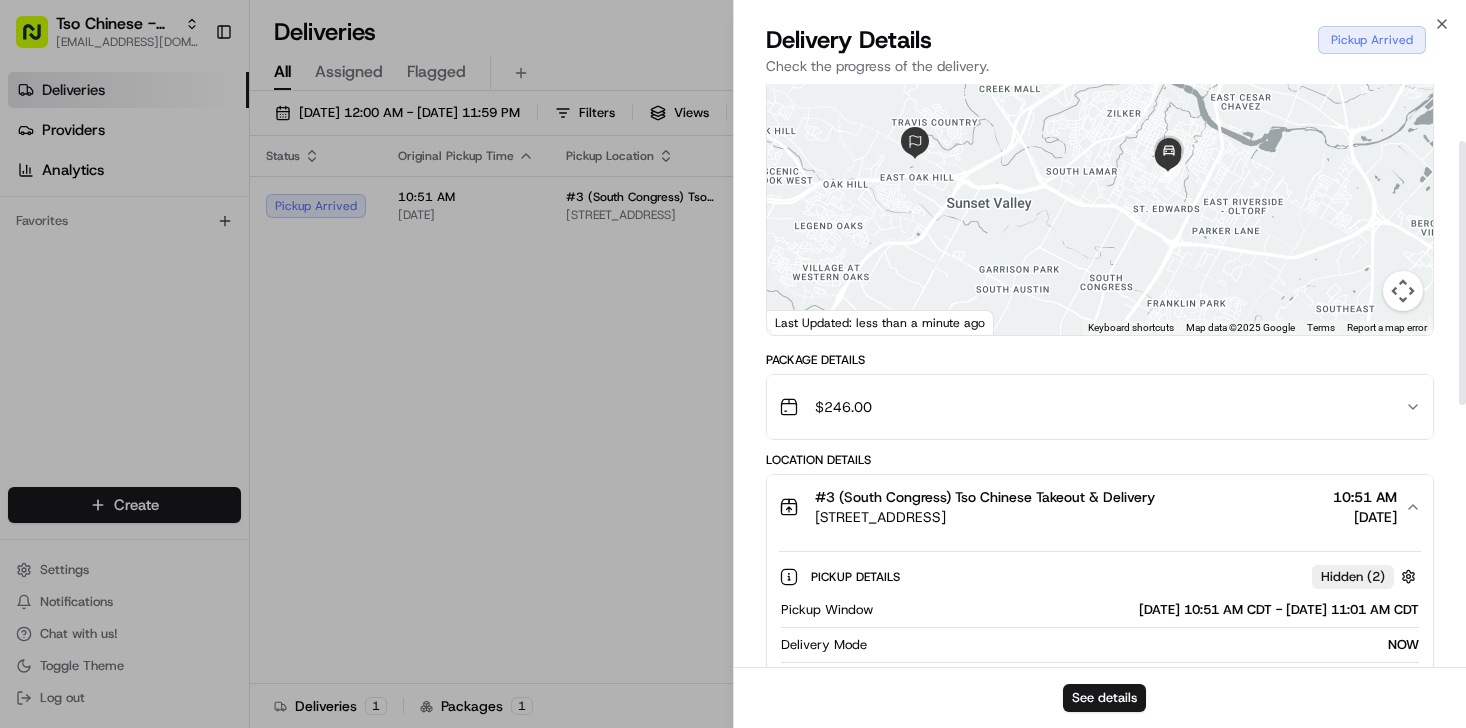 click on "#3 (South Congress) Tso Chinese Takeout & Delivery [STREET_ADDRESS] 10:51 AM [DATE]" at bounding box center (1100, 507) 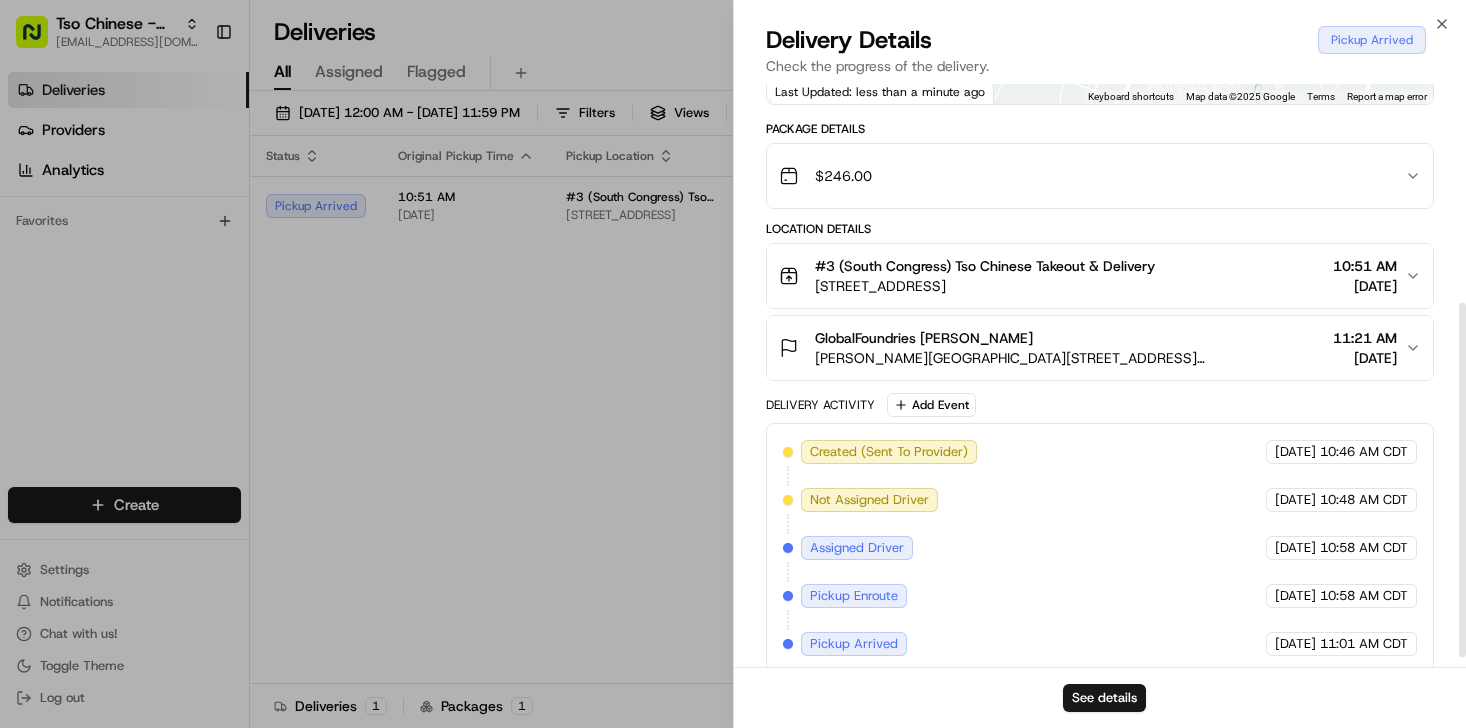 scroll, scrollTop: 359, scrollLeft: 0, axis: vertical 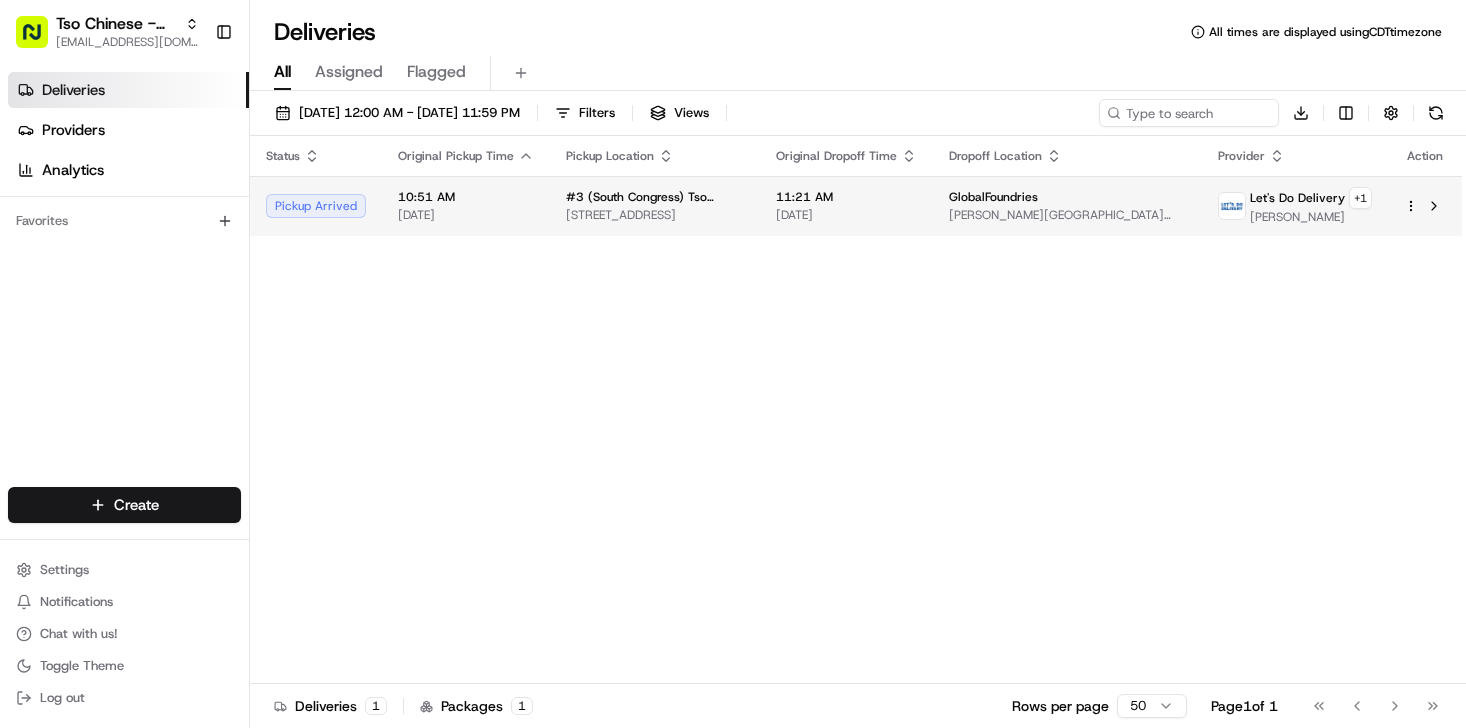 click on "Tso Chinese - Catering [EMAIL_ADDRESS][DOMAIN_NAME] Toggle Sidebar Deliveries Providers Analytics Favorites Main Menu Members & Organization Organization Users Roles Preferences Customization Tracking Orchestration Automations Dispatch Strategy Locations Pickup Locations Dropoff Locations Billing Billing Refund Requests Integrations Notification Triggers Webhooks API Keys Request Logs Create Settings Notifications Chat with us! Toggle Theme Log out Deliveries All times are displayed using  CDT  timezone All Assigned Flagged [DATE] 12:00 AM - [DATE] 11:59 PM Filters Views Download Status Original Pickup Time Pickup Location Original Dropoff Time Dropoff Location Provider Action Pickup Arrived 10:51 AM [DATE] #3 (South Congress) Tso Chinese Takeout & Delivery [STREET_ADDRESS] 11:21 AM [DATE] GlobalFoundries [PERSON_NAME][GEOGRAPHIC_DATA][STREET_ADDRESS][GEOGRAPHIC_DATA] Let's Do Delivery + 1 [PERSON_NAME] Deliveries 1 Packages 1 Rows per page 50 Page  1  of   1" at bounding box center (733, 364) 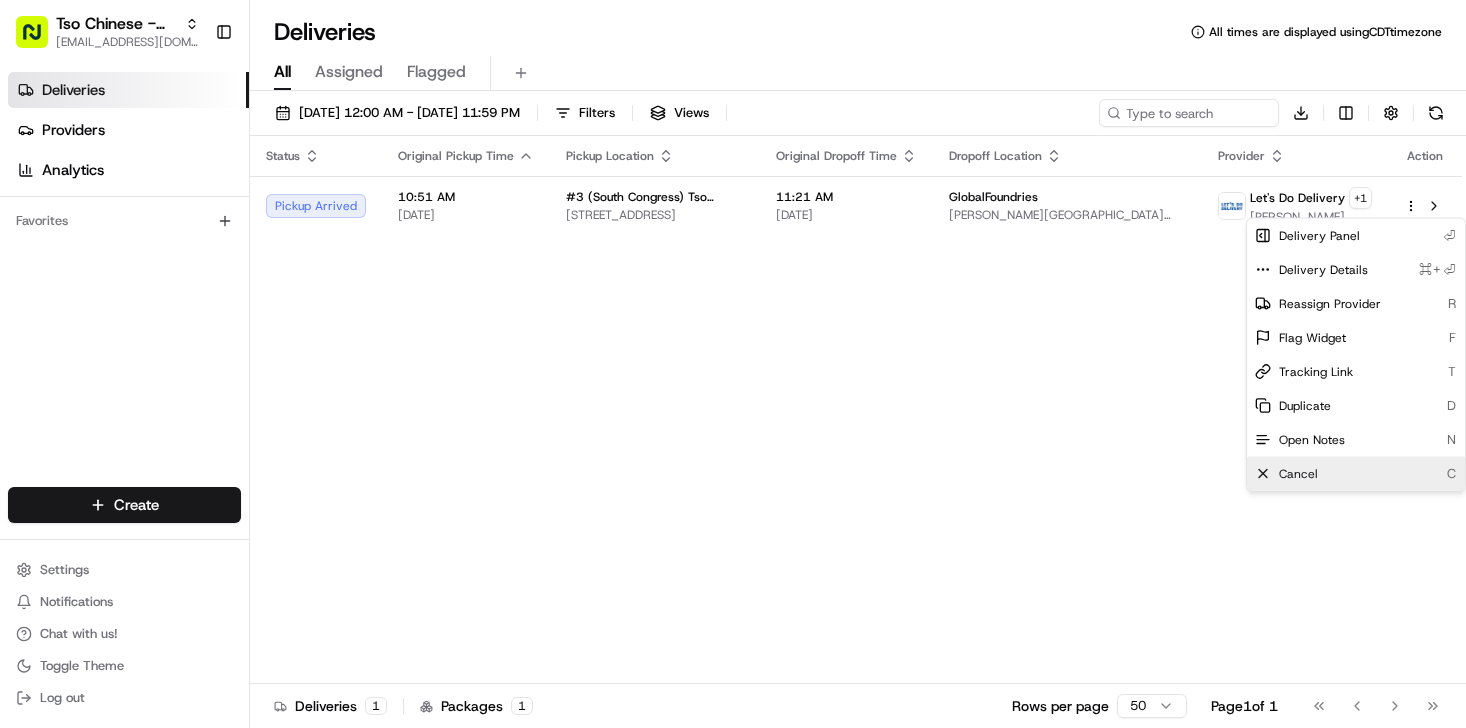 click on "Cancel" at bounding box center (1298, 474) 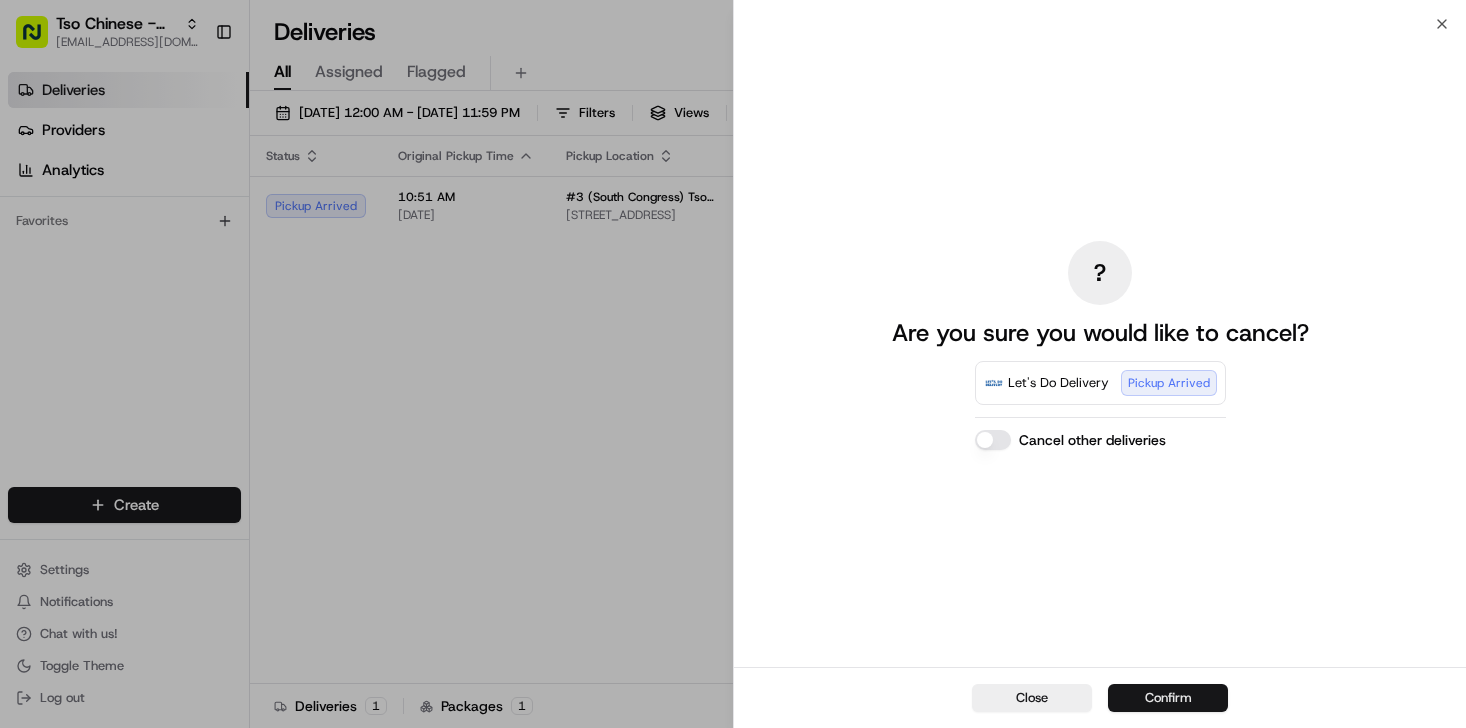 click on "Confirm" at bounding box center (1168, 698) 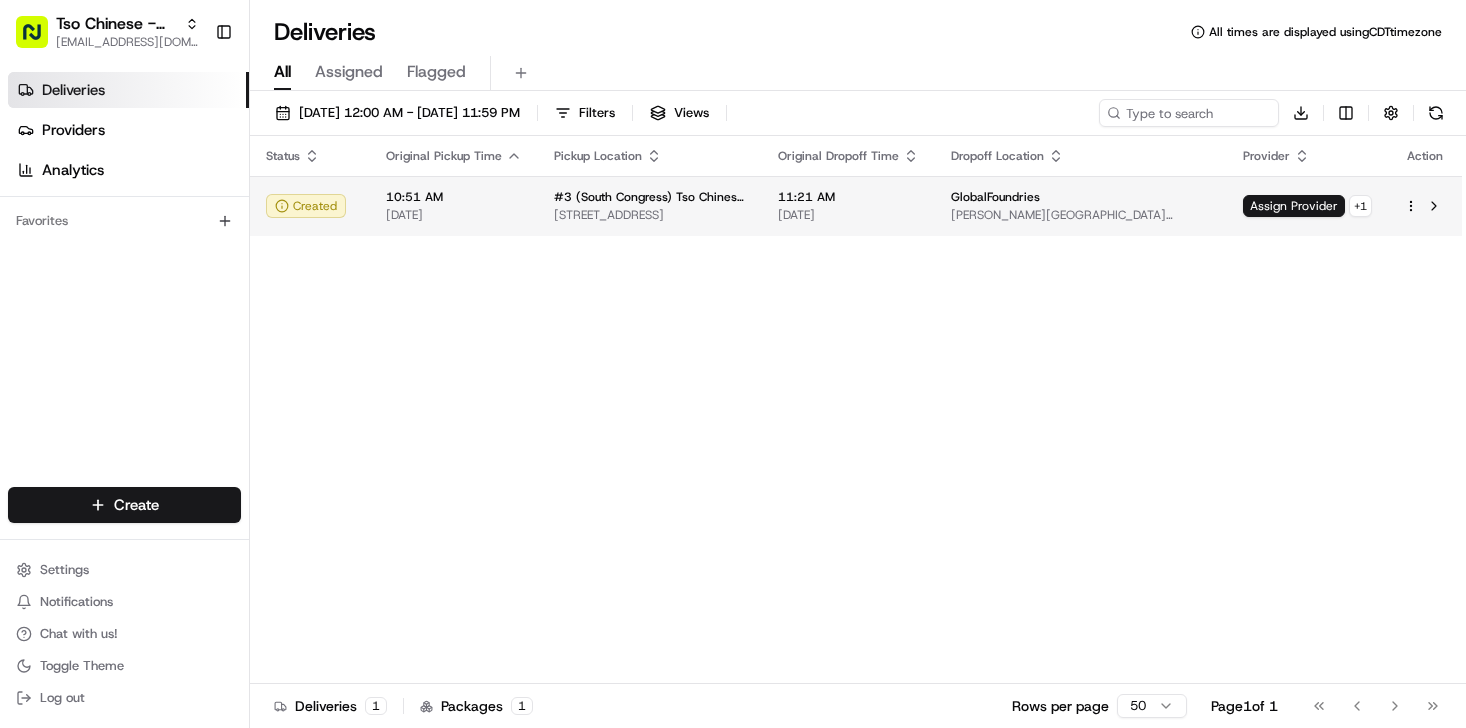 click at bounding box center (1425, 206) 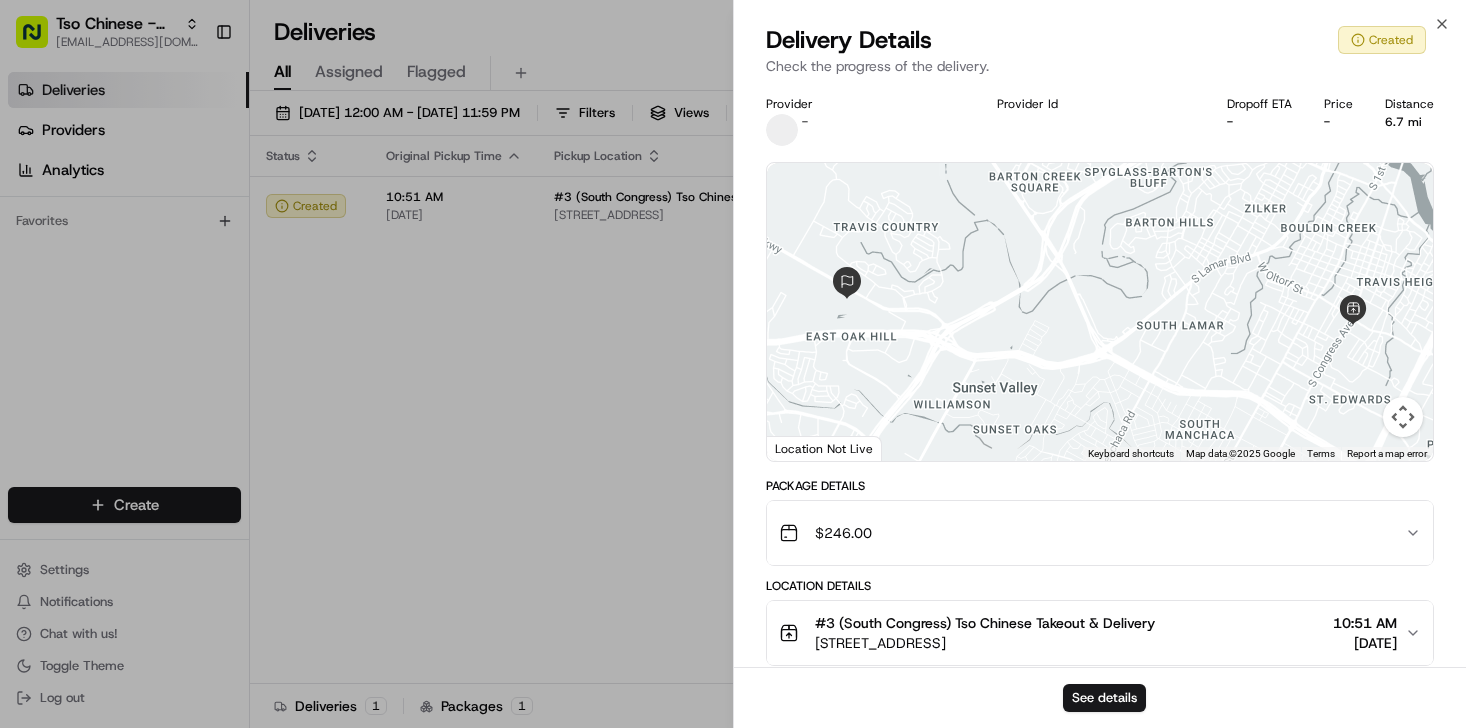 click on "Close Delivery Details Created Check the progress of the delivery. Provider - Provider Id Dropoff ETA - Price - Distance 6.7 mi ← Move left → Move right ↑ Move up ↓ Move down + Zoom in - Zoom out Home Jump left by 75% End Jump right by 75% Page Up Jump up by 75% Page Down Jump down by 75% Keyboard shortcuts Map Data Map data ©2025 Google Map data ©2025 Google 1 km  Click to toggle between metric and imperial units Terms Report a map error Location Not Live Package Details $ 246.00 Location Details #3 (South Congress) Tso Chinese Takeout & Delivery [STREET_ADDRESS] 10:51 AM [DATE] GlobalFoundries [PERSON_NAME][GEOGRAPHIC_DATA][PERSON_NAME][STREET_ADDRESS][GEOGRAPHIC_DATA] 11:21 AM [DATE] See details" at bounding box center (1099, 364) 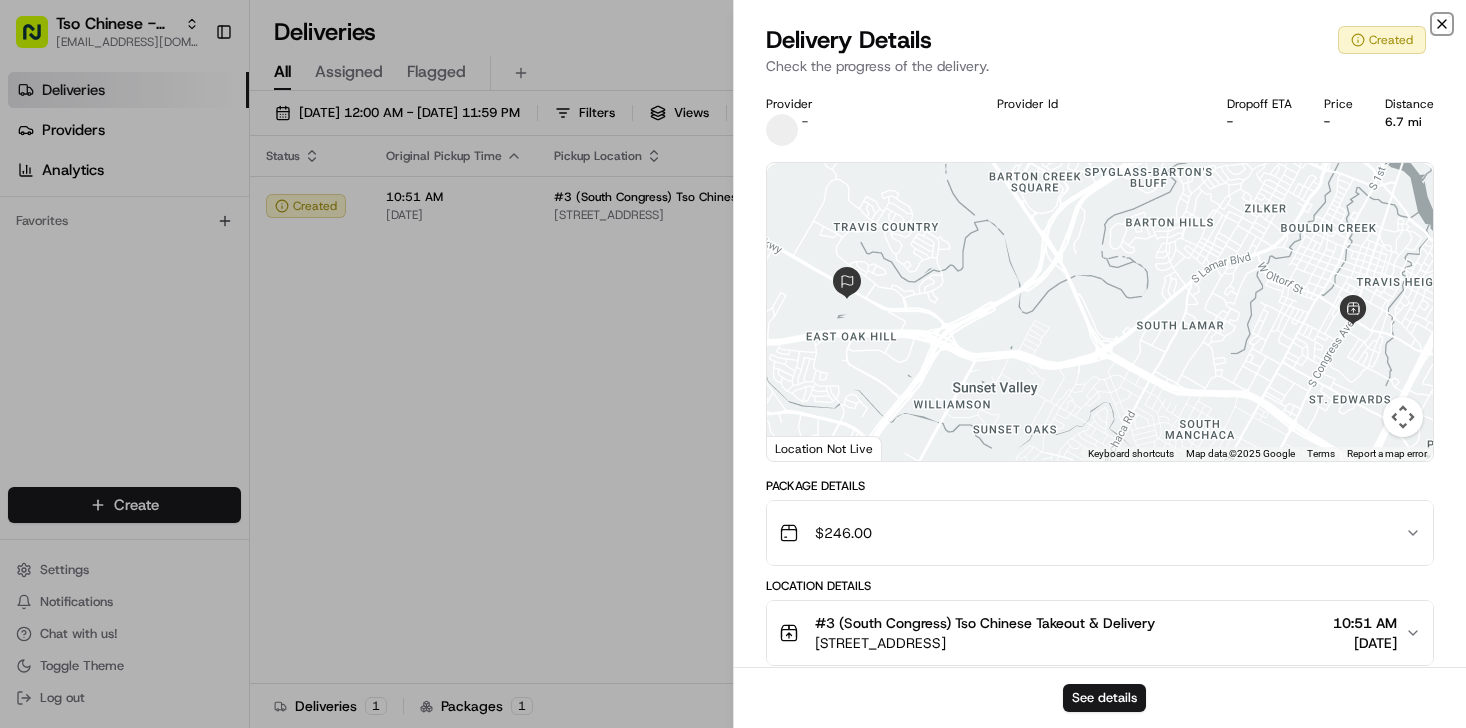 click 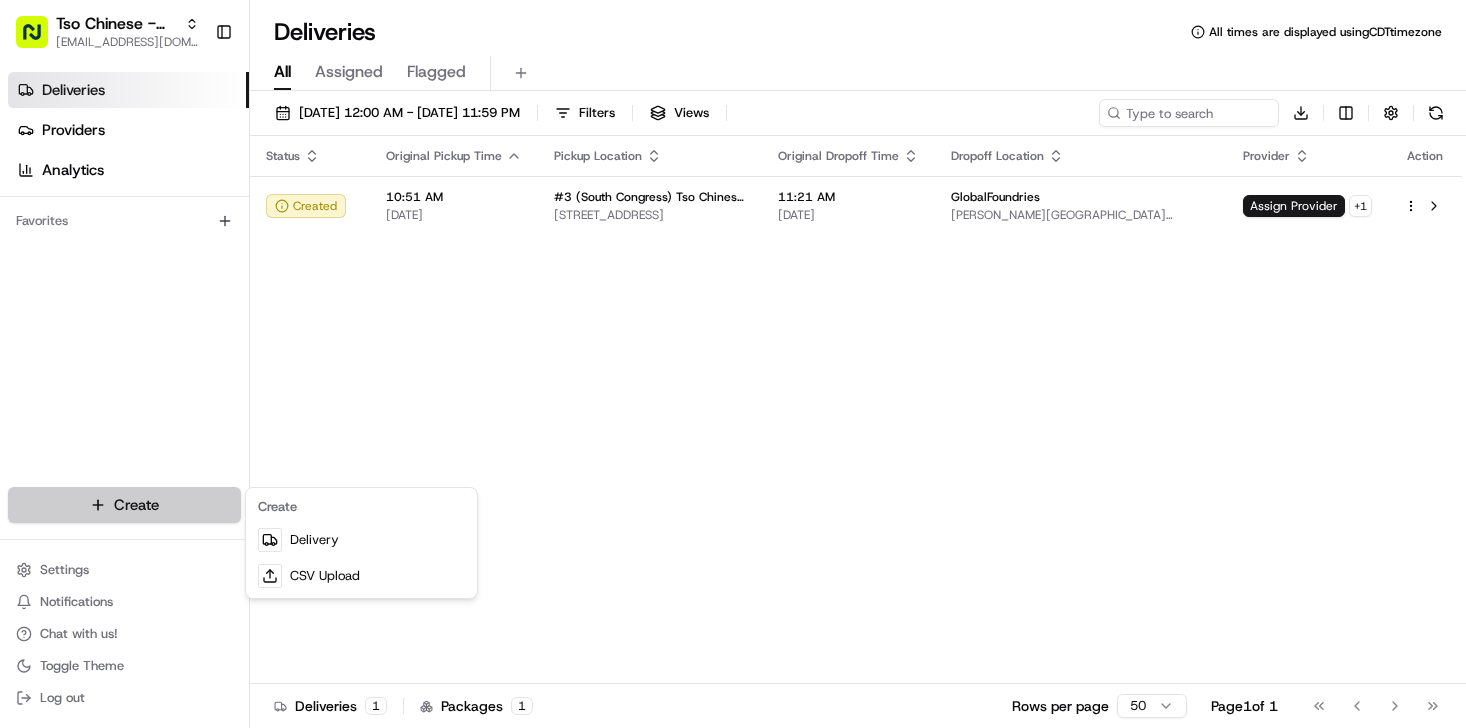click on "Tso Chinese - Catering [EMAIL_ADDRESS][DOMAIN_NAME] Toggle Sidebar Deliveries Providers Analytics Favorites Main Menu Members & Organization Organization Users Roles Preferences Customization Tracking Orchestration Automations Dispatch Strategy Locations Pickup Locations Dropoff Locations Billing Billing Refund Requests Integrations Notification Triggers Webhooks API Keys Request Logs Create Settings Notifications Chat with us! Toggle Theme Log out Deliveries All times are displayed using  CDT  timezone All Assigned Flagged [DATE] 12:00 AM - [DATE] 11:59 PM Filters Views Download Status Original Pickup Time Pickup Location Original Dropoff Time Dropoff Location Provider Action Created 10:51 AM [DATE] #3 (South Congress) Tso Chinese Takeout & Delivery [STREET_ADDRESS] 11:21 AM [DATE] GlobalFoundries [PERSON_NAME][GEOGRAPHIC_DATA][STREET_ADDRESS][GEOGRAPHIC_DATA] Assign Provider + 1 Deliveries 1 Packages 1 Rows per page 50 Page  1  of   1 Go to first page" at bounding box center (733, 364) 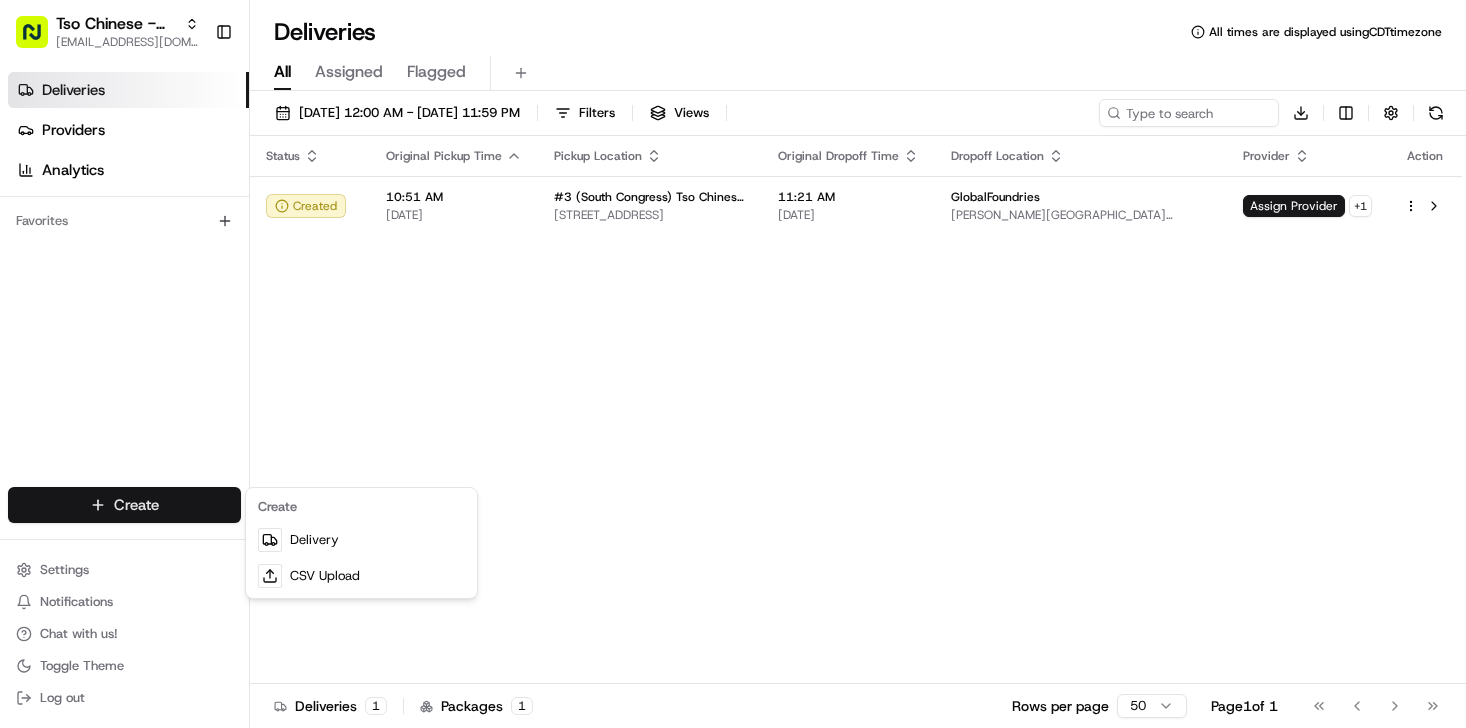 click on "Tso Chinese - Catering [EMAIL_ADDRESS][DOMAIN_NAME] Toggle Sidebar Deliveries Providers Analytics Favorites Main Menu Members & Organization Organization Users Roles Preferences Customization Tracking Orchestration Automations Dispatch Strategy Locations Pickup Locations Dropoff Locations Billing Billing Refund Requests Integrations Notification Triggers Webhooks API Keys Request Logs Create Settings Notifications Chat with us! Toggle Theme Log out Deliveries All times are displayed using  CDT  timezone All Assigned Flagged [DATE] 12:00 AM - [DATE] 11:59 PM Filters Views Download Status Original Pickup Time Pickup Location Original Dropoff Time Dropoff Location Provider Action Created 10:51 AM [DATE] #3 (South Congress) Tso Chinese Takeout & Delivery [STREET_ADDRESS] 11:21 AM [DATE] GlobalFoundries [PERSON_NAME][GEOGRAPHIC_DATA][STREET_ADDRESS][GEOGRAPHIC_DATA] Assign Provider + 1 Deliveries 1 Packages 1 Rows per page 50 Page  1  of   1 Go to first page" at bounding box center (733, 364) 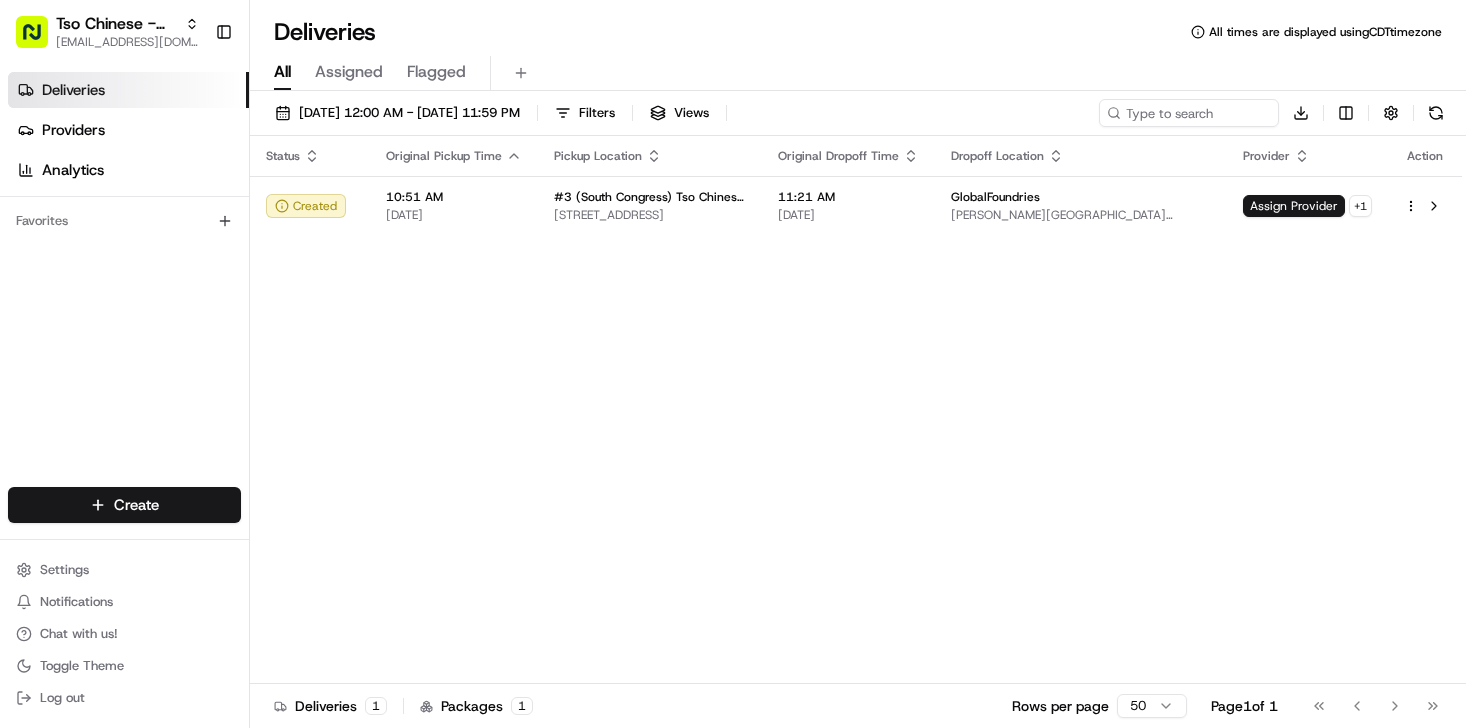 click on "Status Original Pickup Time Pickup Location Original Dropoff Time Dropoff Location Provider Action Created 10:51 AM [DATE] #3 (South Congress) Tso Chinese Takeout & Delivery [STREET_ADDRESS] 11:21 AM [DATE] GlobalFoundries [PERSON_NAME][GEOGRAPHIC_DATA][STREET_ADDRESS][GEOGRAPHIC_DATA] Assign Provider + 1" at bounding box center (856, 410) 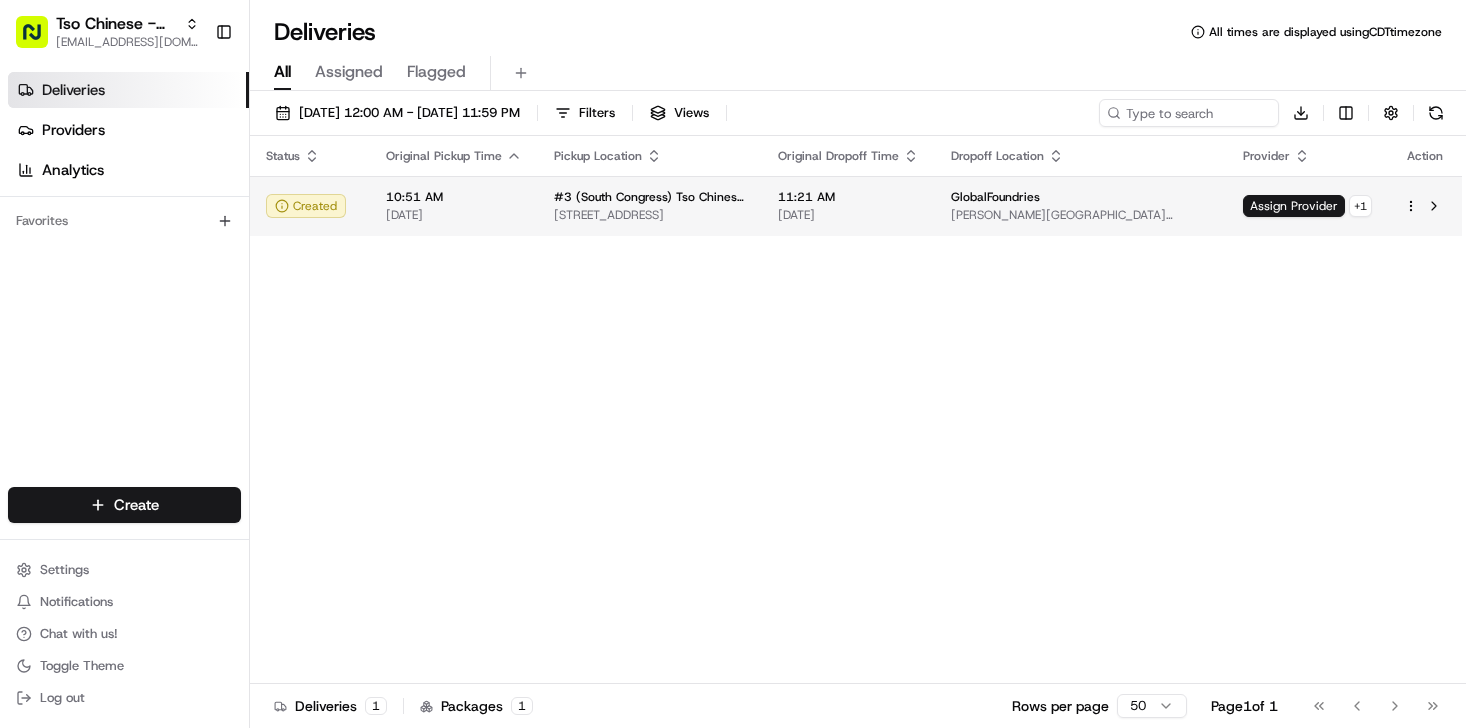 click on "[STREET_ADDRESS]" at bounding box center (650, 215) 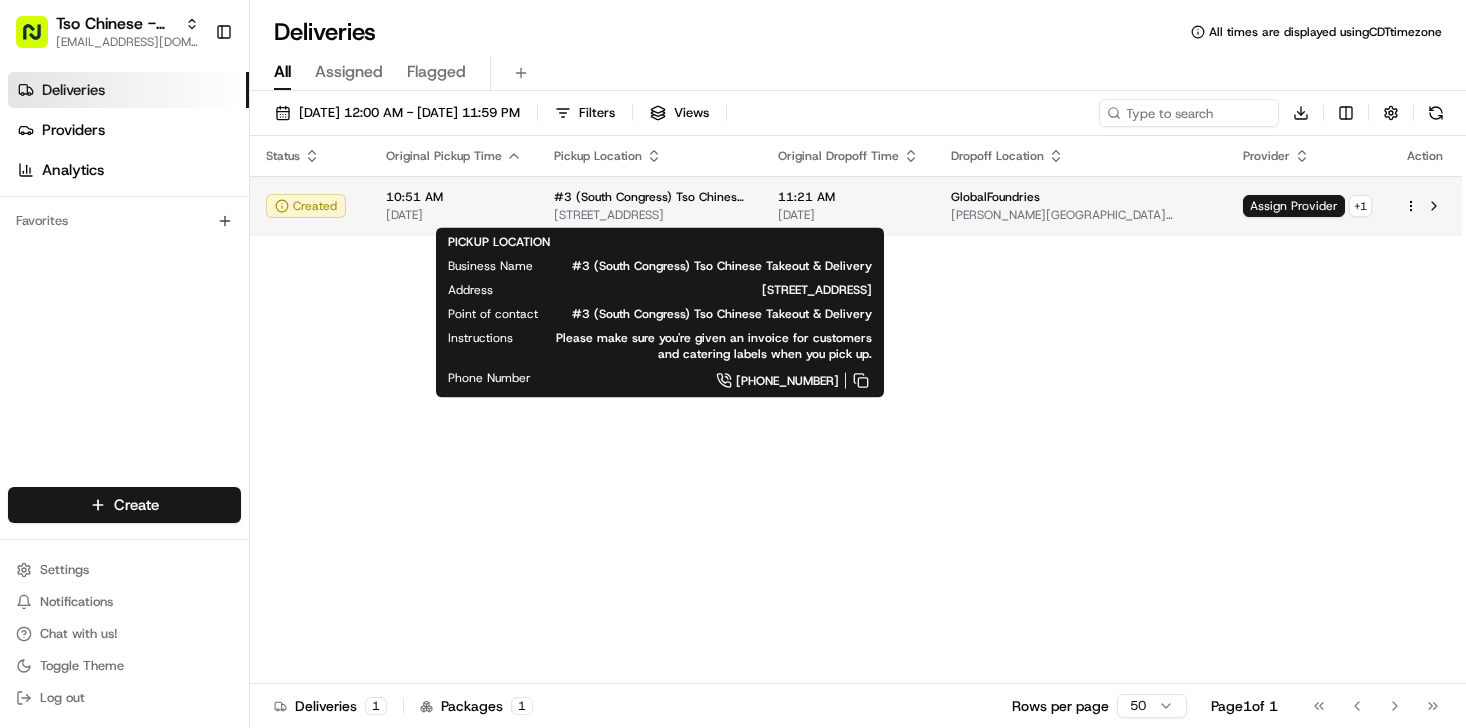 click on "#3 (South Congress) Tso Chinese Takeout & Delivery" at bounding box center (650, 197) 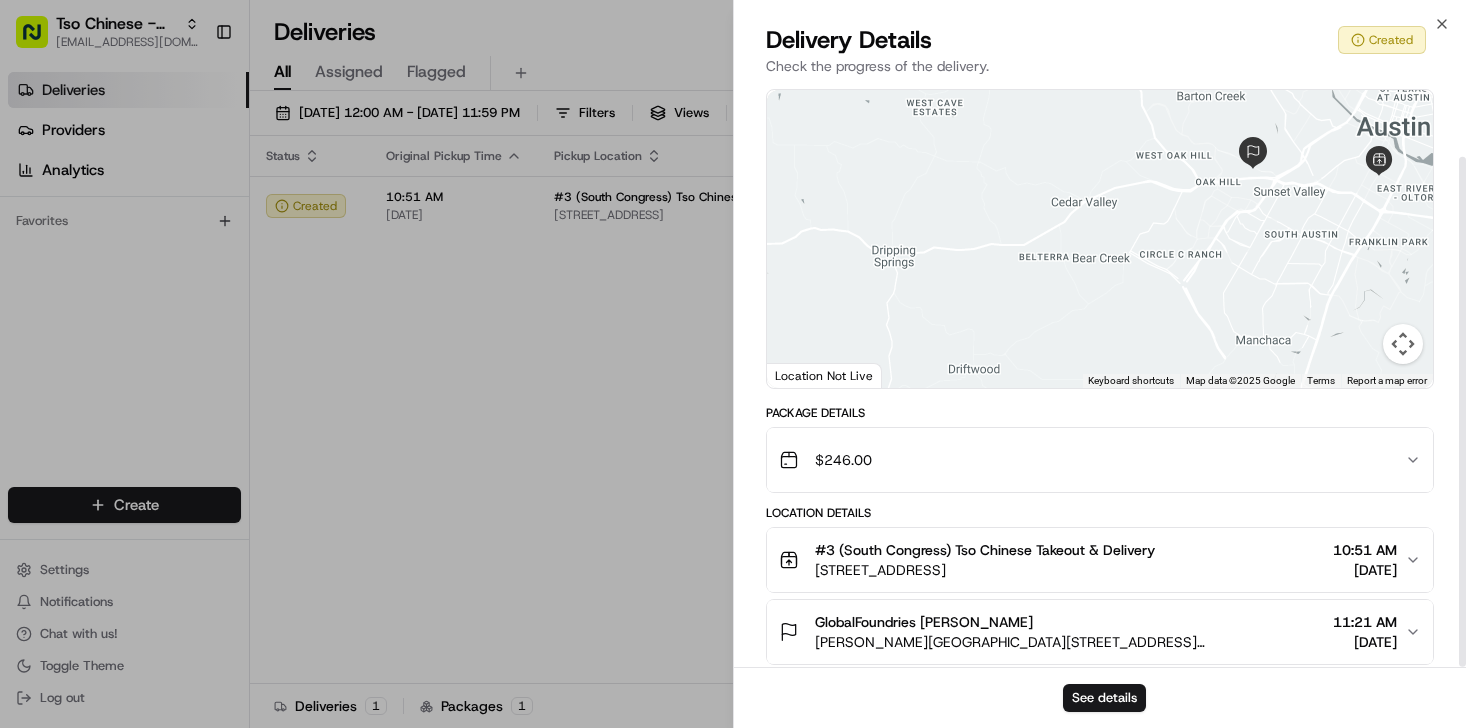 scroll, scrollTop: 83, scrollLeft: 0, axis: vertical 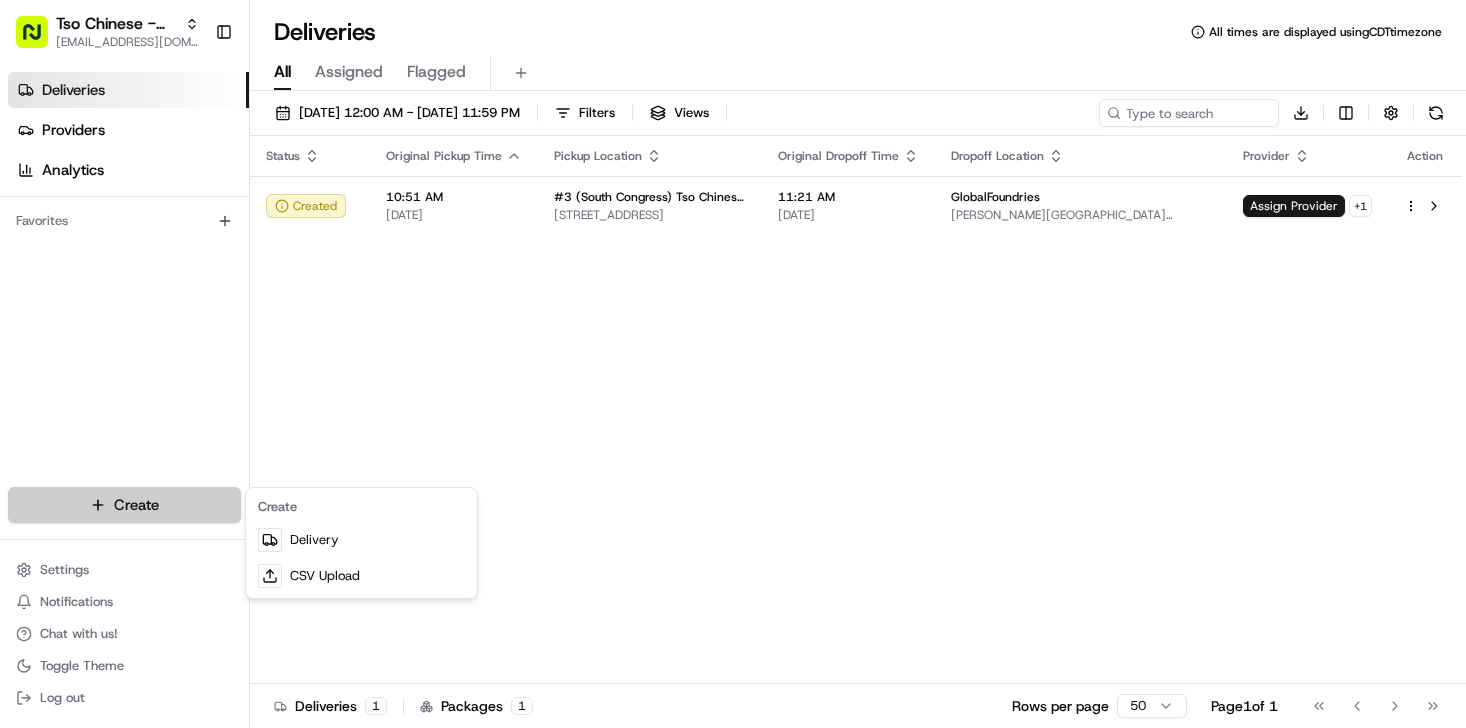 click on "Tso Chinese - Catering [EMAIL_ADDRESS][DOMAIN_NAME] Toggle Sidebar Deliveries Providers Analytics Favorites Main Menu Members & Organization Organization Users Roles Preferences Customization Tracking Orchestration Automations Dispatch Strategy Locations Pickup Locations Dropoff Locations Billing Billing Refund Requests Integrations Notification Triggers Webhooks API Keys Request Logs Create Settings Notifications Chat with us! Toggle Theme Log out Deliveries All times are displayed using  CDT  timezone All Assigned Flagged [DATE] 12:00 AM - [DATE] 11:59 PM Filters Views Download Status Original Pickup Time Pickup Location Original Dropoff Time Dropoff Location Provider Action Created 10:51 AM [DATE] #3 (South Congress) Tso Chinese Takeout & Delivery [STREET_ADDRESS] 11:21 AM [DATE] GlobalFoundries [PERSON_NAME][GEOGRAPHIC_DATA][STREET_ADDRESS][GEOGRAPHIC_DATA] Assign Provider + 1 Deliveries 1 Packages 1 Rows per page 50 Page  1  of   1 Go to first page" at bounding box center (733, 364) 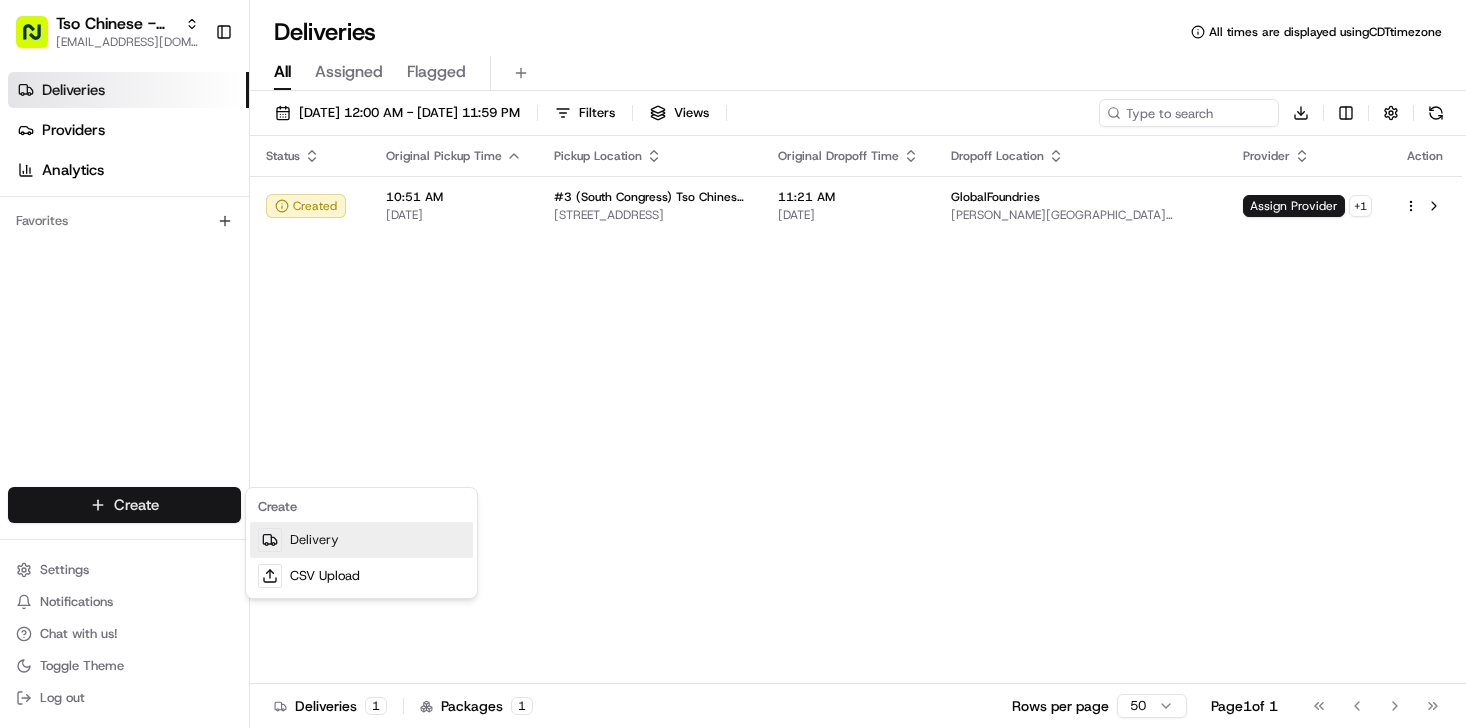 click on "Delivery" at bounding box center [361, 540] 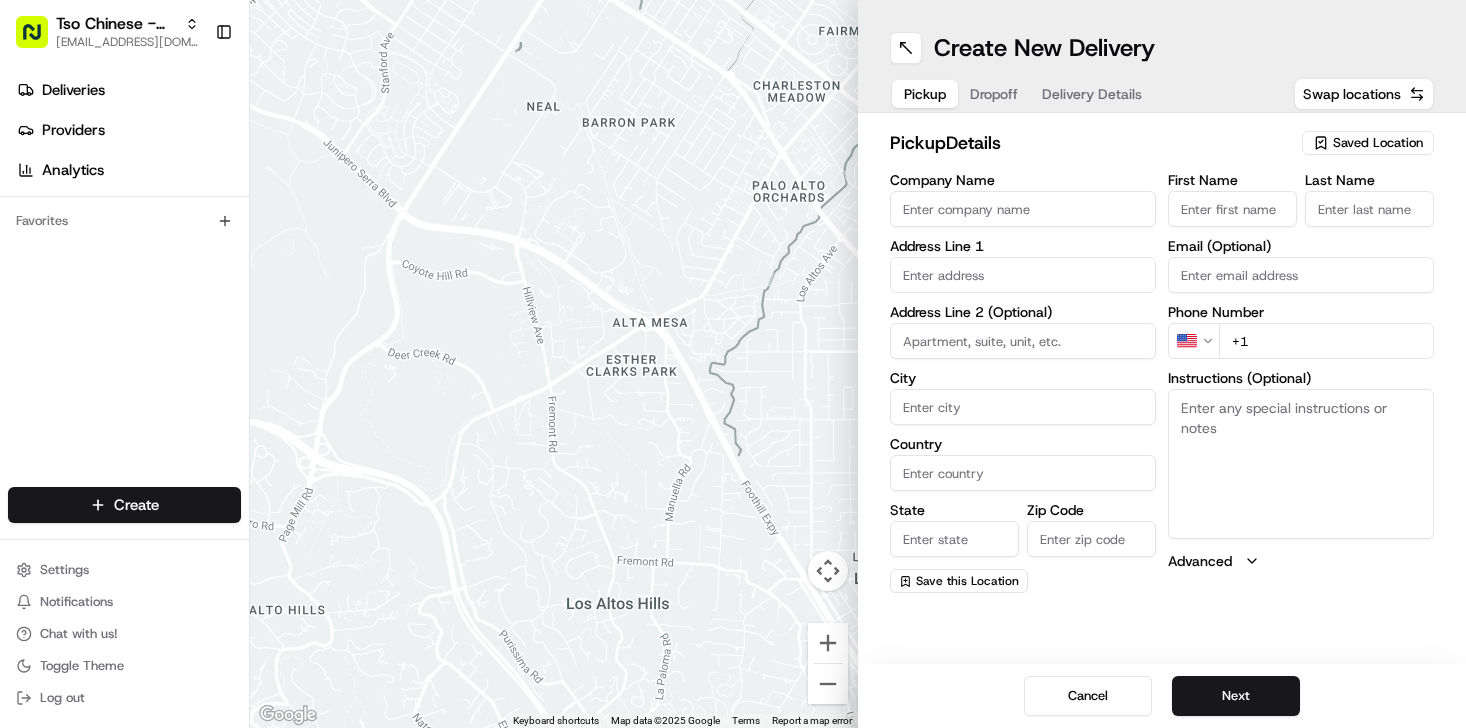 click on "Company Name Address Line 1 Address Line 2 (Optional) City Country State Zip Code Save this Location" at bounding box center [1023, 383] 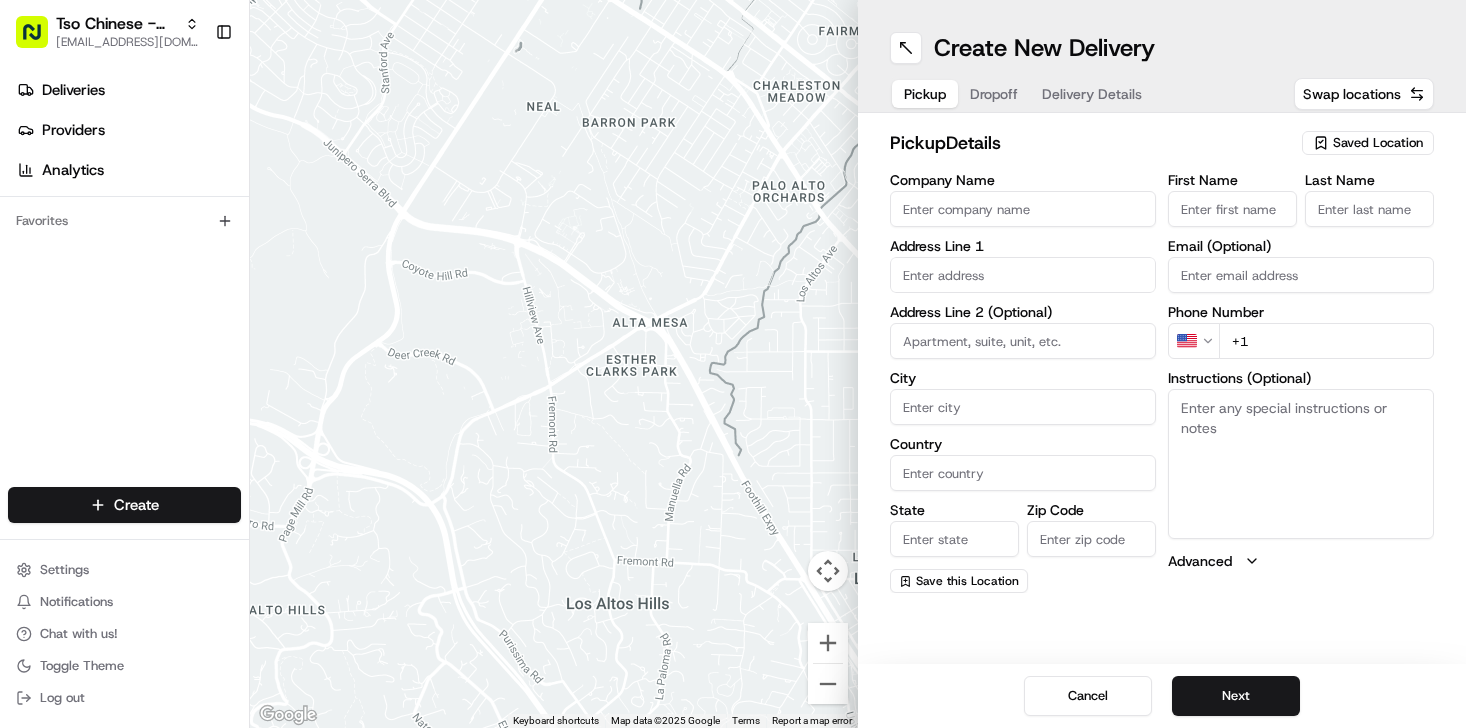 click on "Saved Location" at bounding box center (1378, 143) 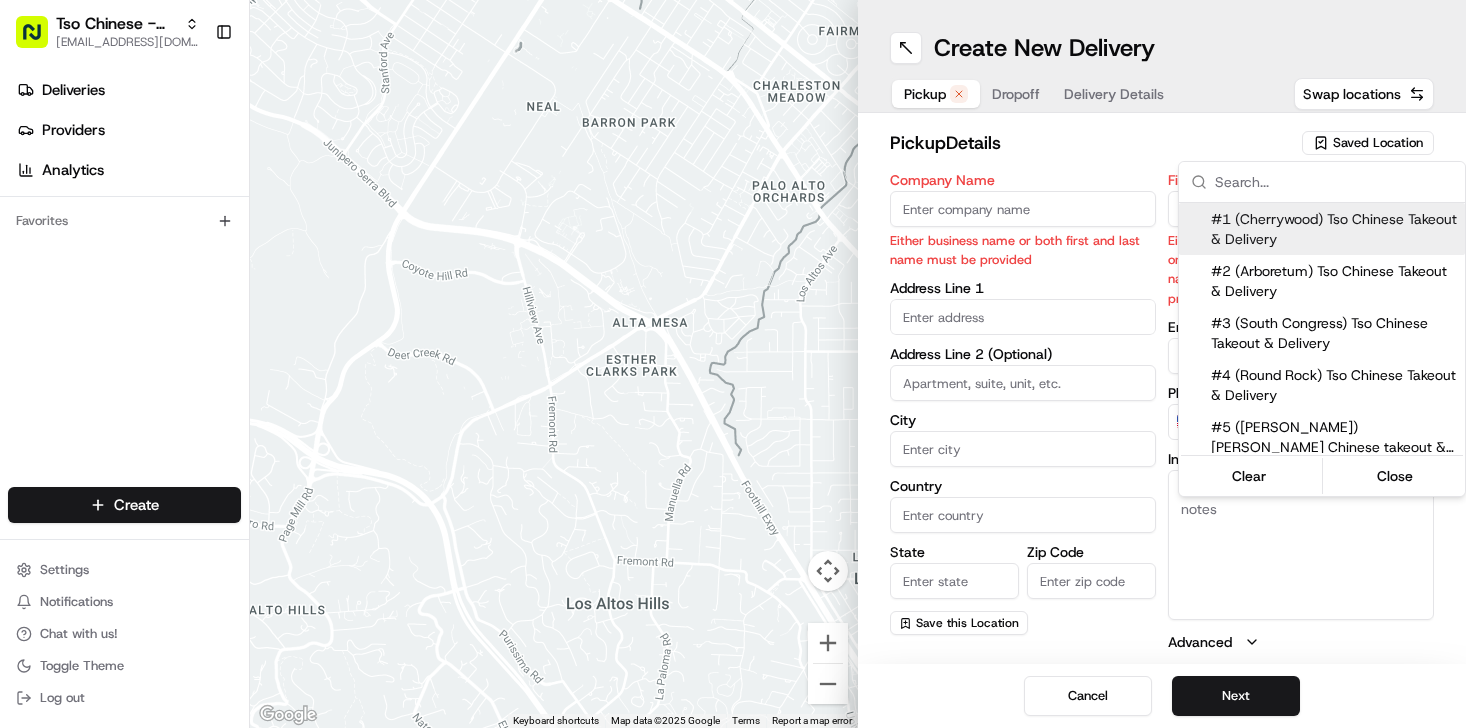 click on "Tso Chinese - Catering [EMAIL_ADDRESS][DOMAIN_NAME] Toggle Sidebar Deliveries Providers Analytics Favorites Main Menu Members & Organization Organization Users Roles Preferences Customization Tracking Orchestration Automations Dispatch Strategy Locations Pickup Locations Dropoff Locations Billing Billing Refund Requests Integrations Notification Triggers Webhooks API Keys Request Logs Create Settings Notifications Chat with us! Toggle Theme Log out ← Move left → Move right ↑ Move up ↓ Move down + Zoom in - Zoom out Home Jump left by 75% End Jump right by 75% Page Up Jump up by 75% Page Down Jump down by 75% Keyboard shortcuts Map Data Map data ©2025 Google Map data ©2025 Google 500 m  Click to toggle between metric and imperial units Terms Report a map error Create New Delivery Pickup Dropoff Delivery Details Swap locations pickup  Details Saved Location Company Name Either business name or both first and last name must be provided Address Line 1 Address Line 2 (Optional) City Country [GEOGRAPHIC_DATA]" at bounding box center (733, 364) 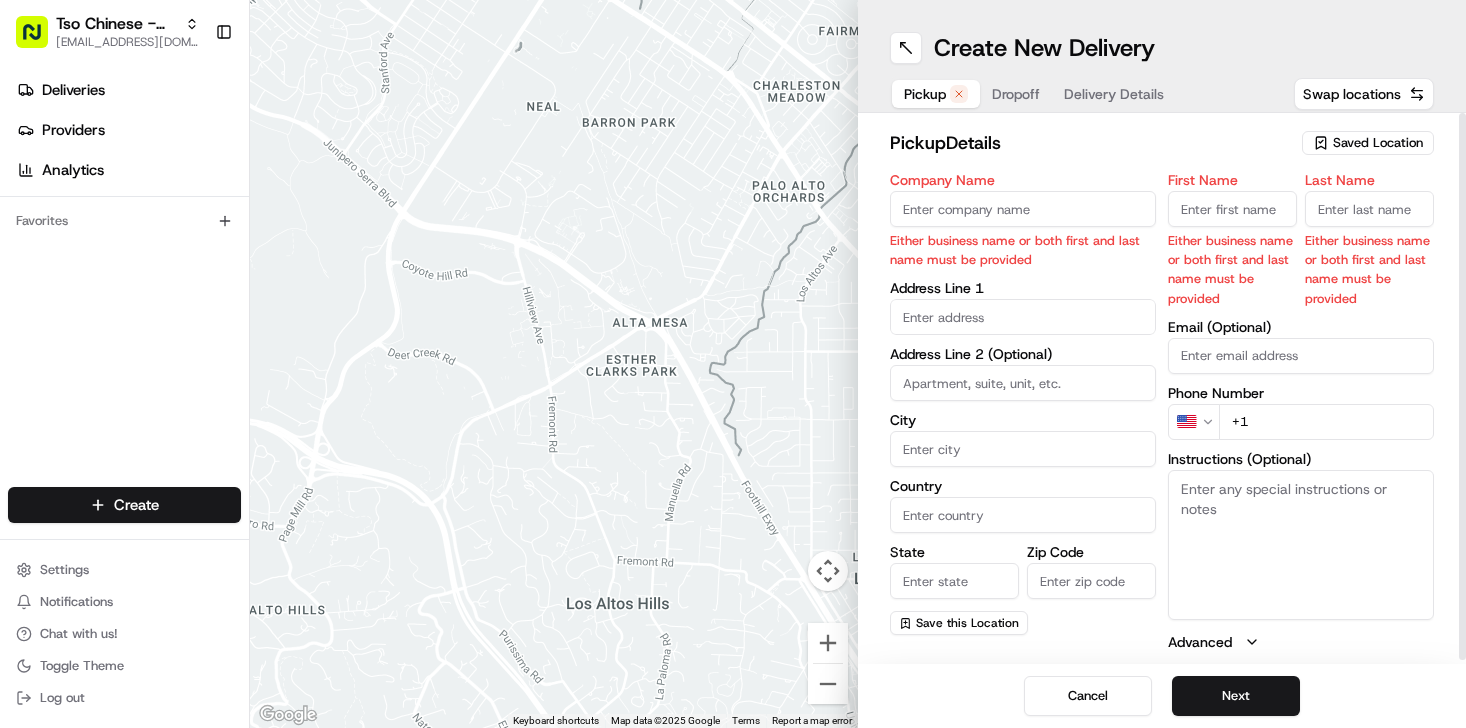 click on "Company Name" at bounding box center (1023, 209) 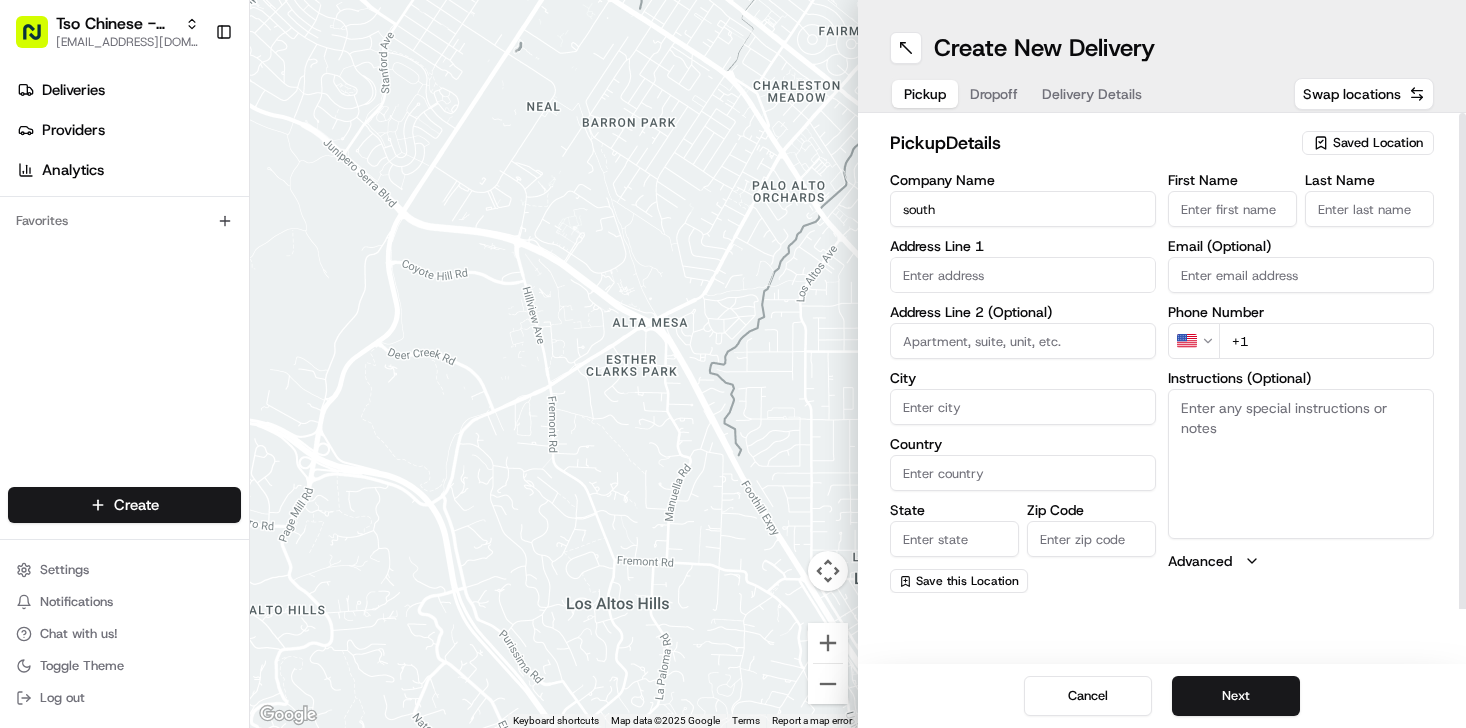 click on "Saved Location" at bounding box center [1378, 143] 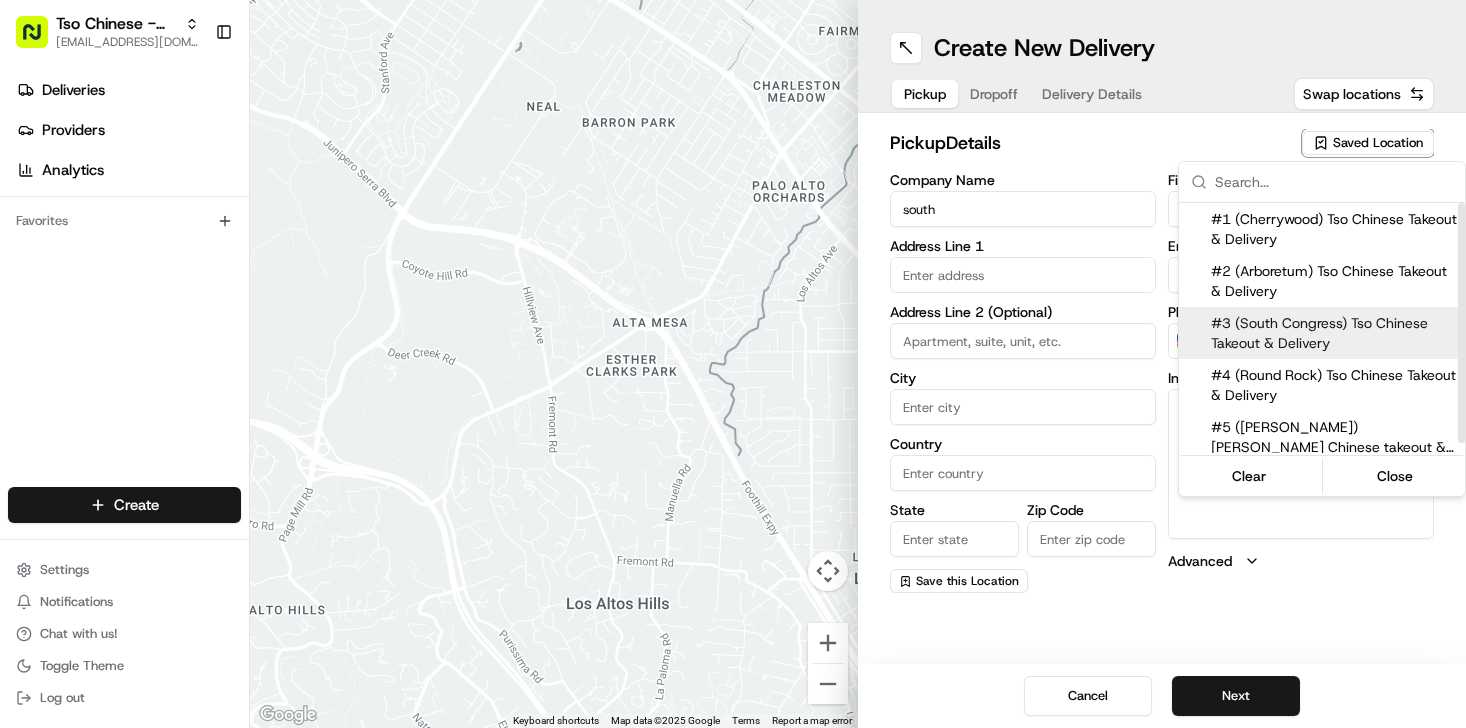 click on "#3 (South Congress) Tso Chinese Takeout & Delivery" at bounding box center [1334, 333] 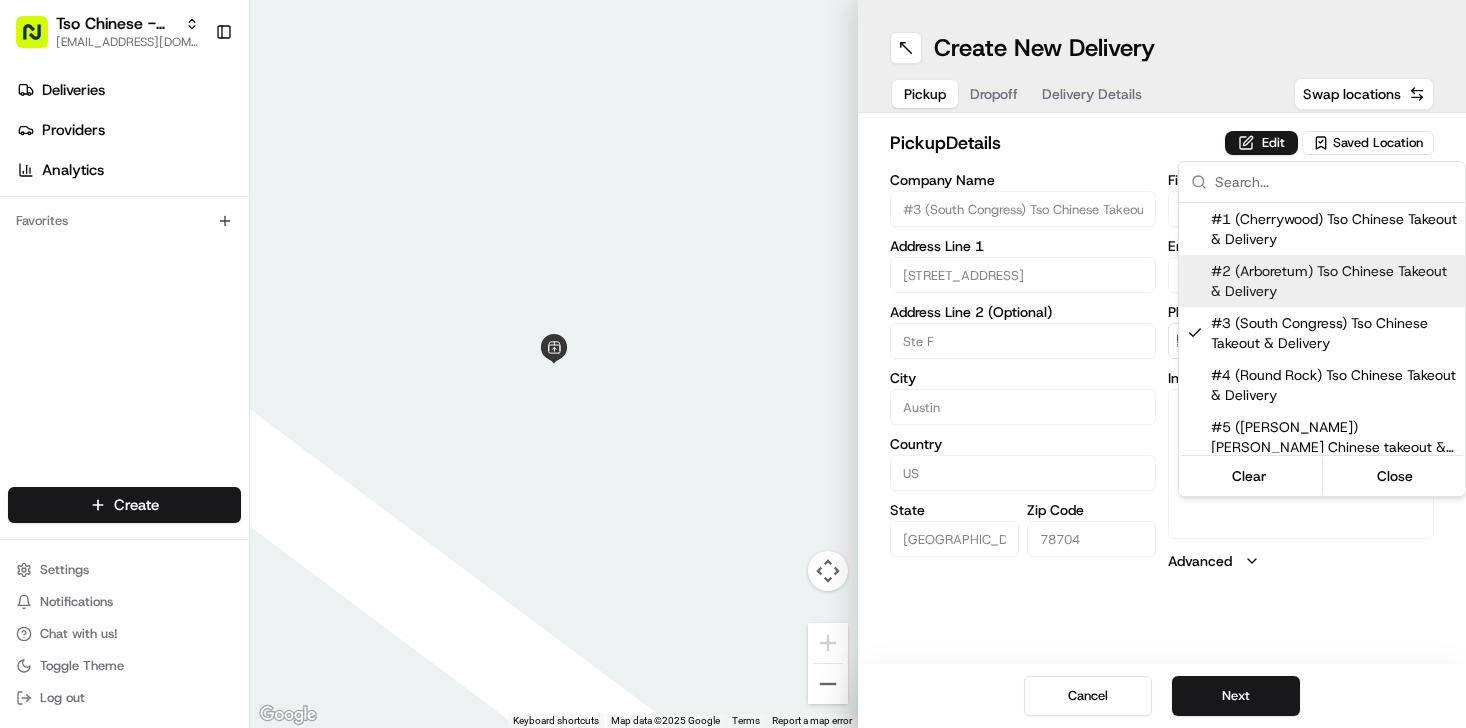 click on "Tso Chinese - Catering [EMAIL_ADDRESS][DOMAIN_NAME] Toggle Sidebar Deliveries Providers Analytics Favorites Main Menu Members & Organization Organization Users Roles Preferences Customization Tracking Orchestration Automations Dispatch Strategy Locations Pickup Locations Dropoff Locations Billing Billing Refund Requests Integrations Notification Triggers Webhooks API Keys Request Logs Create Settings Notifications Chat with us! Toggle Theme Log out ← Move left → Move right ↑ Move up ↓ Move down + Zoom in - Zoom out Home Jump left by 75% End Jump right by 75% Page Up Jump up by 75% Page Down Jump down by 75% Keyboard shortcuts Map Data Map data ©2025 Google Map data ©2025 Google 2 m  Click to toggle between metric and imperial units Terms Report a map error Create New Delivery Pickup Dropoff Delivery Details Swap locations pickup  Details  Edit Saved Location Company Name #3 (South Congress) Tso Chinese Takeout & Delivery Address Line 1 [STREET_ADDRESS] Address Line 2 (Optional) [GEOGRAPHIC_DATA]" at bounding box center [733, 364] 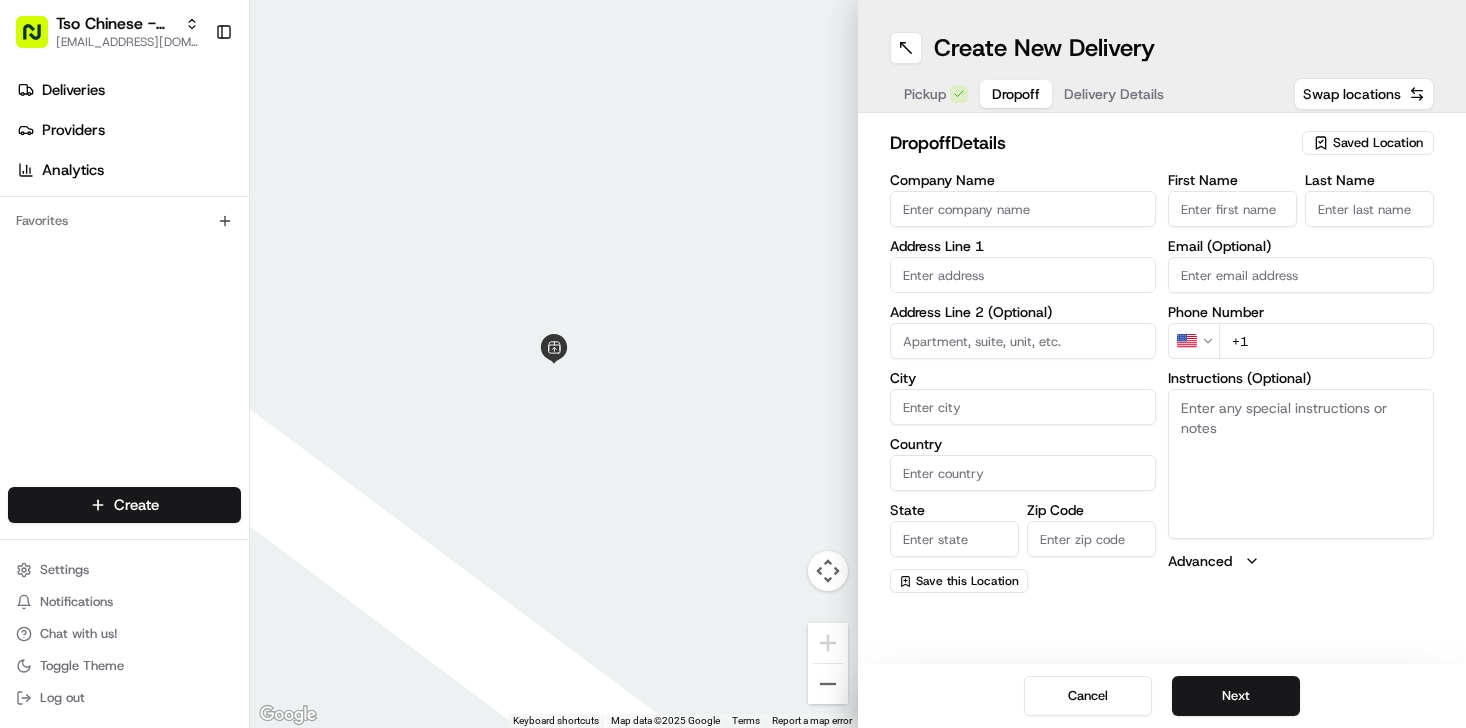 click on "Dropoff" at bounding box center (1016, 94) 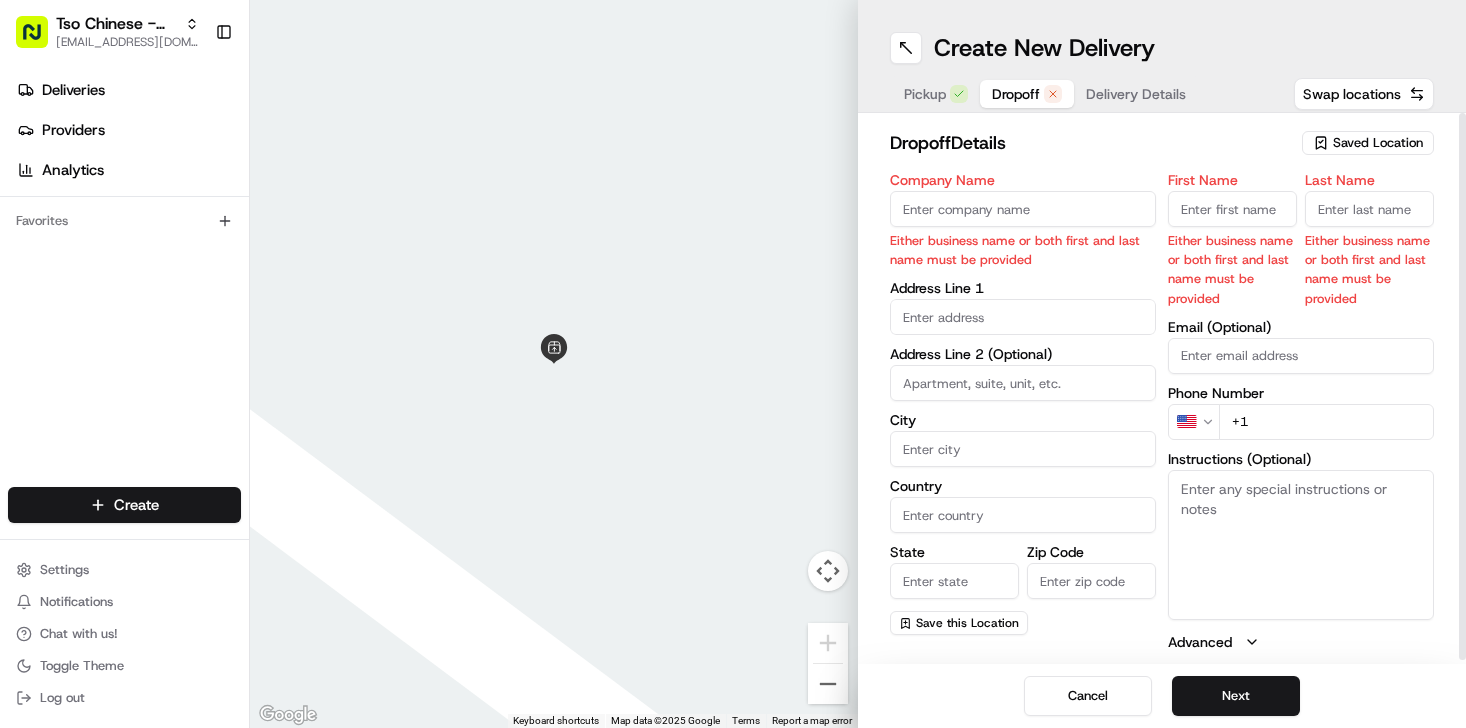 click on "Company Name" at bounding box center (1023, 209) 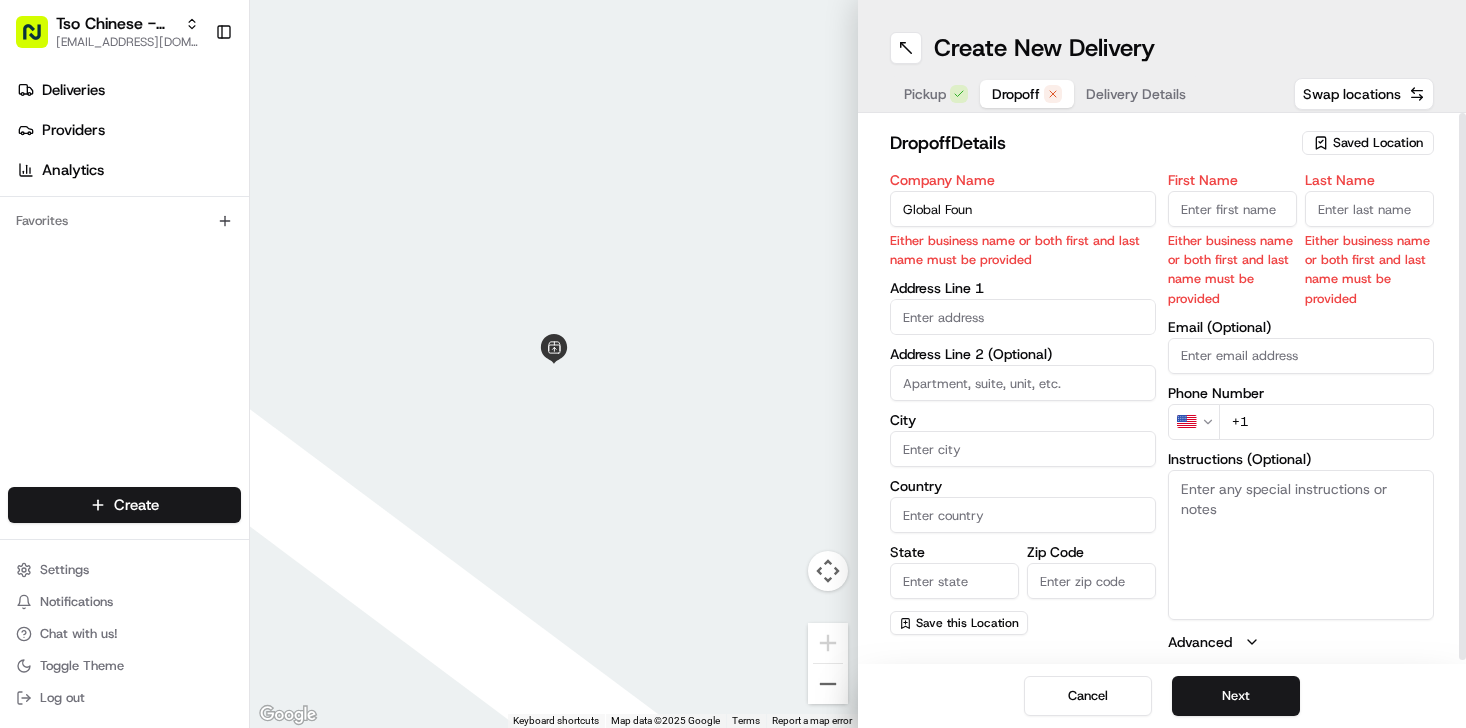 type on "Global Foun" 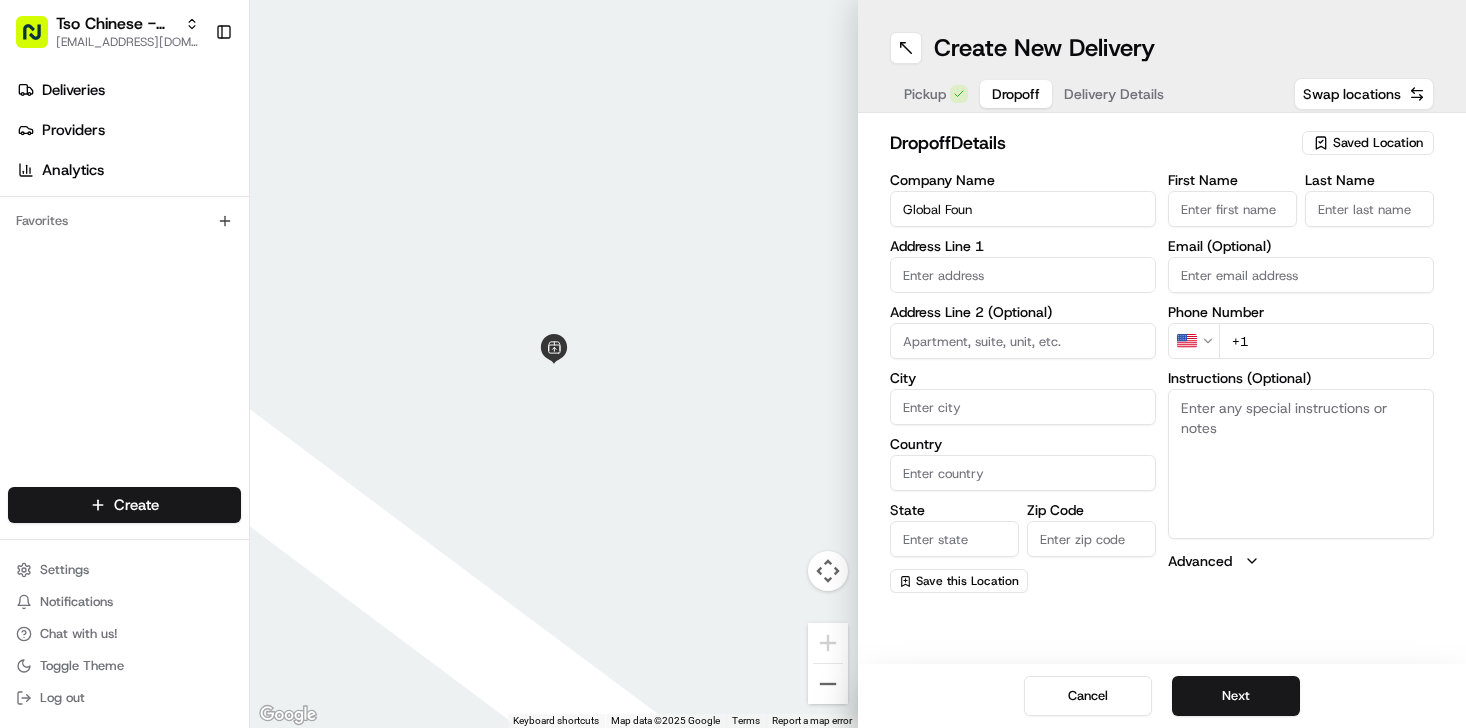 click on "Saved Location" at bounding box center (1368, 143) 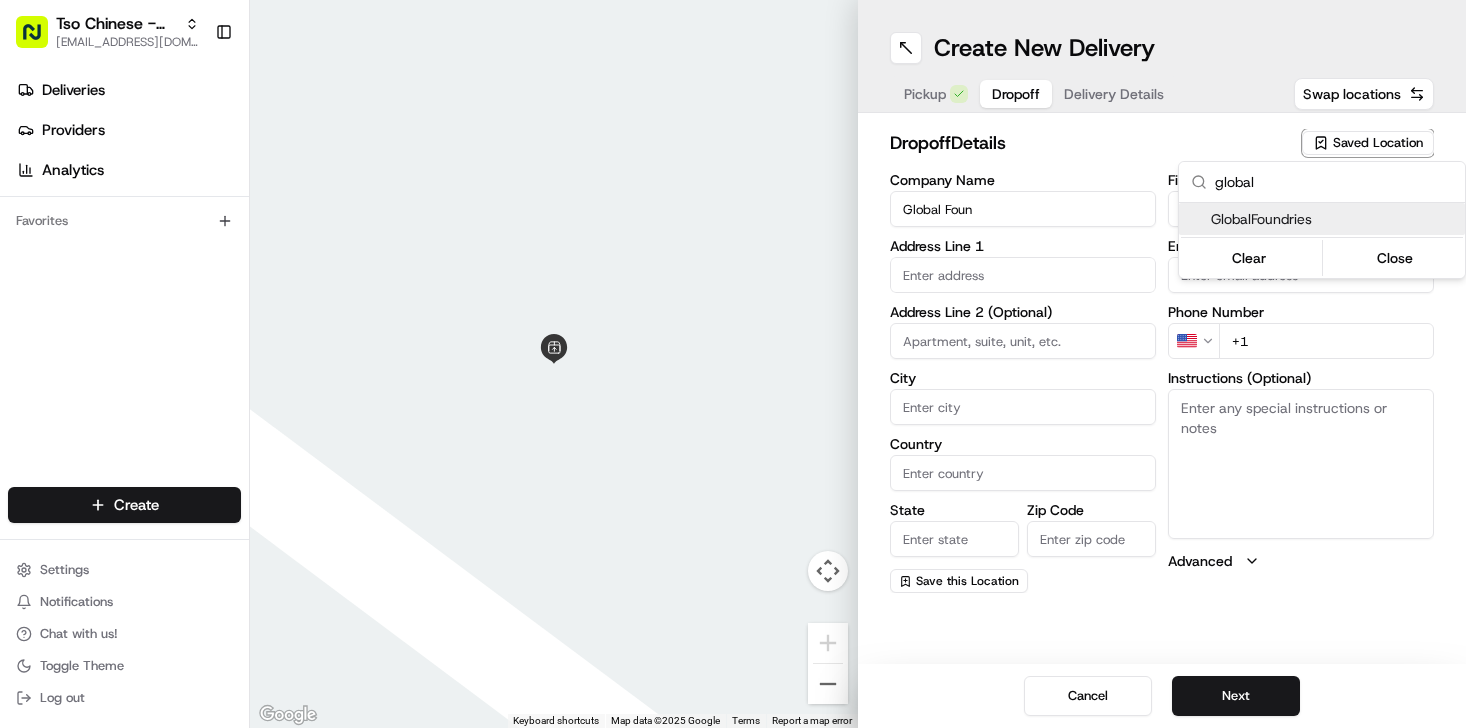 type on "global" 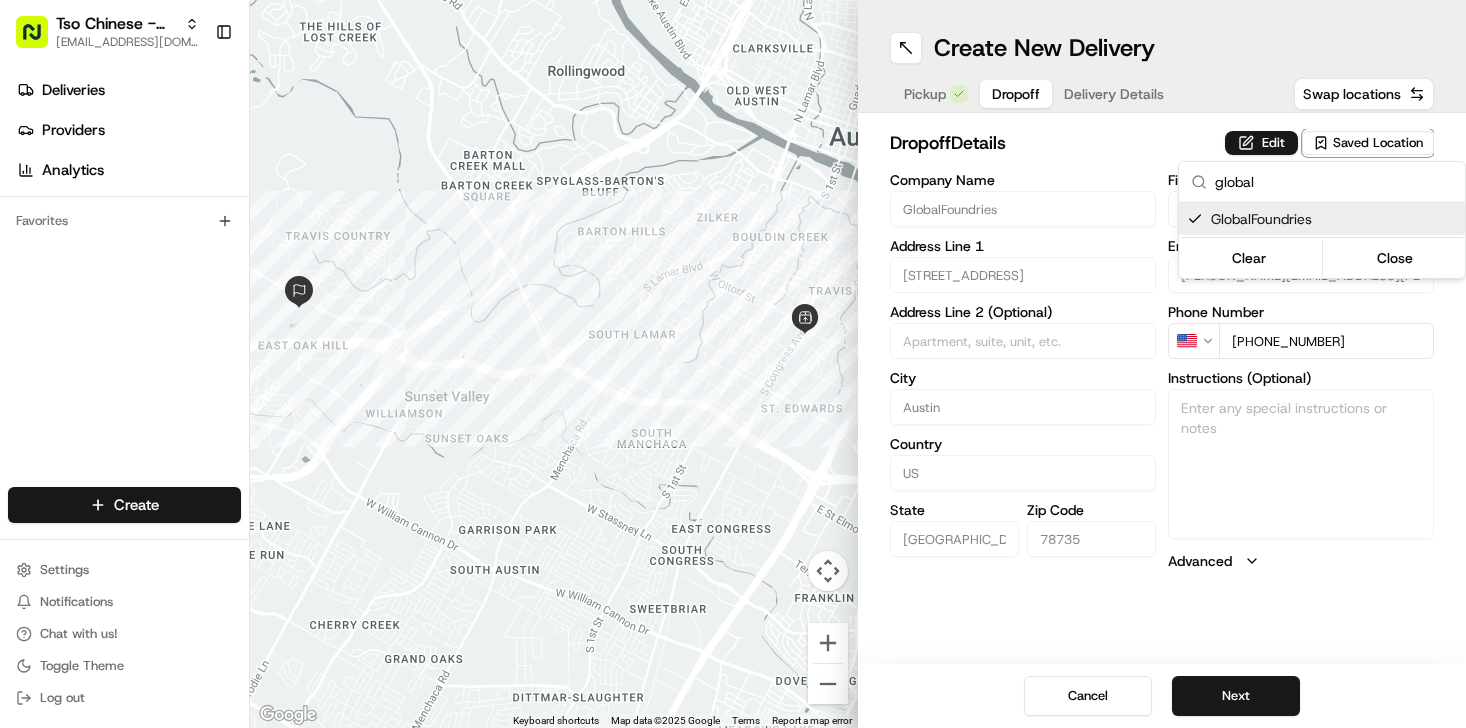 click on "Tso Chinese - Catering [EMAIL_ADDRESS][DOMAIN_NAME] Toggle Sidebar Deliveries Providers Analytics Favorites Main Menu Members & Organization Organization Users Roles Preferences Customization Tracking Orchestration Automations Dispatch Strategy Locations Pickup Locations Dropoff Locations Billing Billing Refund Requests Integrations Notification Triggers Webhooks API Keys Request Logs Create Settings Notifications Chat with us! Toggle Theme Log out ← Move left → Move right ↑ Move up ↓ Move down + Zoom in - Zoom out Home Jump left by 75% End Jump right by 75% Page Up Jump up by 75% Page Down Jump down by 75% Keyboard shortcuts Map Data Map data ©2025 Google Map data ©2025 Google 1 km  Click to toggle between metric and imperial units Terms Report a map error Create New Delivery Pickup Dropoff Delivery Details Swap locations dropoff  Details  Edit Saved Location Company Name GlobalFoundries Address Line 1 [STREET_ADDRESS] Address Line 2 (Optional) [GEOGRAPHIC_DATA] [US_STATE] Zip Code" at bounding box center (733, 364) 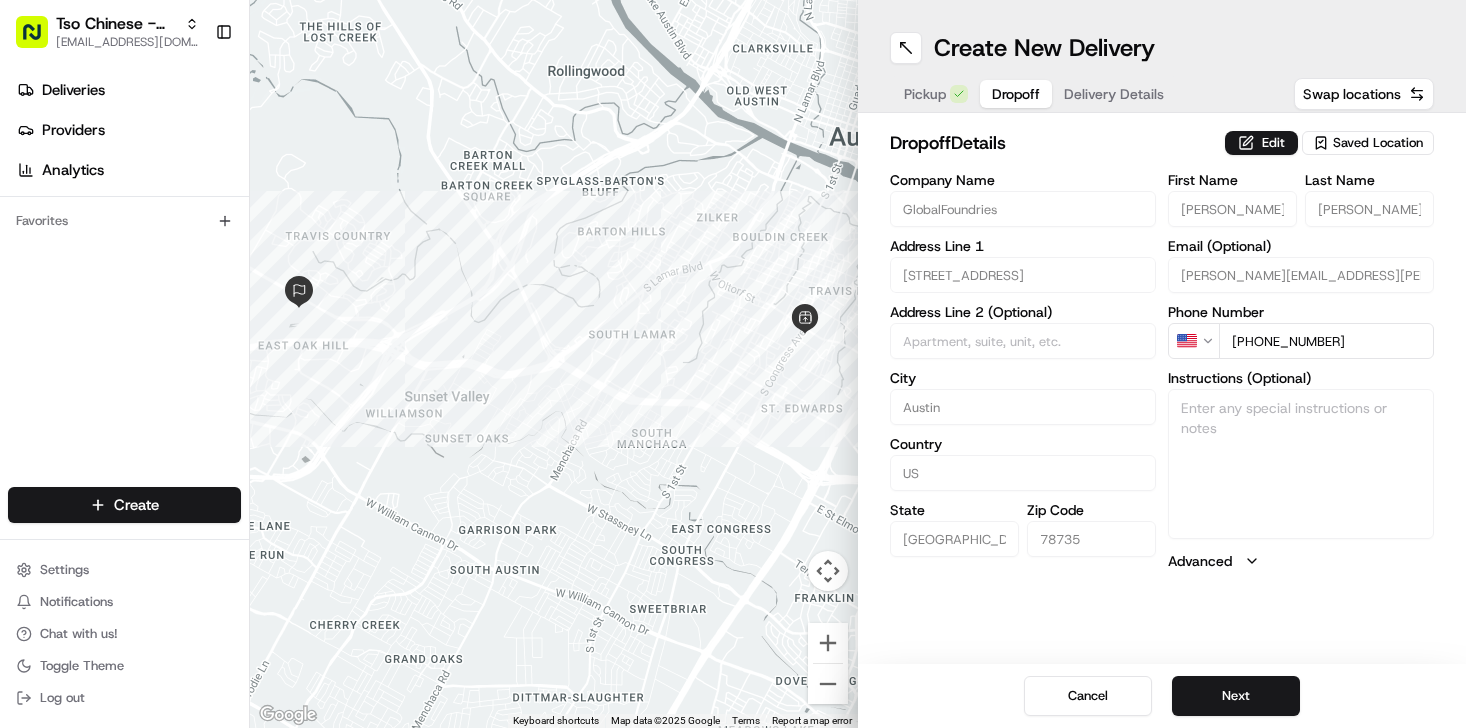 click on "dropoff  Details" at bounding box center [1051, 143] 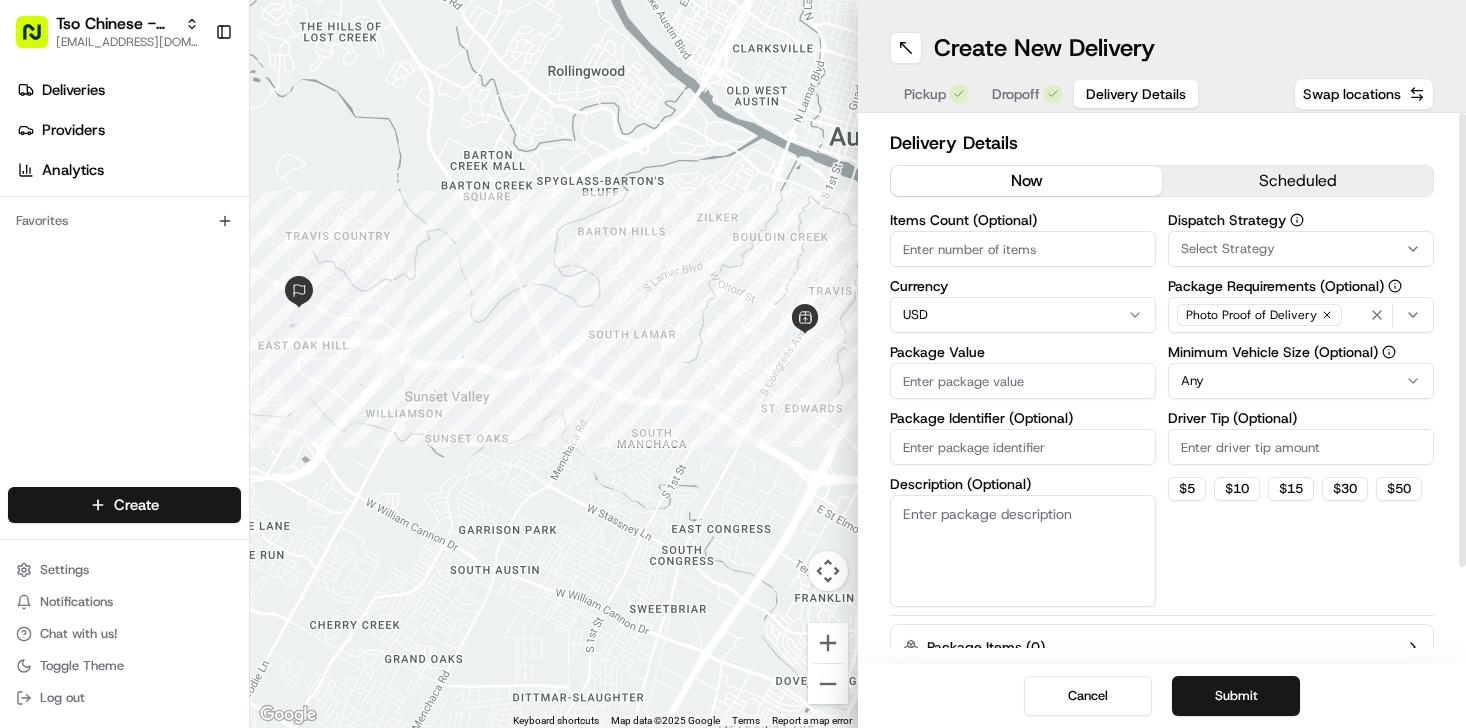 click on "Items Count (Optional)" at bounding box center [1023, 249] 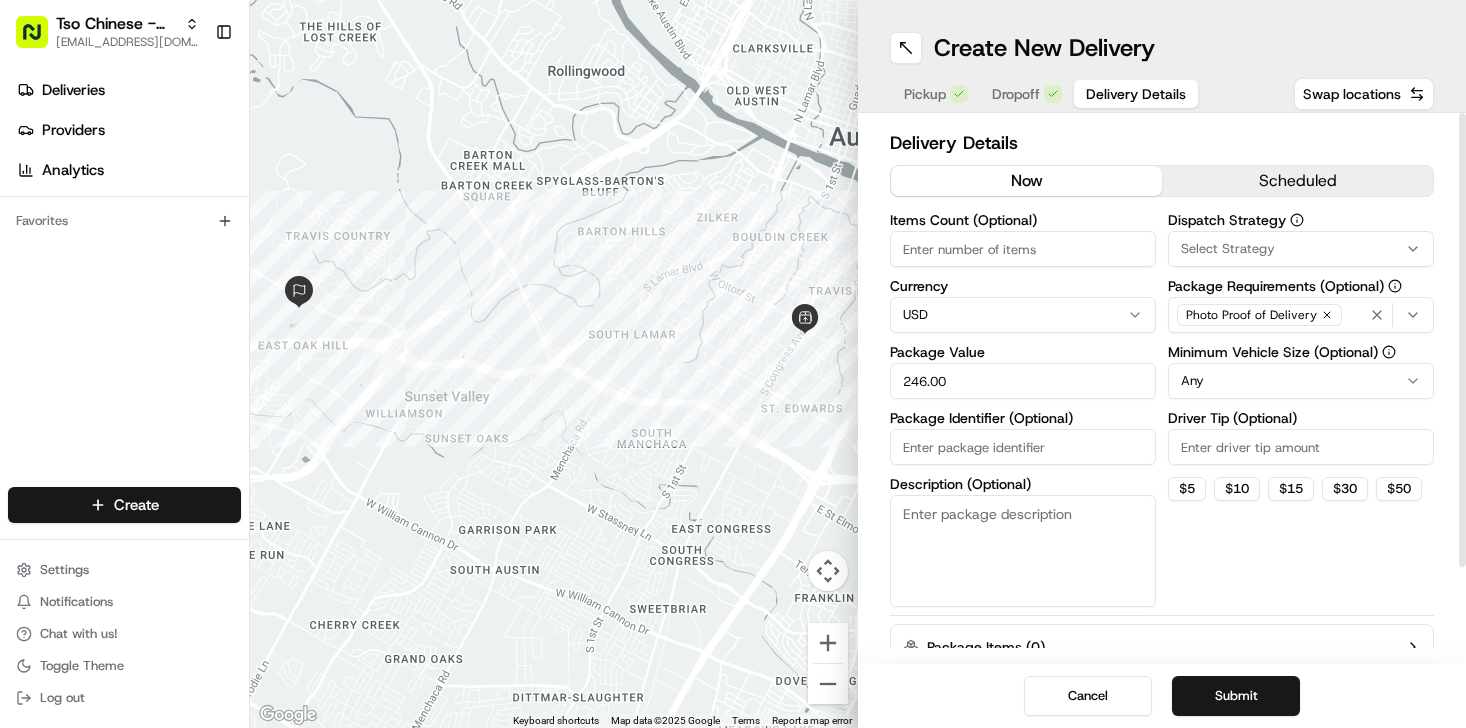 type on "246.00" 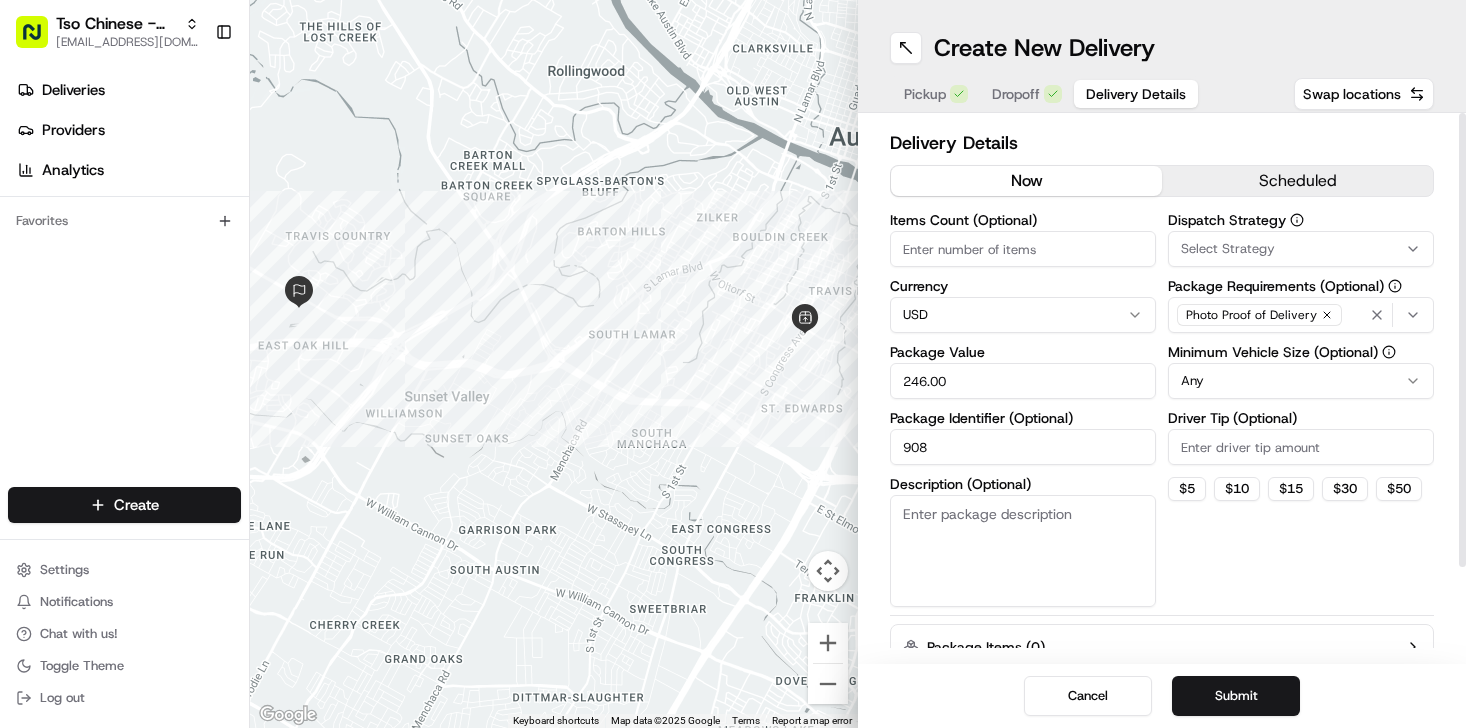 type on "908" 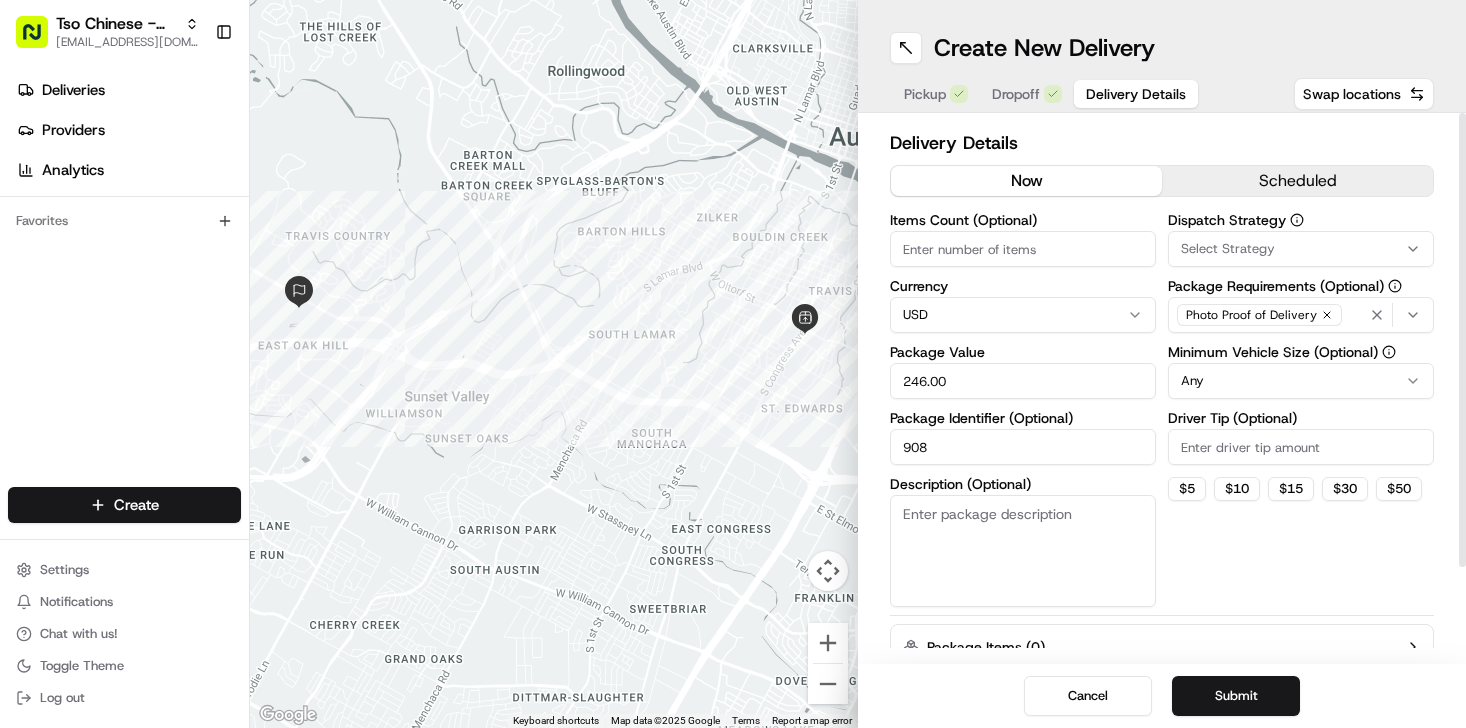 click on "Select Strategy" at bounding box center (1228, 249) 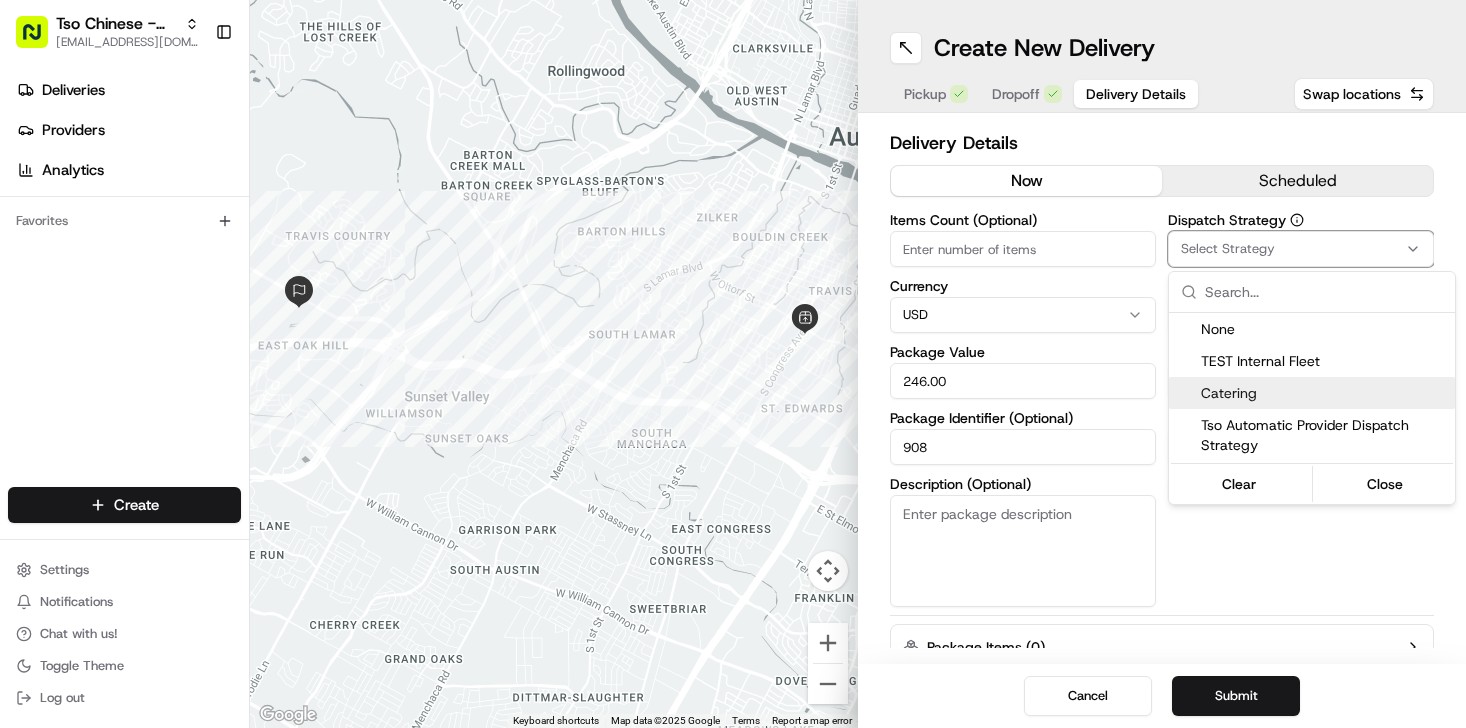 click on "Catering" at bounding box center [1324, 393] 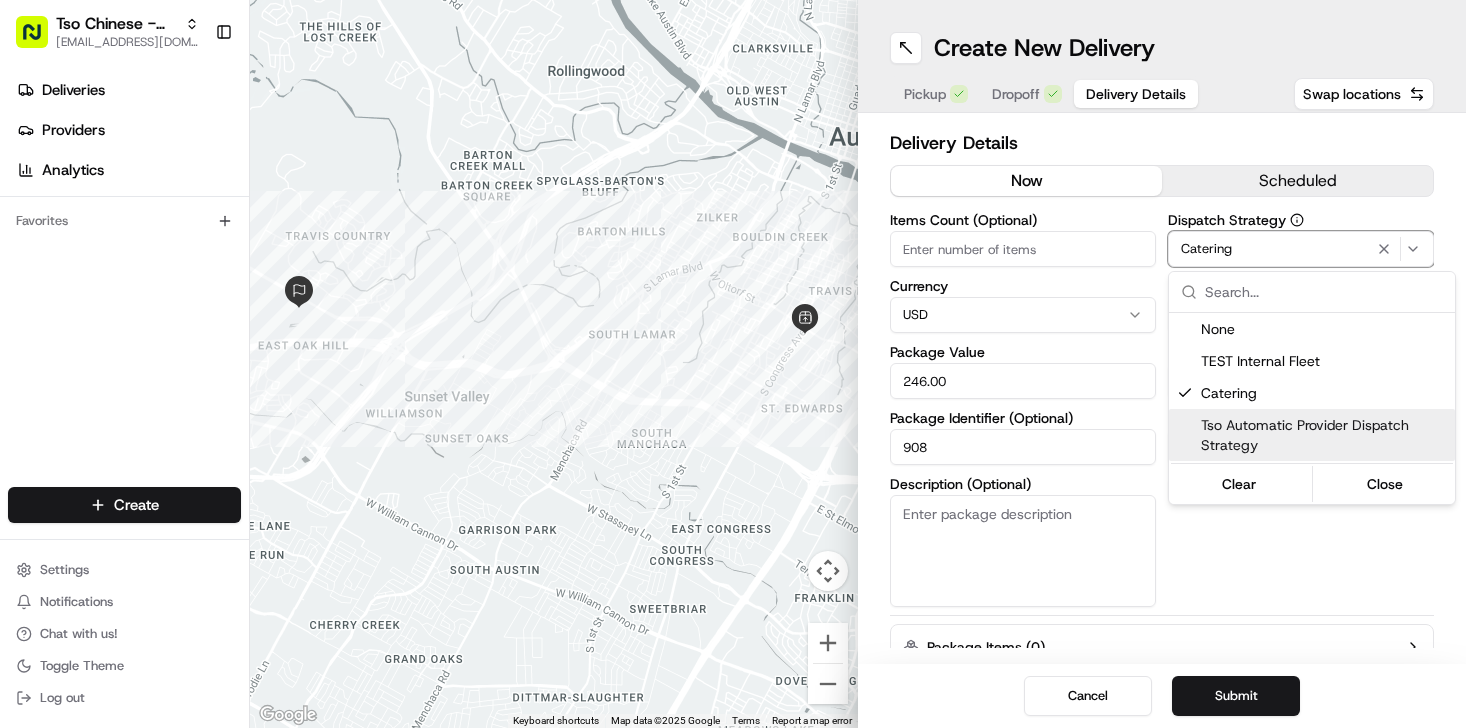 click on "Tso Chinese - Catering [EMAIL_ADDRESS][DOMAIN_NAME] Toggle Sidebar Deliveries Providers Analytics Favorites Main Menu Members & Organization Organization Users Roles Preferences Customization Tracking Orchestration Automations Dispatch Strategy Locations Pickup Locations Dropoff Locations Billing Billing Refund Requests Integrations Notification Triggers Webhooks API Keys Request Logs Create Settings Notifications Chat with us! Toggle Theme Log out ← Move left → Move right ↑ Move up ↓ Move down + Zoom in - Zoom out Home Jump left by 75% End Jump right by 75% Page Up Jump up by 75% Page Down Jump down by 75% Keyboard shortcuts Map Data Map data ©2025 Google Map data ©2025 Google 1 km  Click to toggle between metric and imperial units Terms Report a map error Create New Delivery Pickup Dropoff Delivery Details Swap locations Delivery Details now scheduled Items Count (Optional) Currency USD Package Value 246.00 Package Identifier (Optional) 908 Description (Optional) Dispatch Strategy Any $" at bounding box center (733, 364) 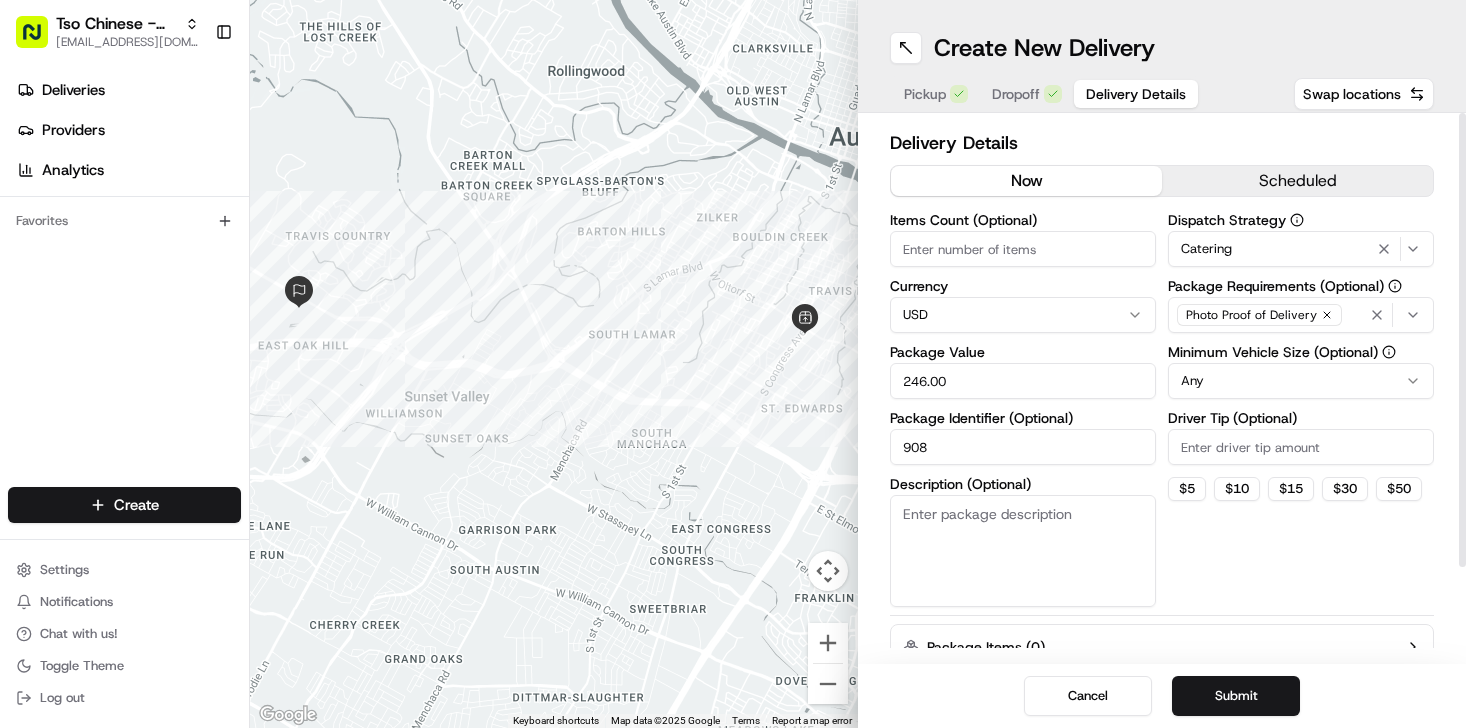 click on "Tso Chinese - Catering [EMAIL_ADDRESS][DOMAIN_NAME] Toggle Sidebar Deliveries Providers Analytics Favorites Main Menu Members & Organization Organization Users Roles Preferences Customization Tracking Orchestration Automations Dispatch Strategy Locations Pickup Locations Dropoff Locations Billing Billing Refund Requests Integrations Notification Triggers Webhooks API Keys Request Logs Create Settings Notifications Chat with us! Toggle Theme Log out ← Move left → Move right ↑ Move up ↓ Move down + Zoom in - Zoom out Home Jump left by 75% End Jump right by 75% Page Up Jump up by 75% Page Down Jump down by 75% Keyboard shortcuts Map Data Map data ©2025 Google Map data ©2025 Google 1 km  Click to toggle between metric and imperial units Terms Report a map error Create New Delivery Pickup Dropoff Delivery Details Swap locations Delivery Details now scheduled Items Count (Optional) Currency USD Package Value 246.00 Package Identifier (Optional) 908 Description (Optional) Dispatch Strategy Any $" at bounding box center (733, 364) 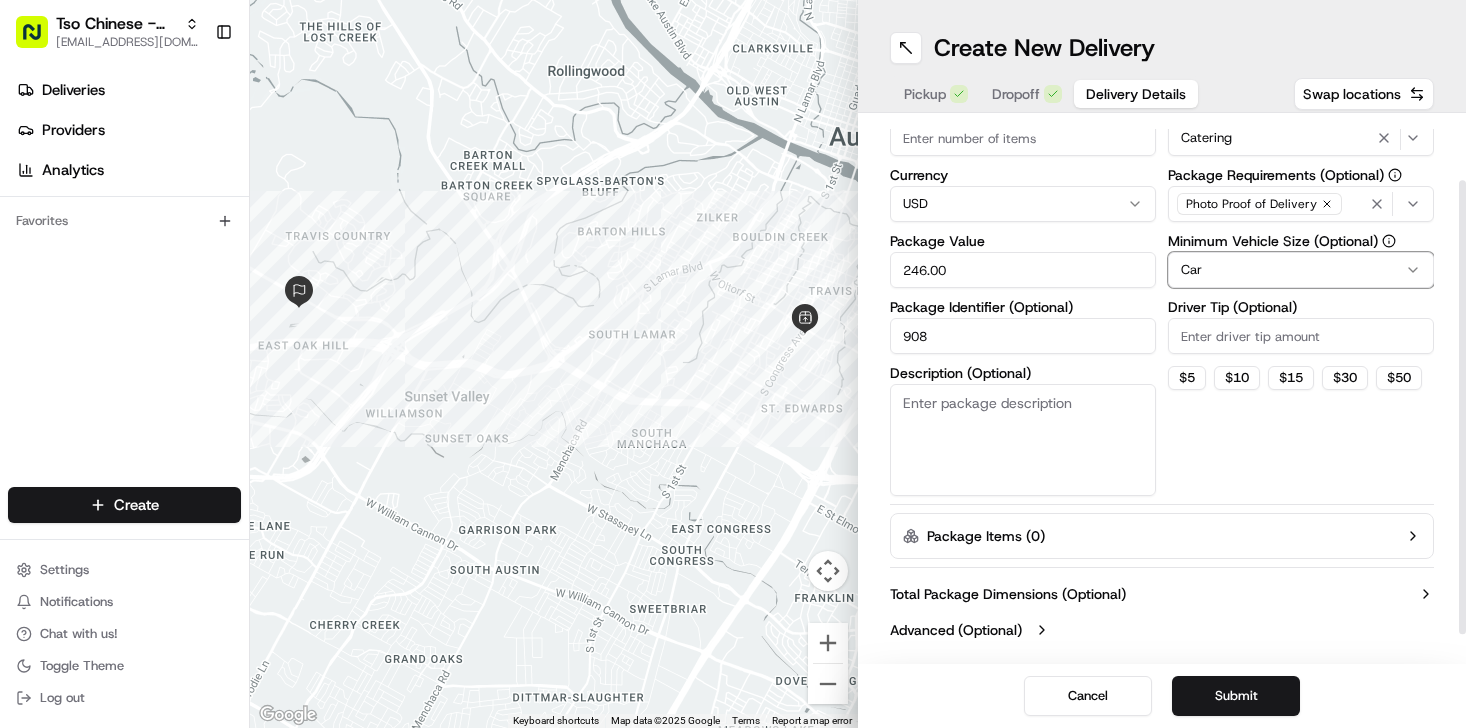 scroll, scrollTop: 0, scrollLeft: 0, axis: both 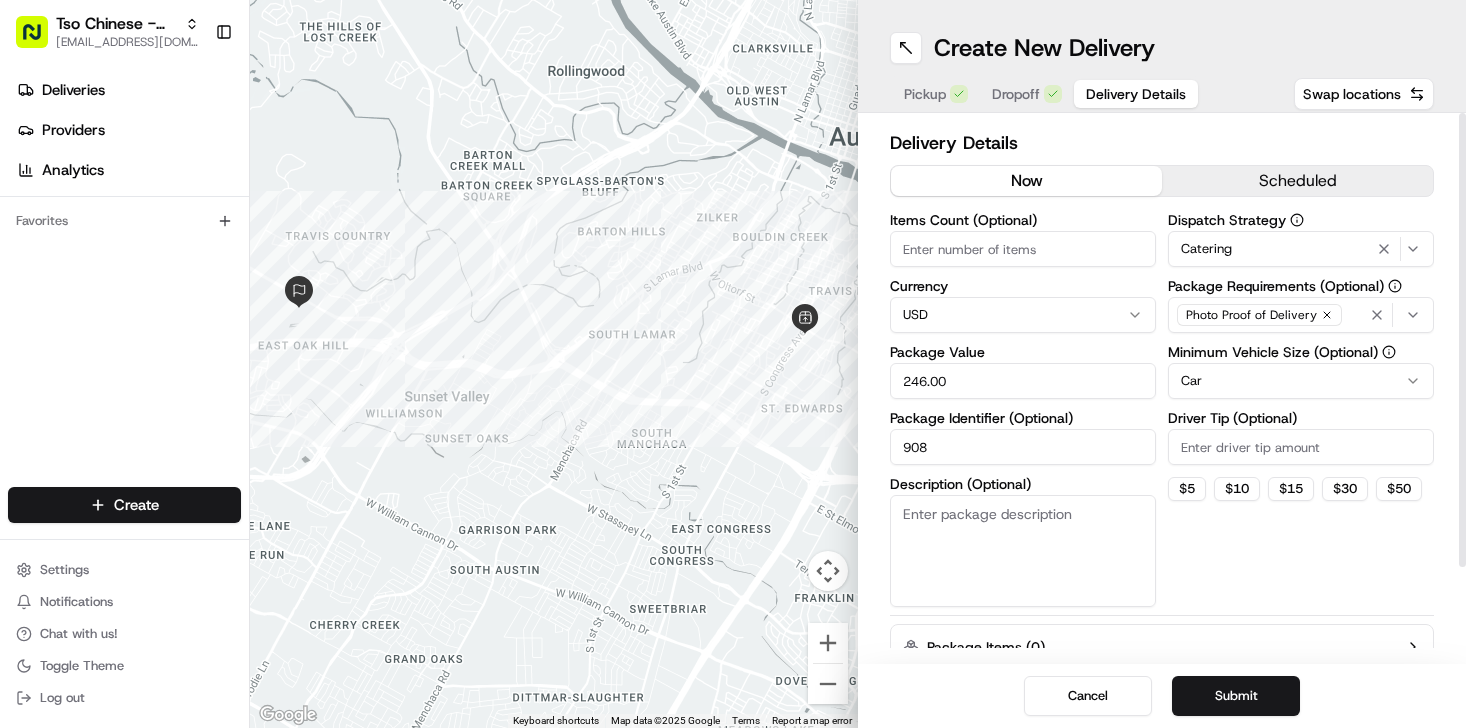 click on "scheduled" at bounding box center (1297, 181) 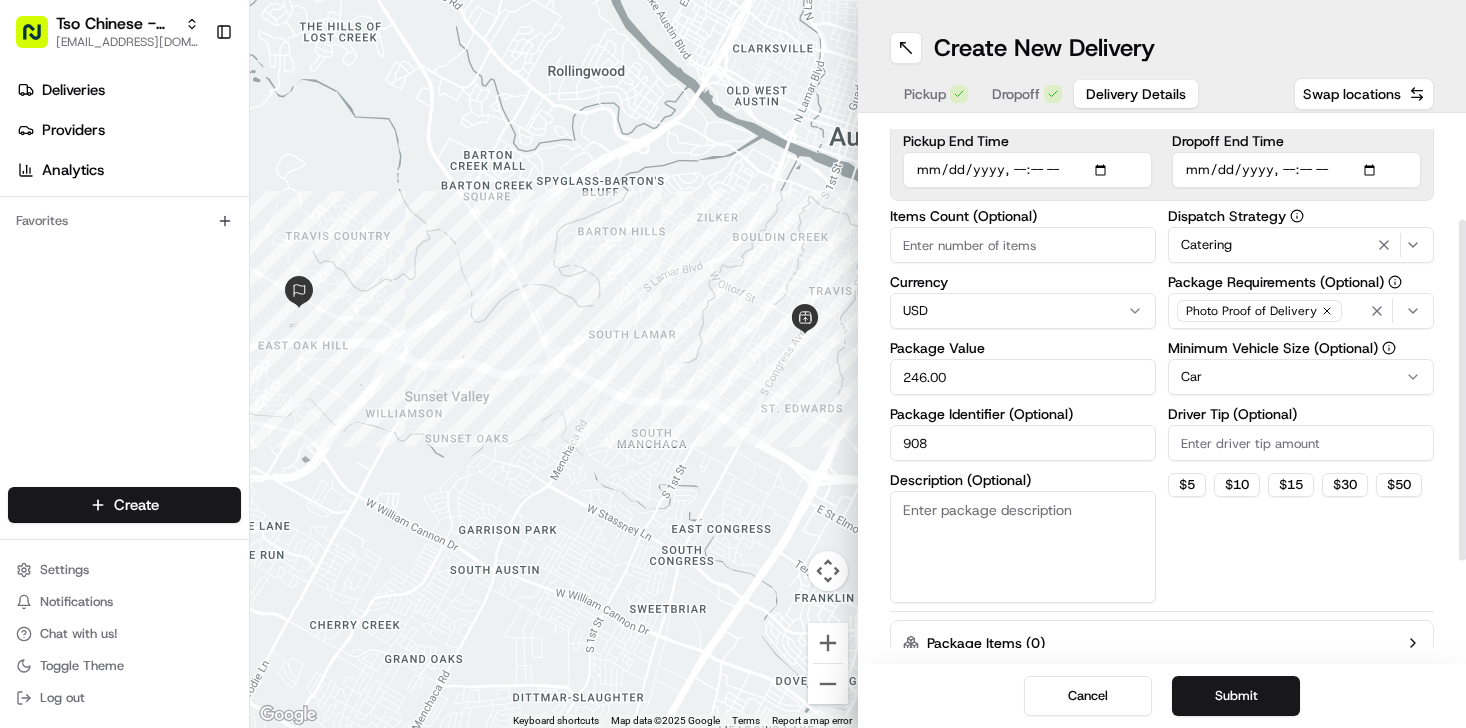 scroll, scrollTop: 229, scrollLeft: 0, axis: vertical 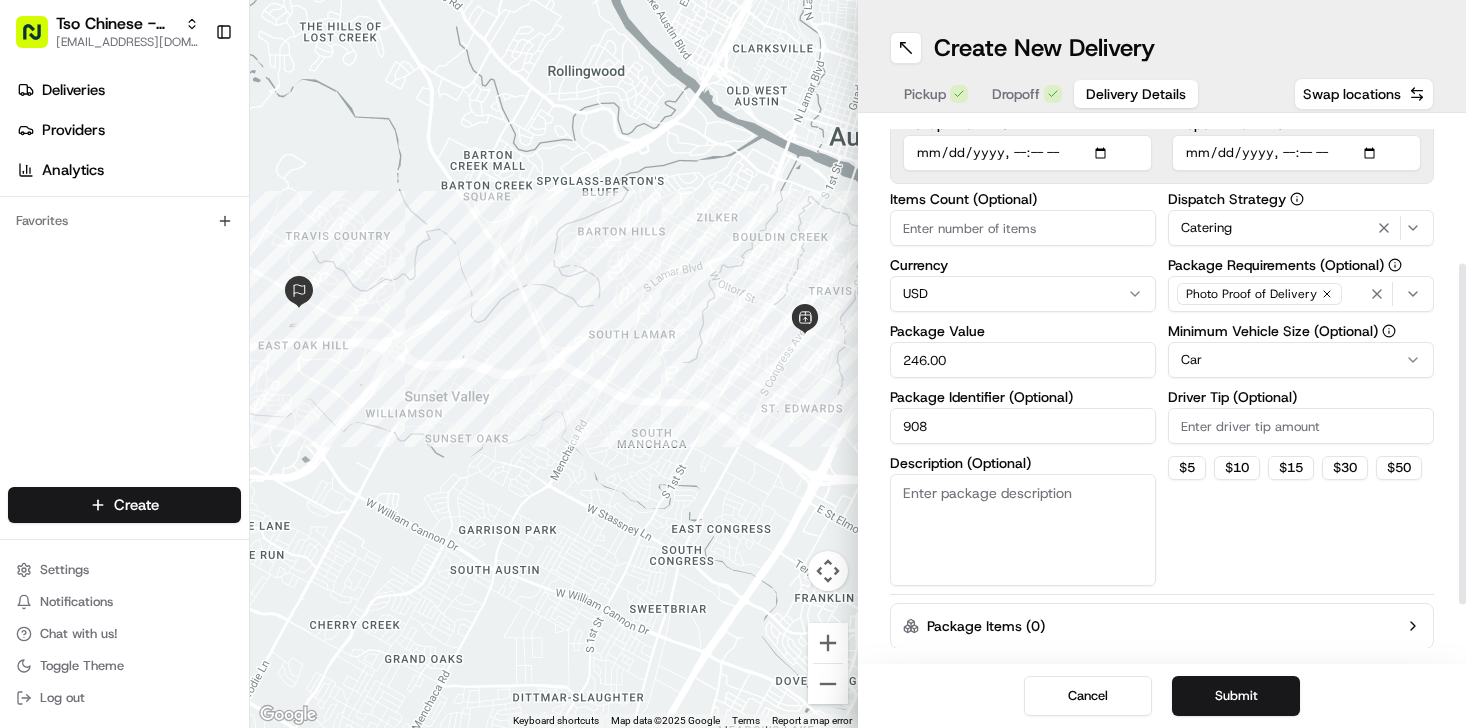 click on "Items Count (Optional)" at bounding box center (1023, 228) 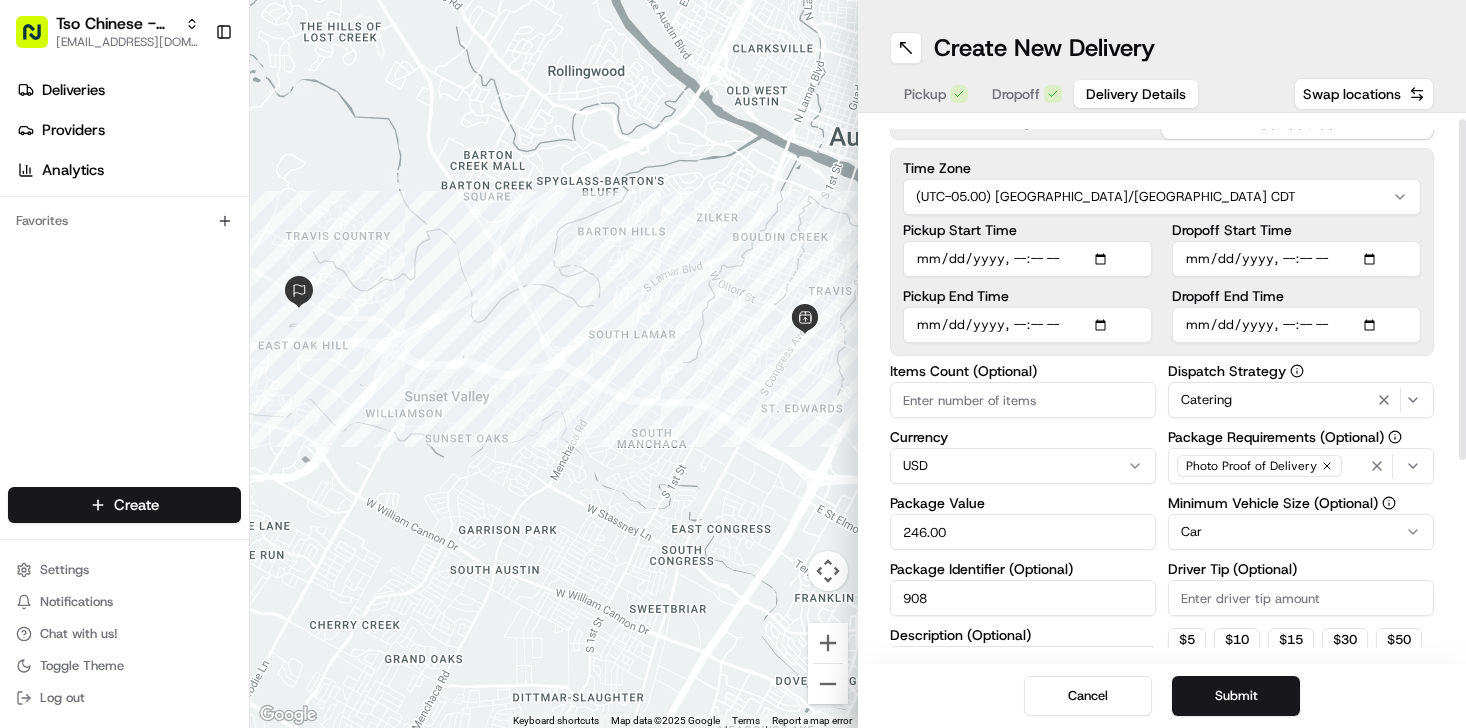 scroll, scrollTop: 9, scrollLeft: 0, axis: vertical 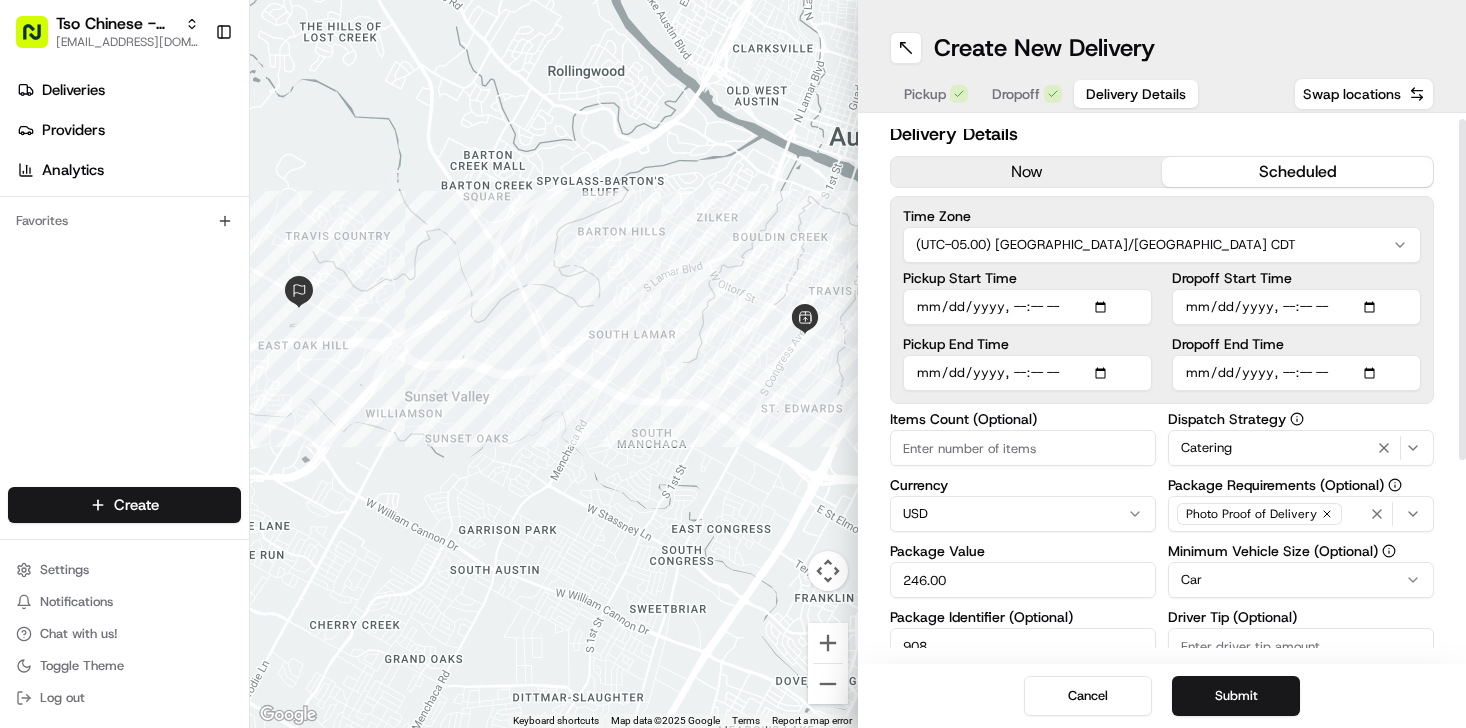 click on "Pickup Start Time" at bounding box center (1027, 307) 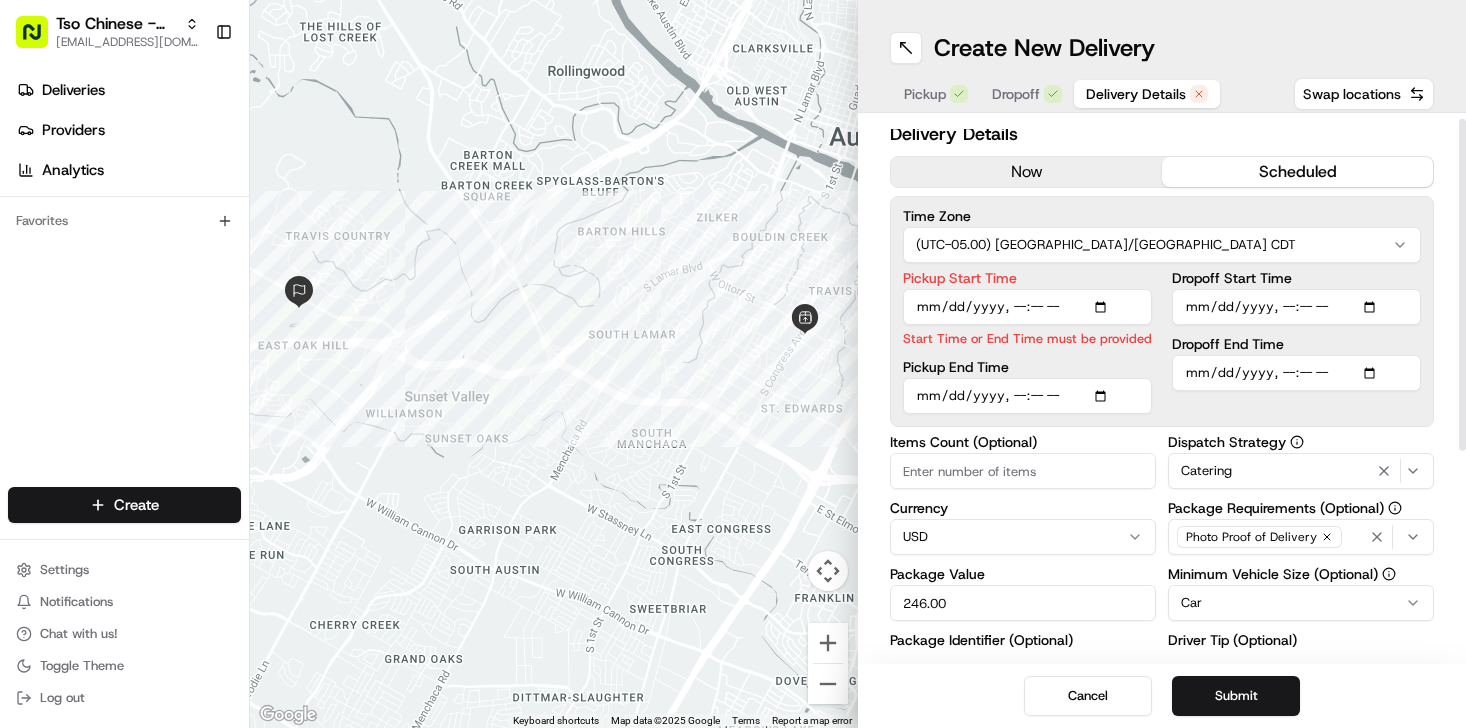 click on "Dropoff End Time" at bounding box center [1296, 373] 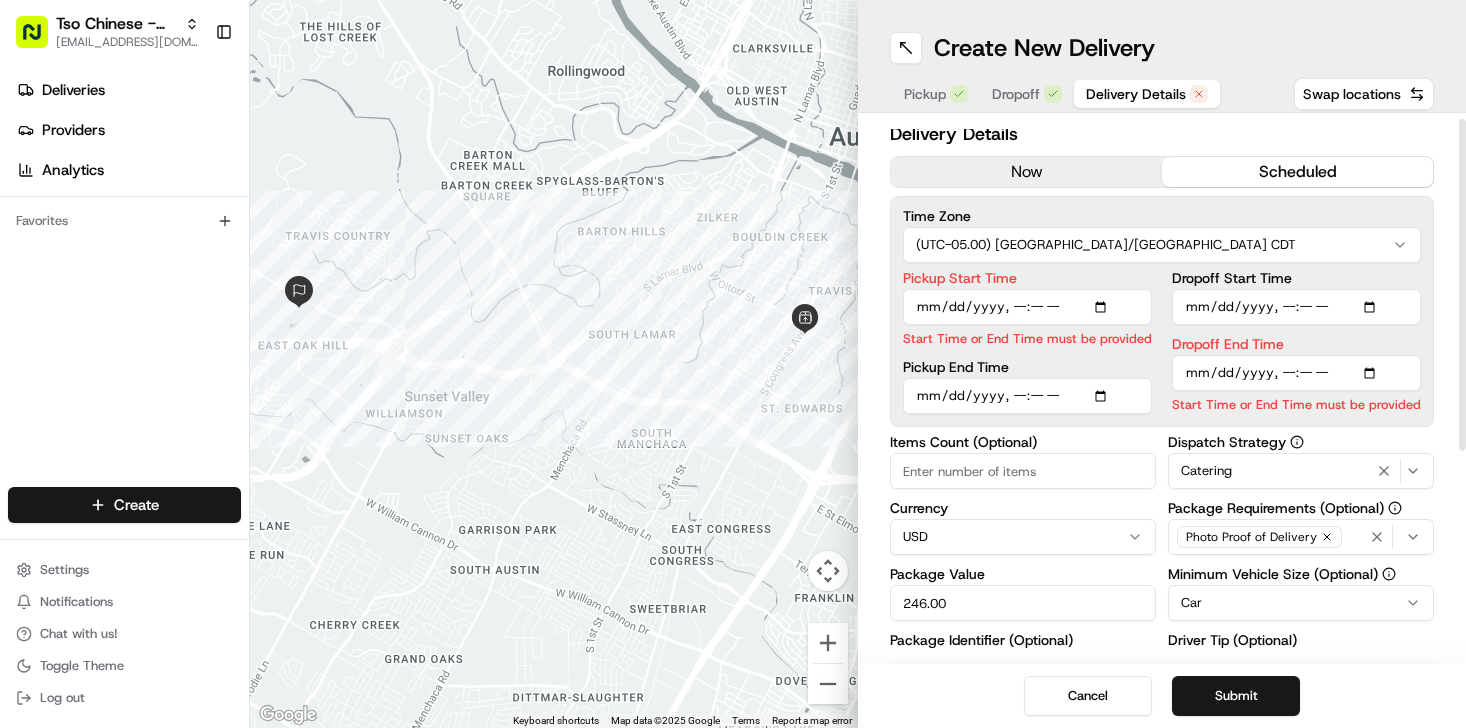 click on "Pickup Start Time" at bounding box center [1027, 307] 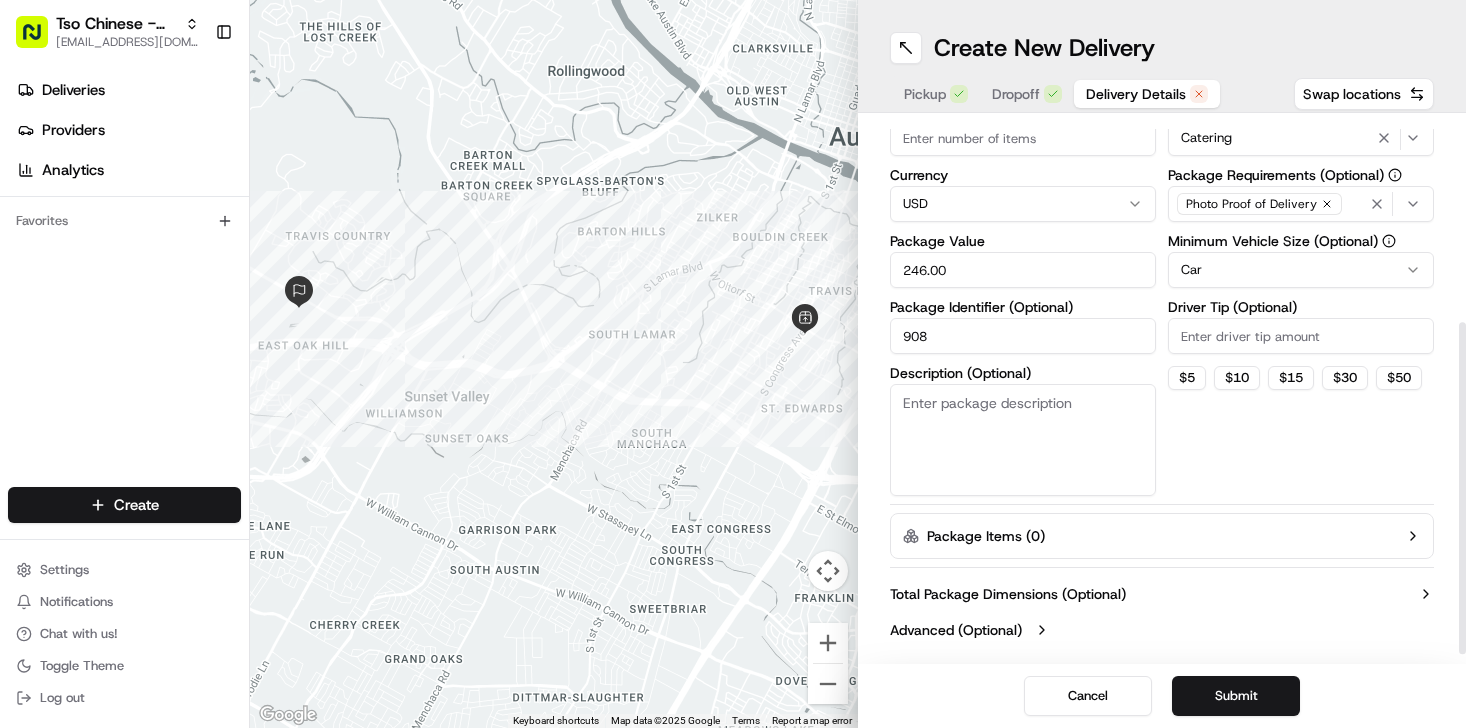 scroll, scrollTop: 308, scrollLeft: 0, axis: vertical 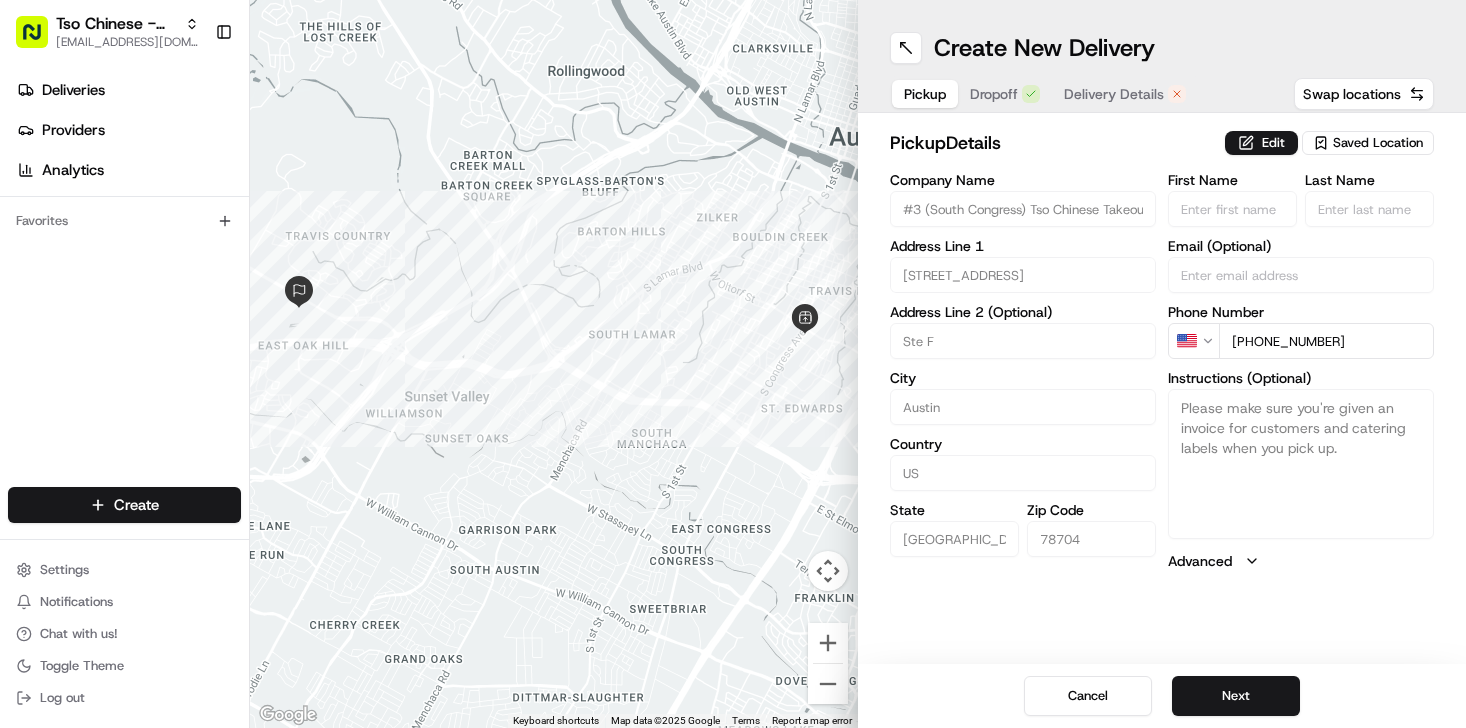 click on "Pickup" at bounding box center (925, 94) 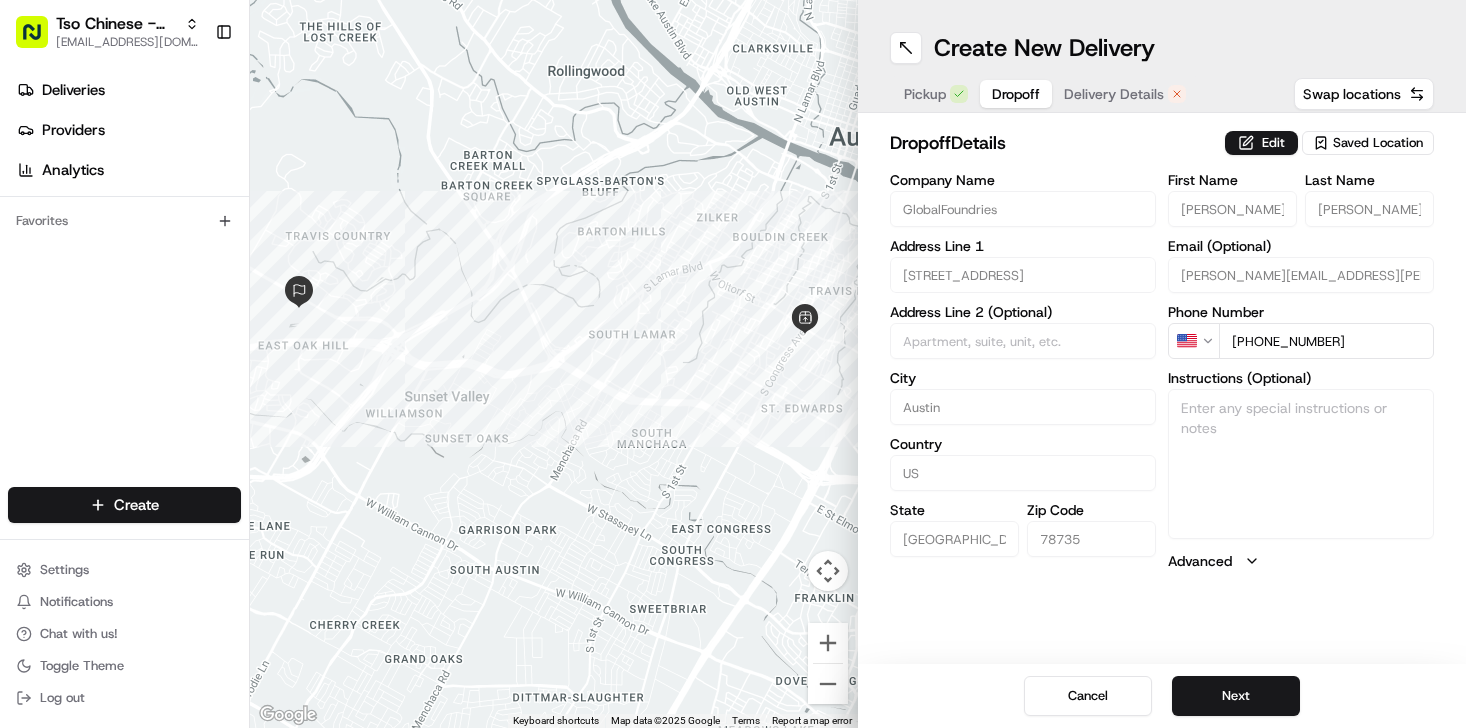 click on "Delivery Details" at bounding box center [1114, 94] 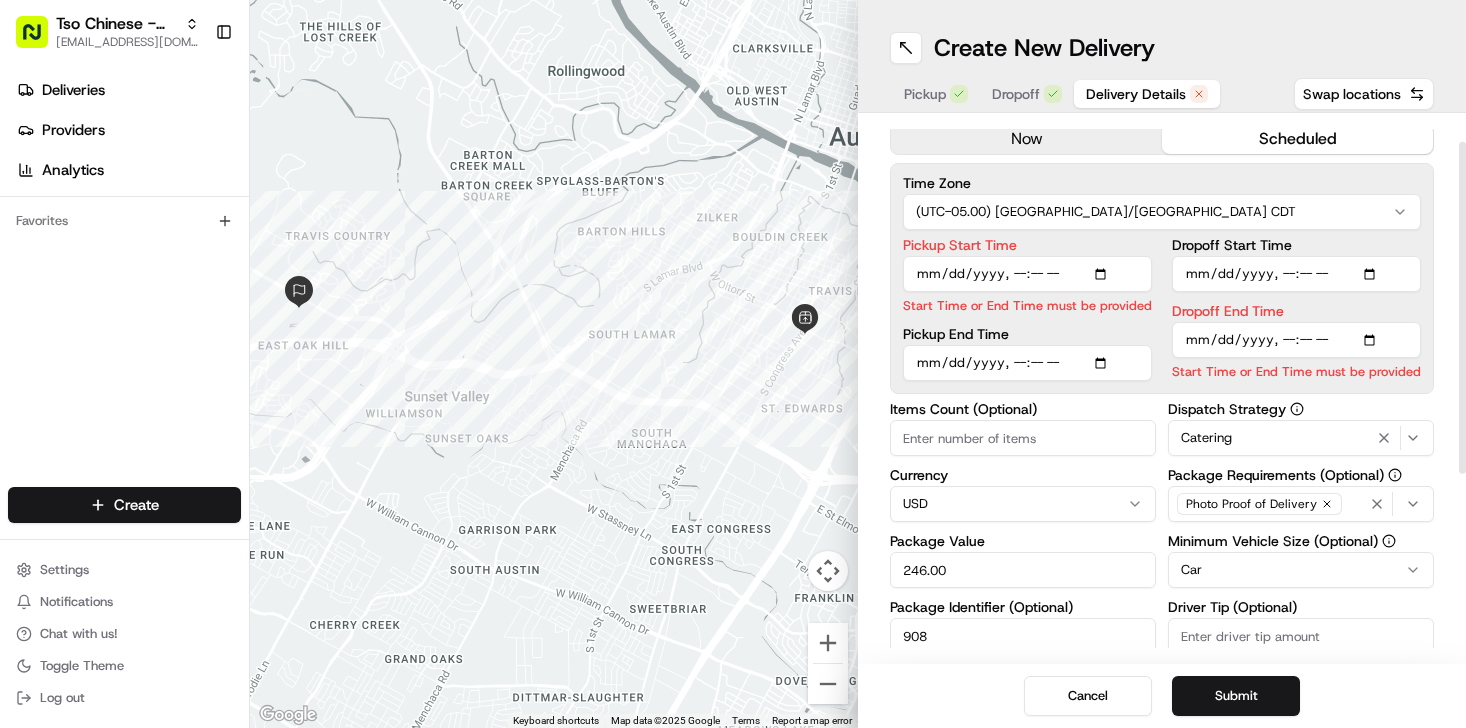 scroll, scrollTop: 46, scrollLeft: 0, axis: vertical 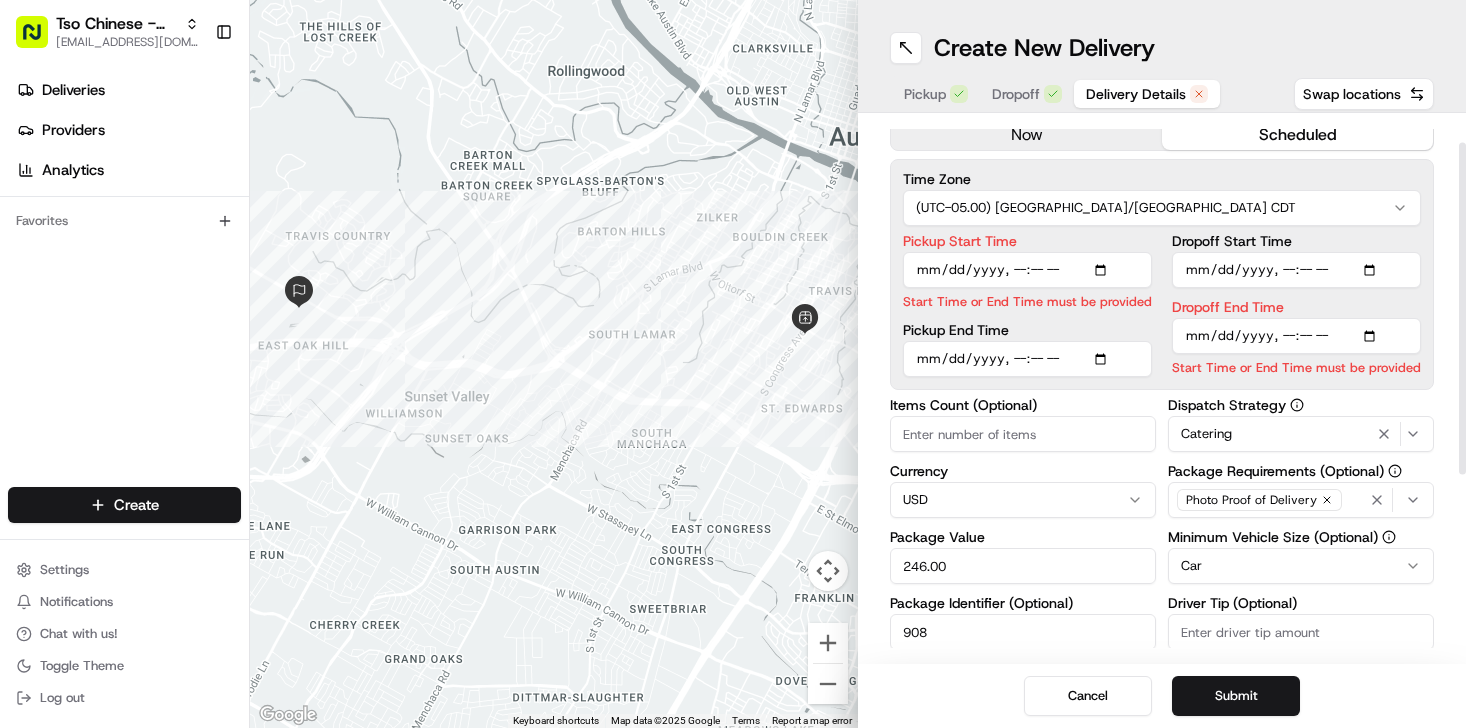 click on "Pickup Start Time" at bounding box center (1027, 270) 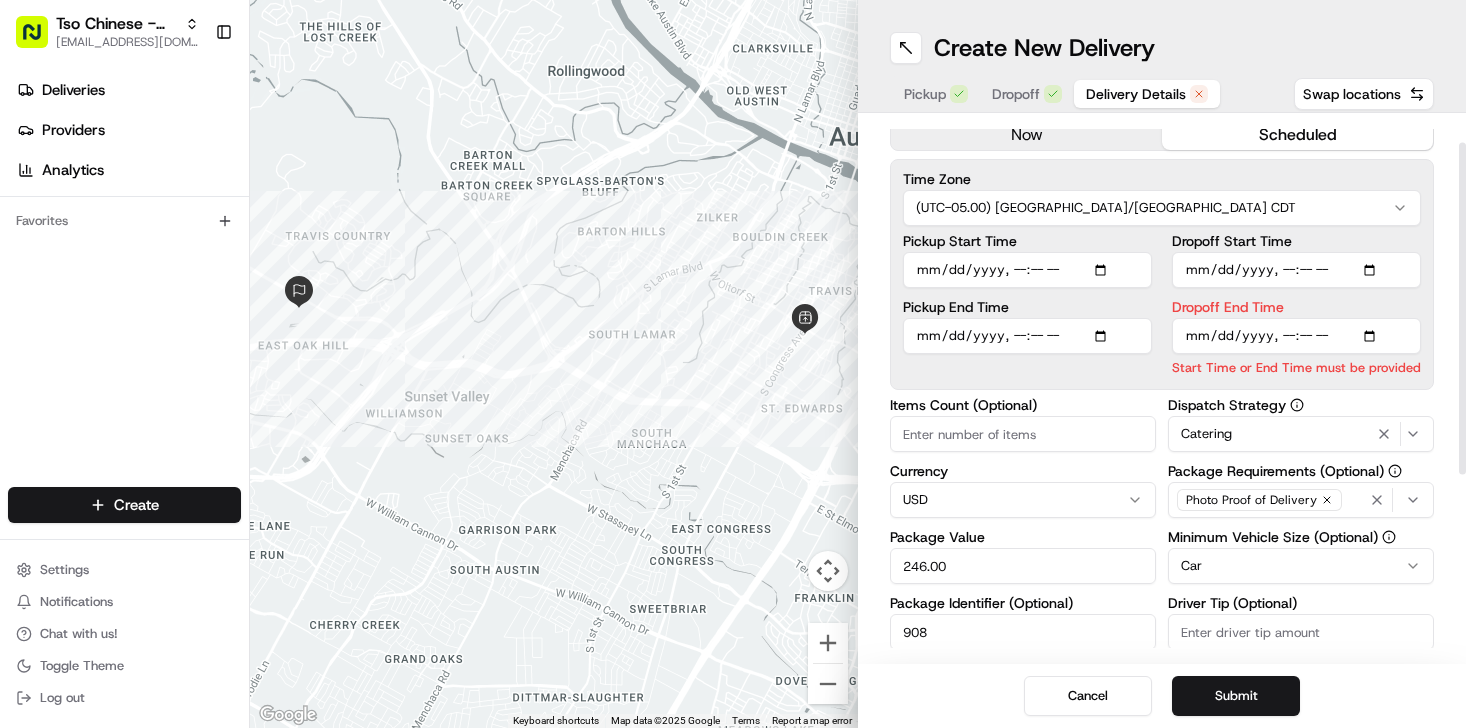 click on "Dropoff End Time" at bounding box center (1296, 336) 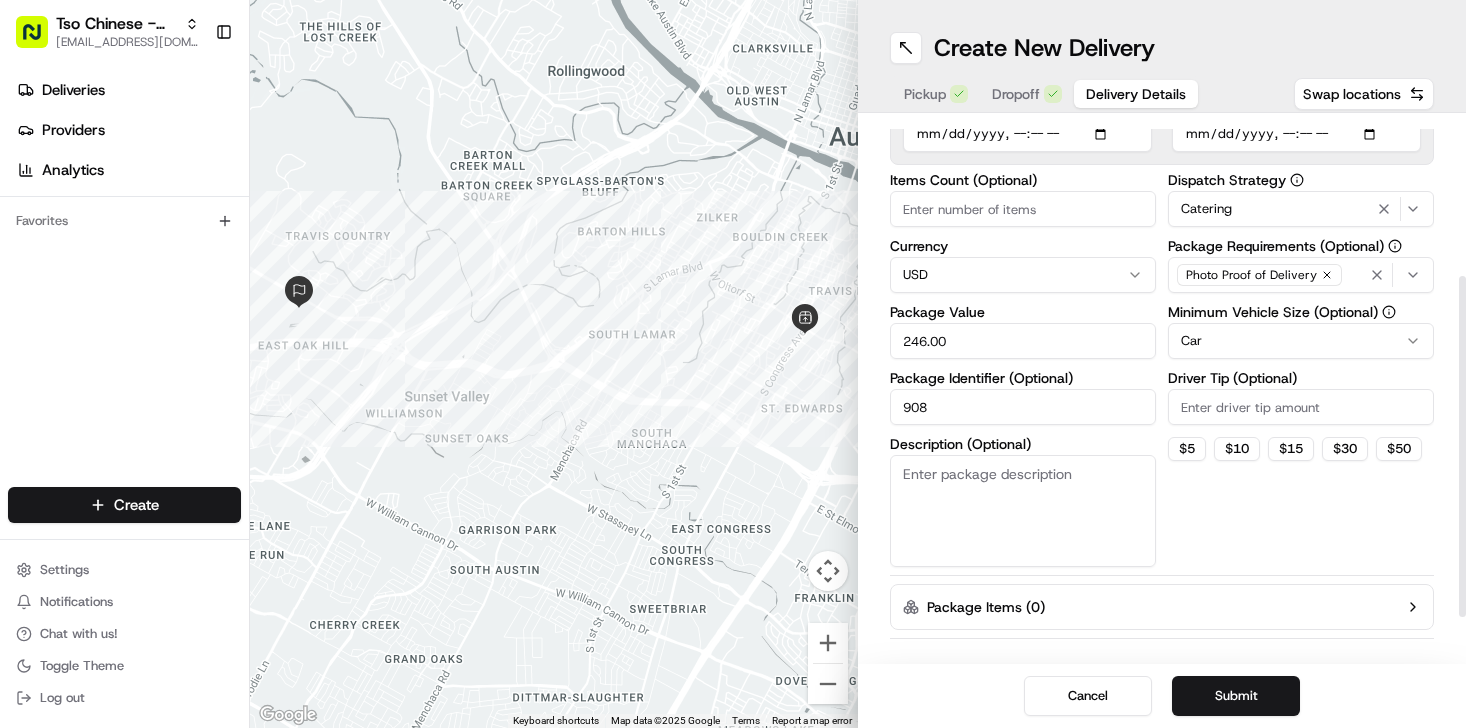 scroll, scrollTop: 251, scrollLeft: 0, axis: vertical 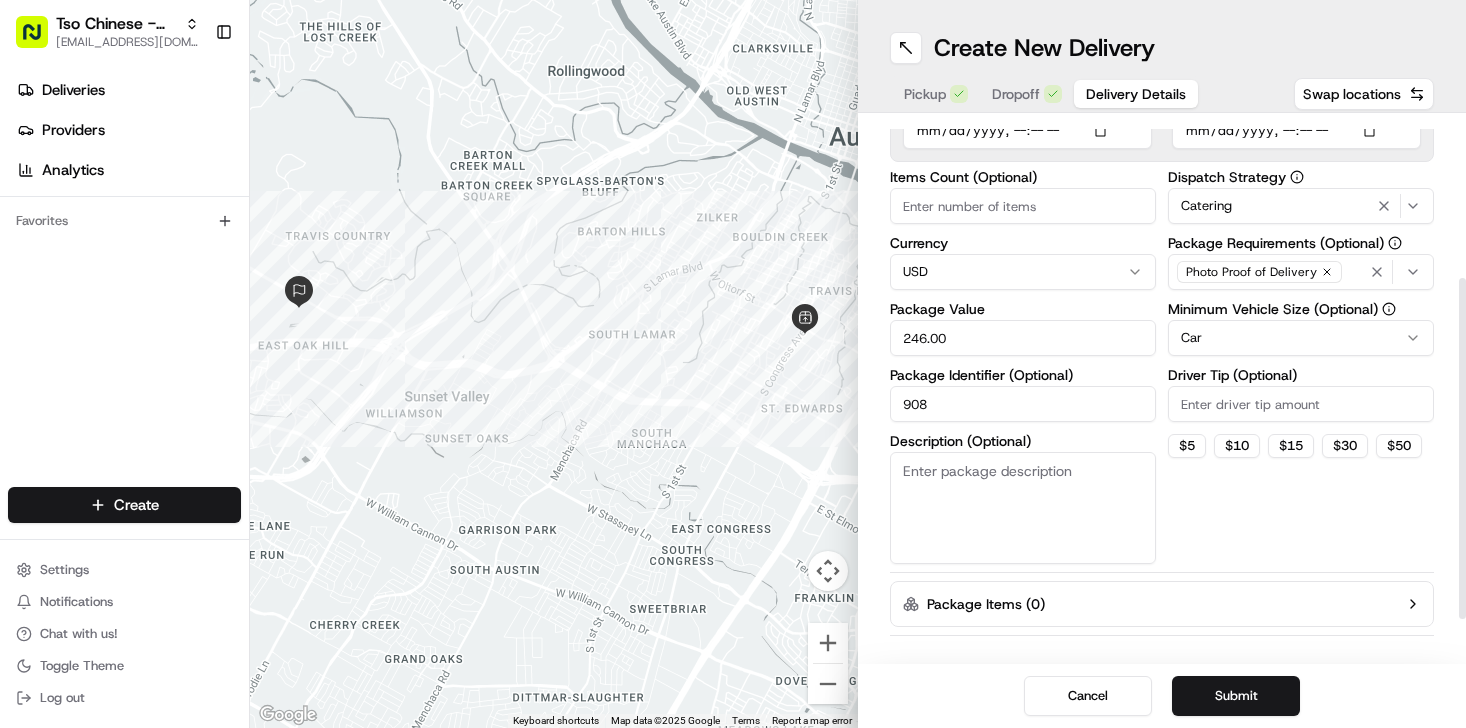 click on "Driver Tip (Optional)" at bounding box center [1301, 404] 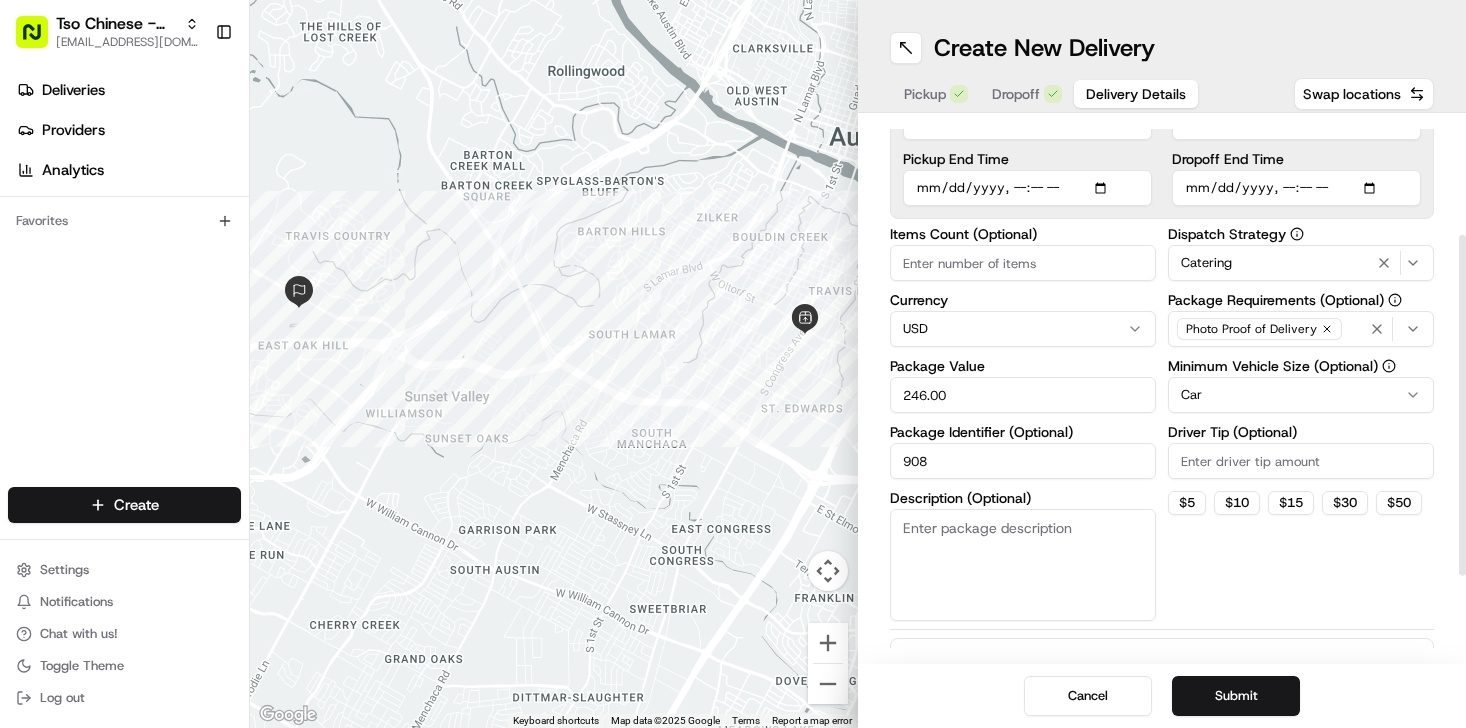 scroll, scrollTop: 185, scrollLeft: 0, axis: vertical 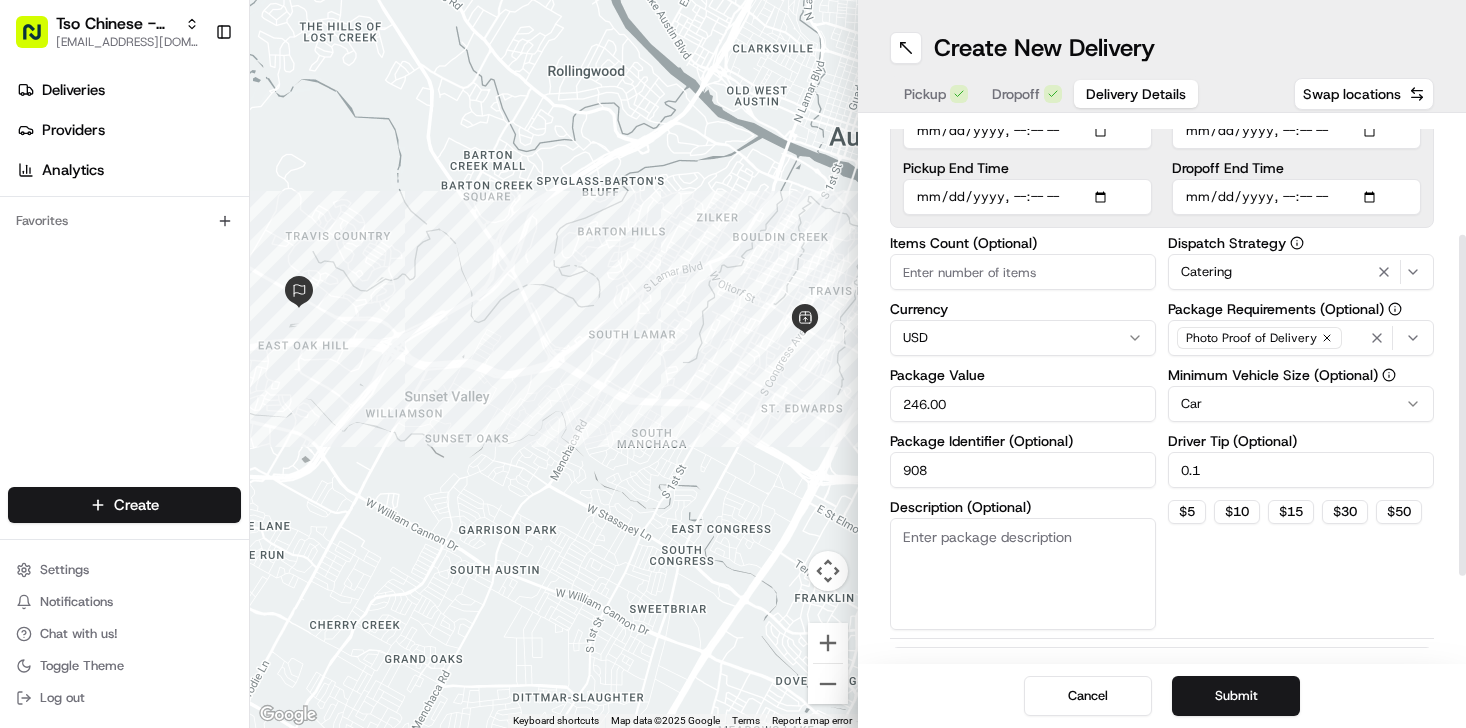 type on "0" 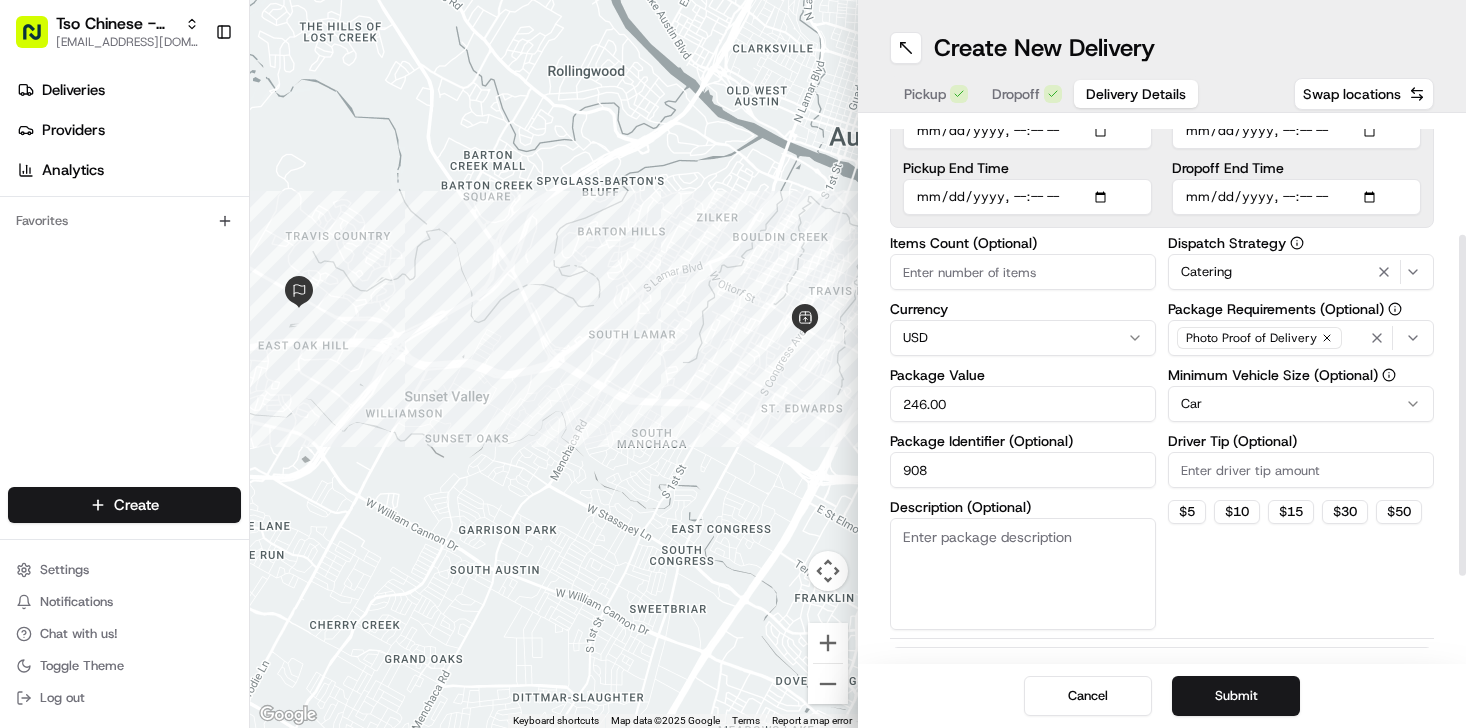 type 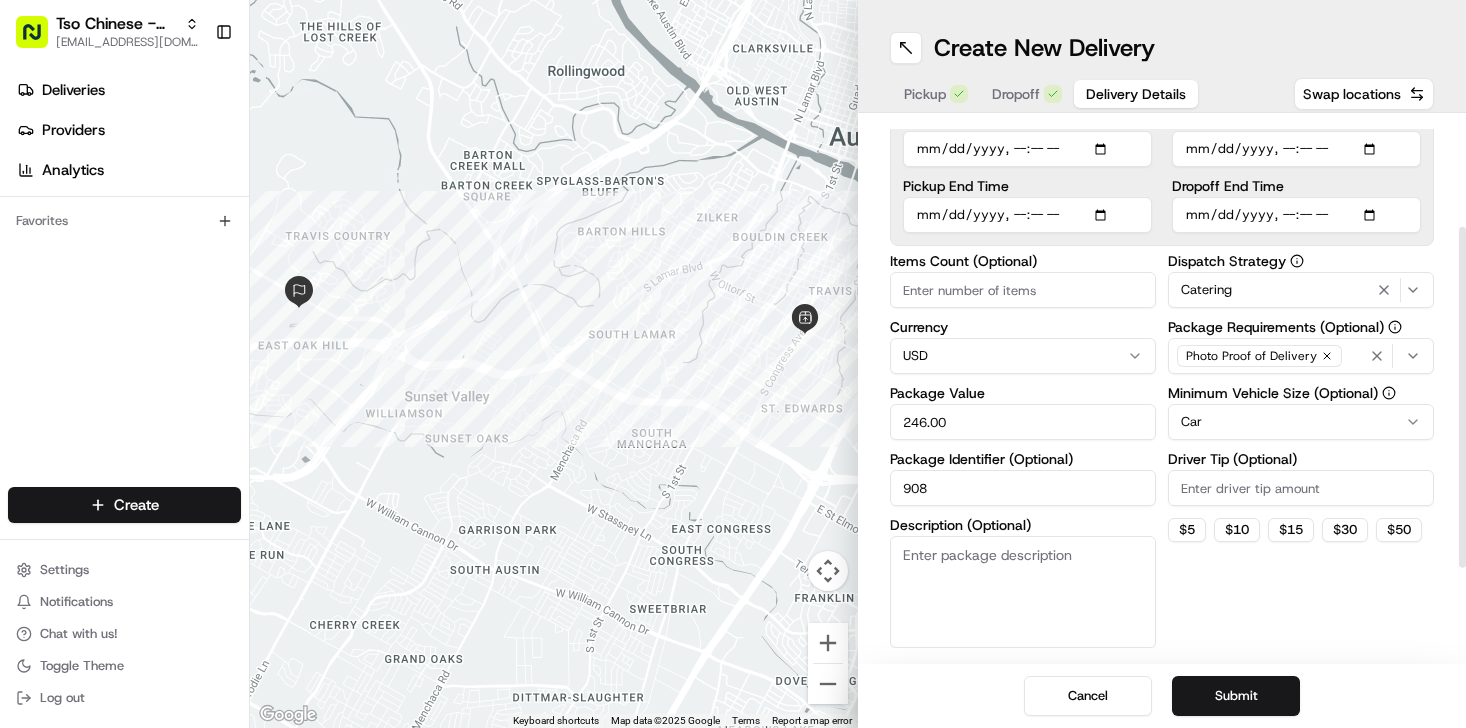 scroll, scrollTop: 173, scrollLeft: 0, axis: vertical 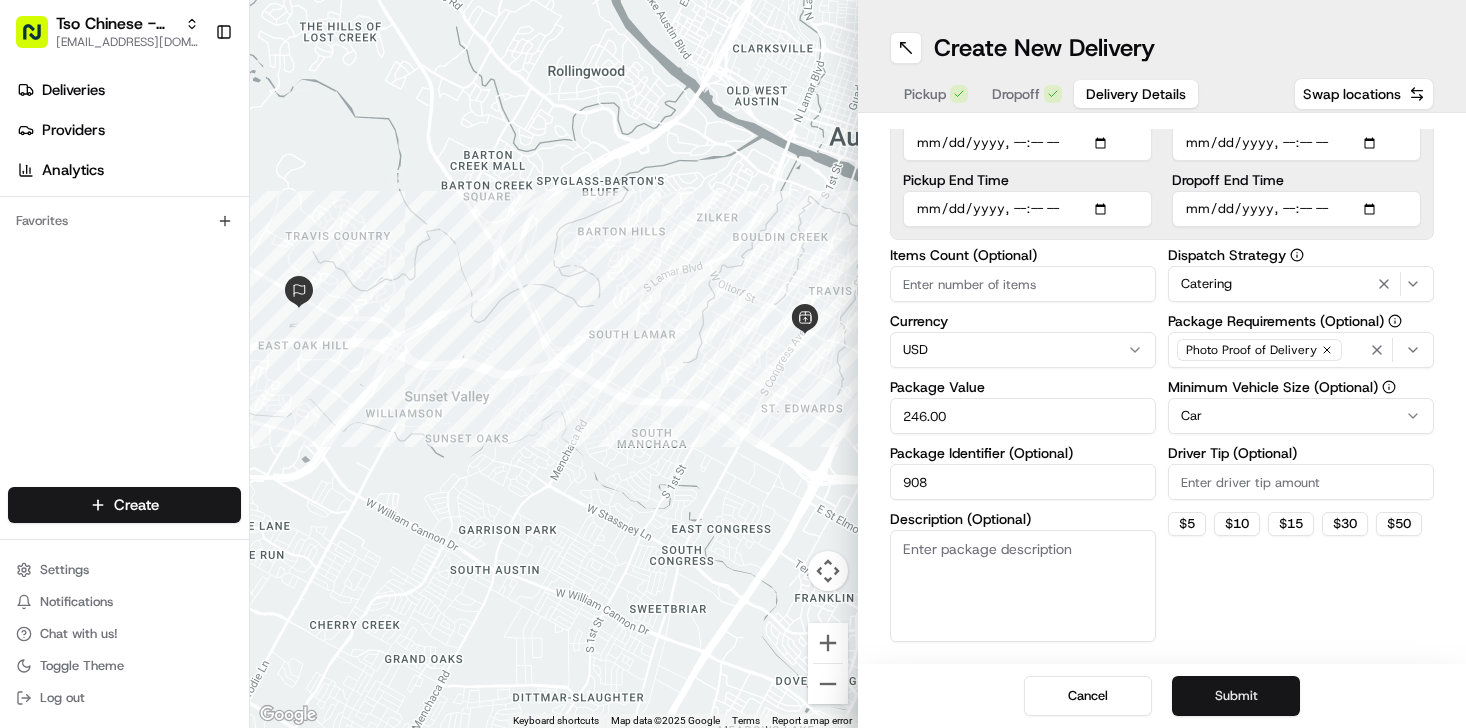 click on "Submit" at bounding box center (1236, 696) 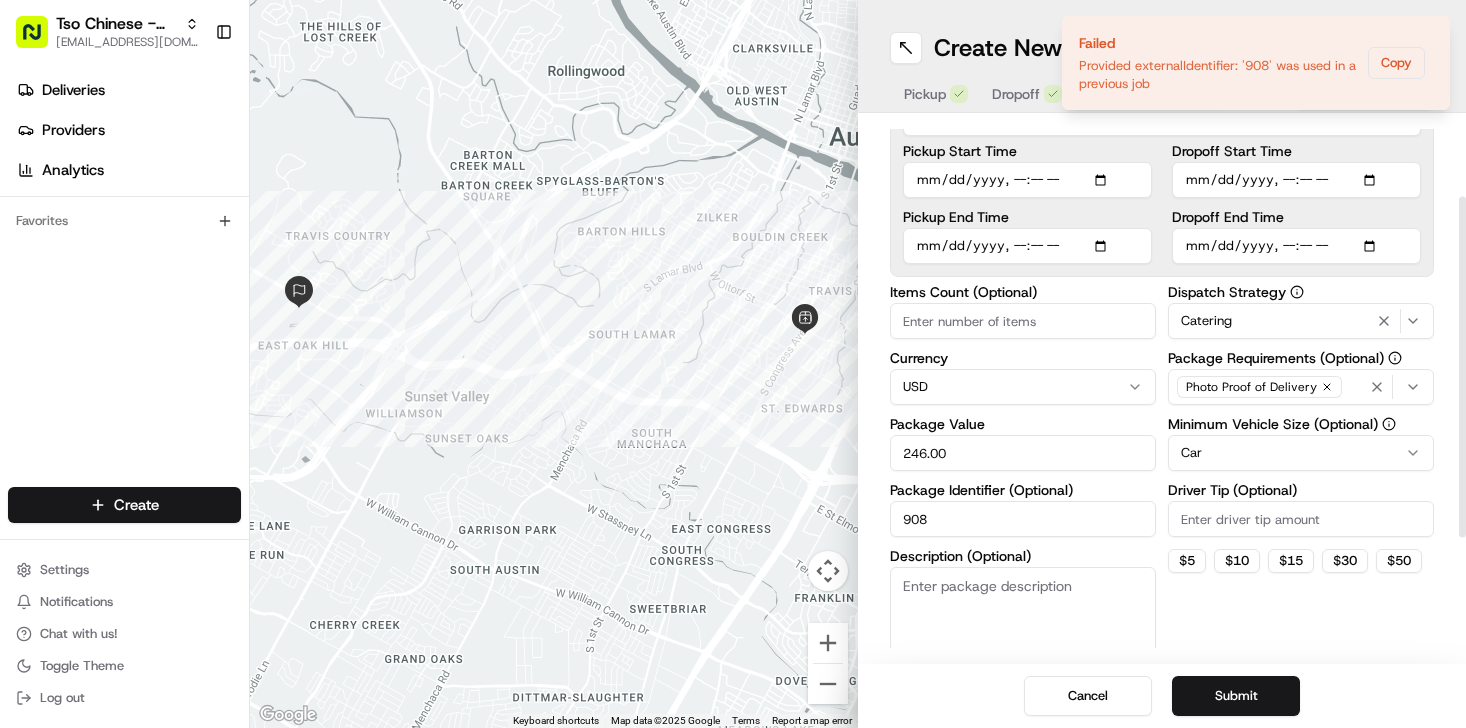 scroll, scrollTop: 124, scrollLeft: 0, axis: vertical 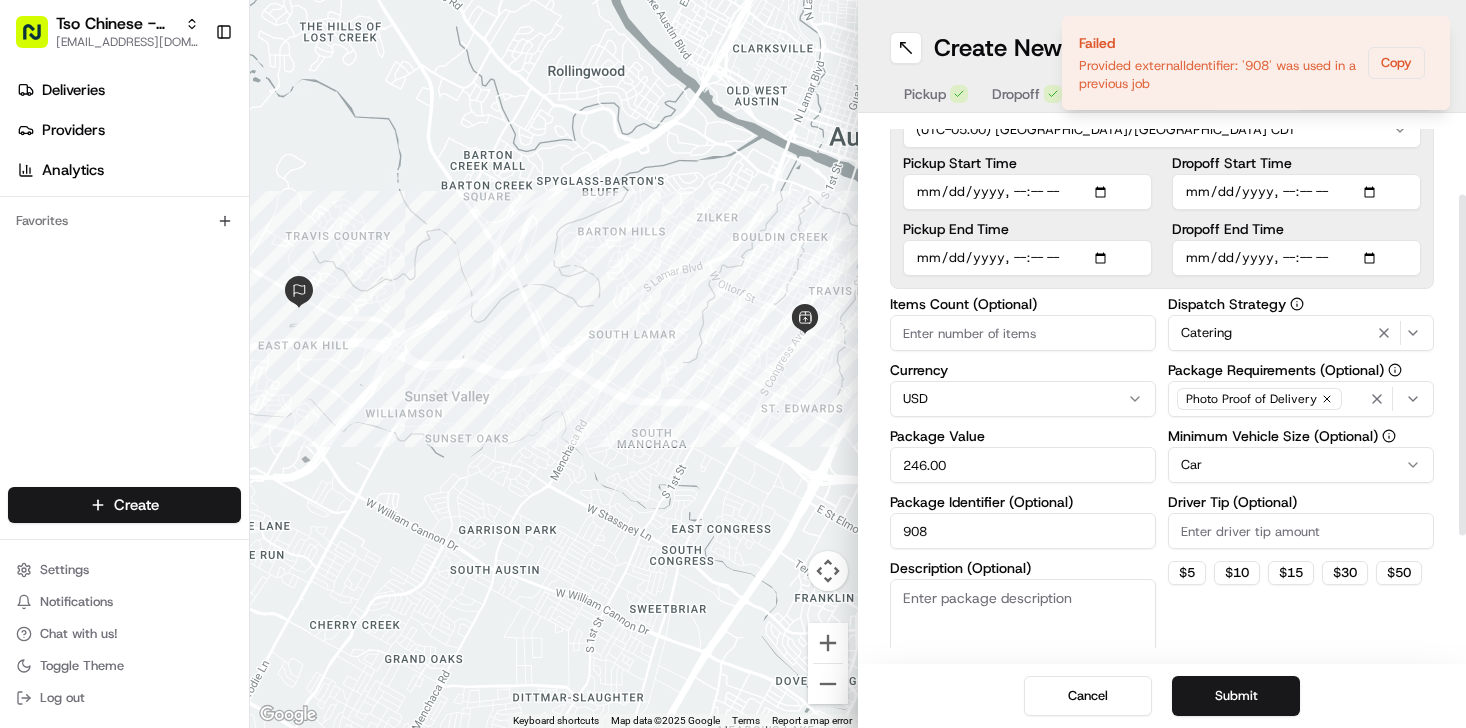 click on "908" at bounding box center (1023, 531) 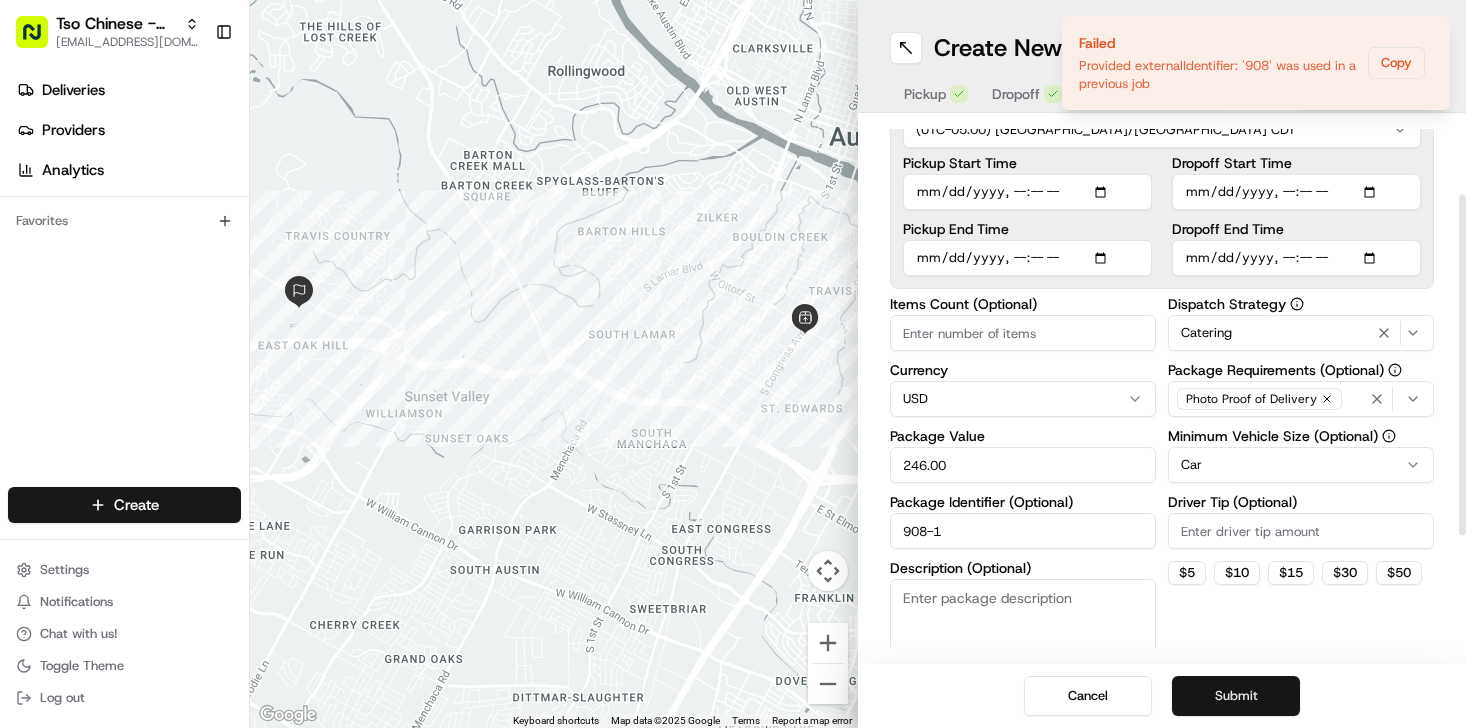 type on "908-1" 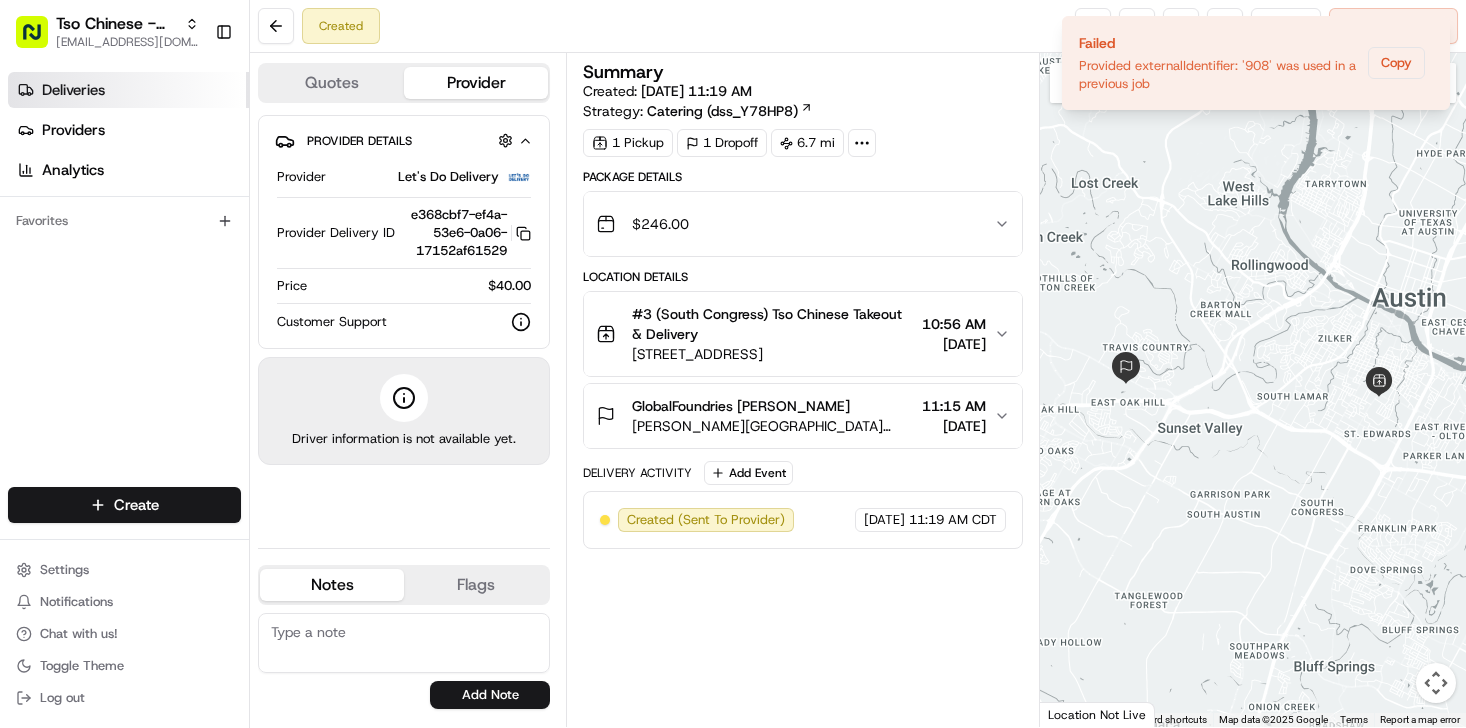 click on "Deliveries" at bounding box center (128, 90) 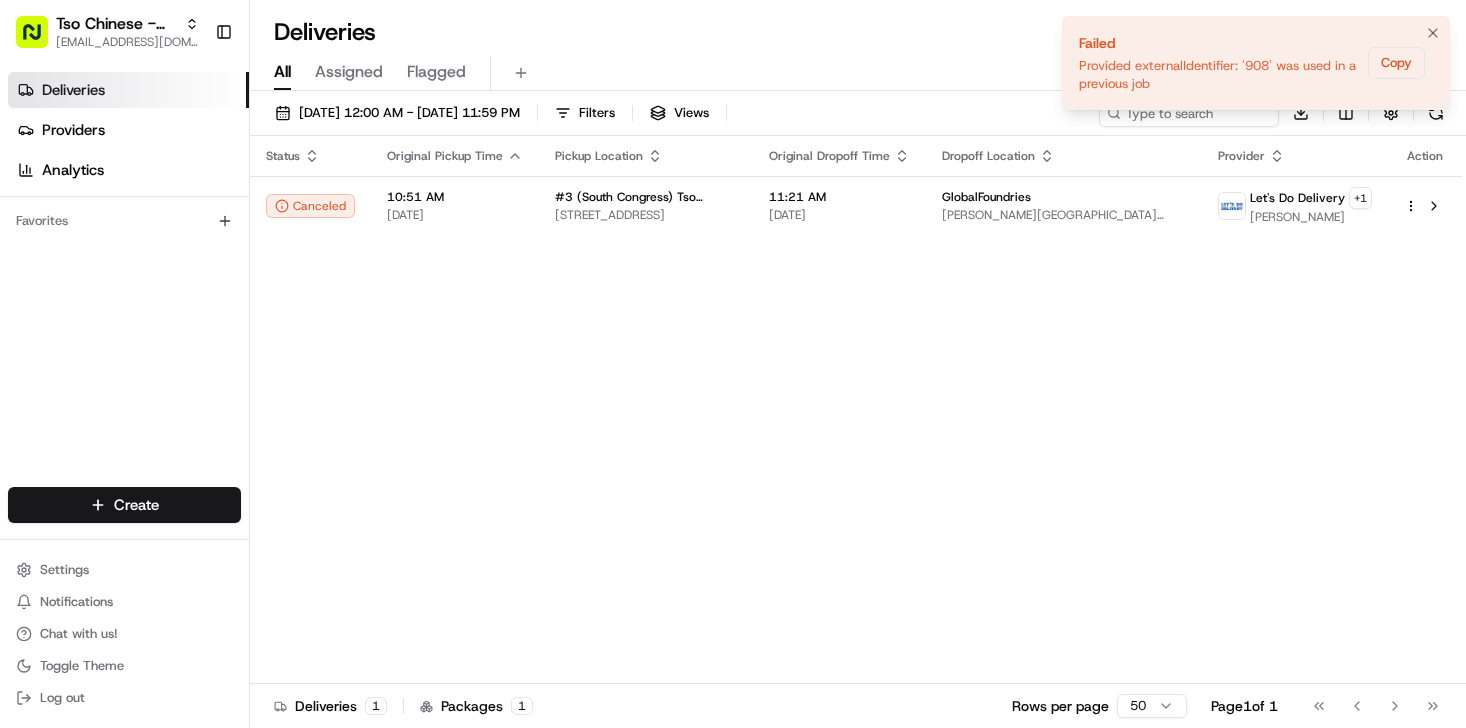 click on "Provided externalIdentifier: '908' was used in a previous job" at bounding box center (1219, 75) 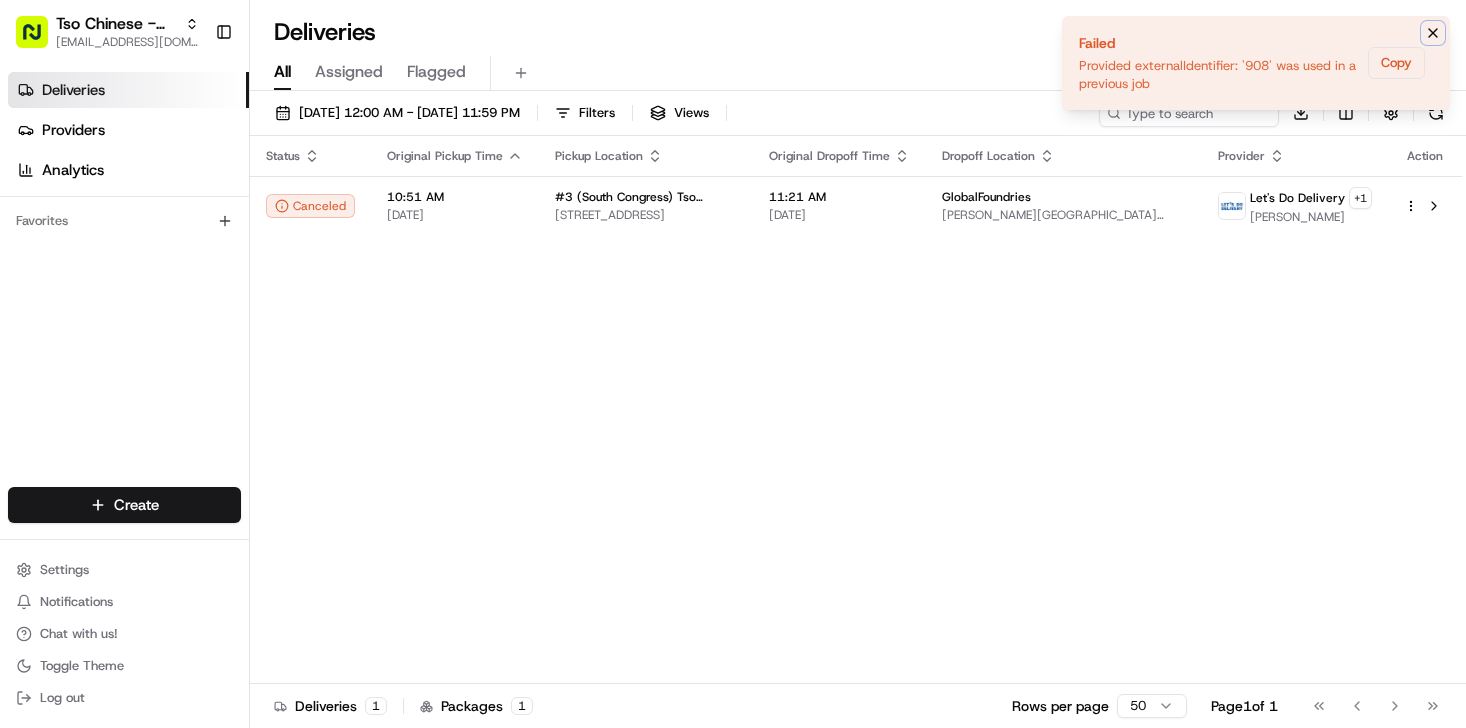 click 